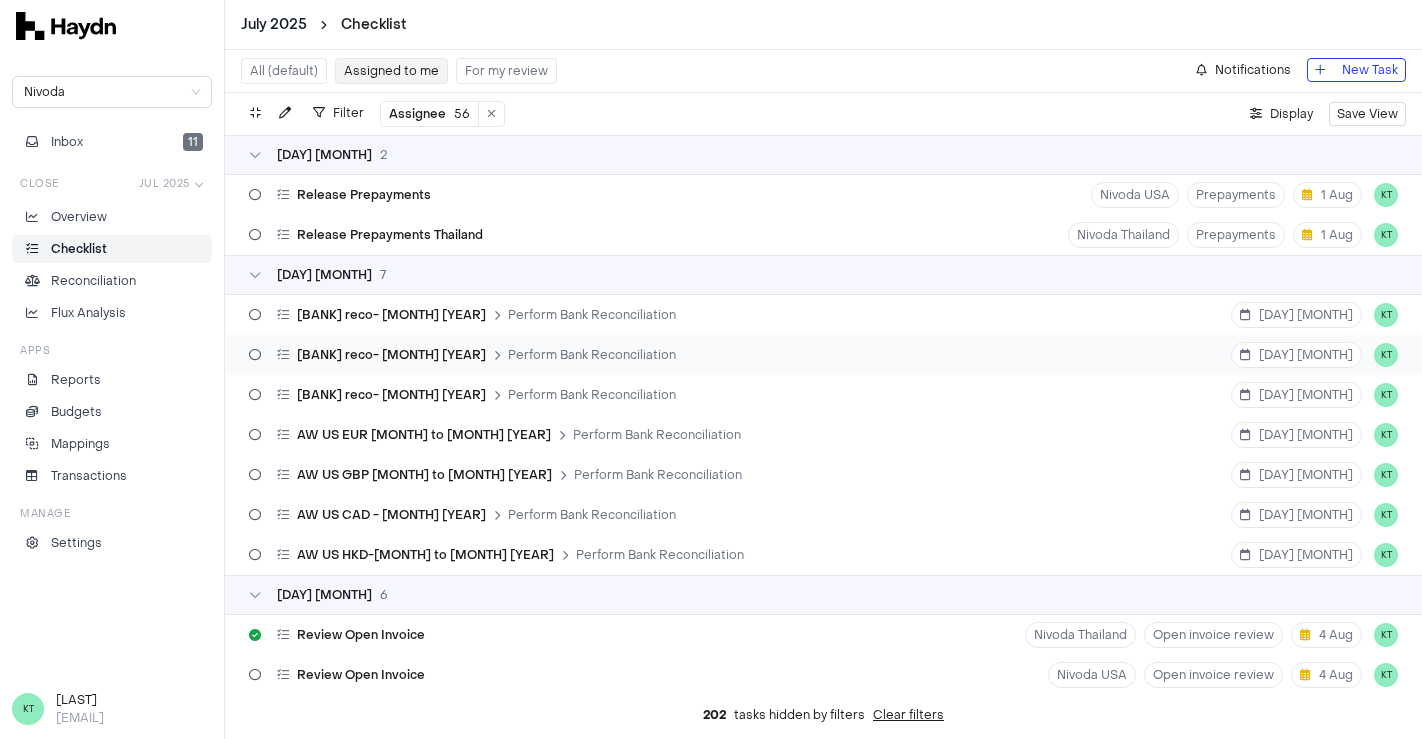 scroll, scrollTop: 0, scrollLeft: 0, axis: both 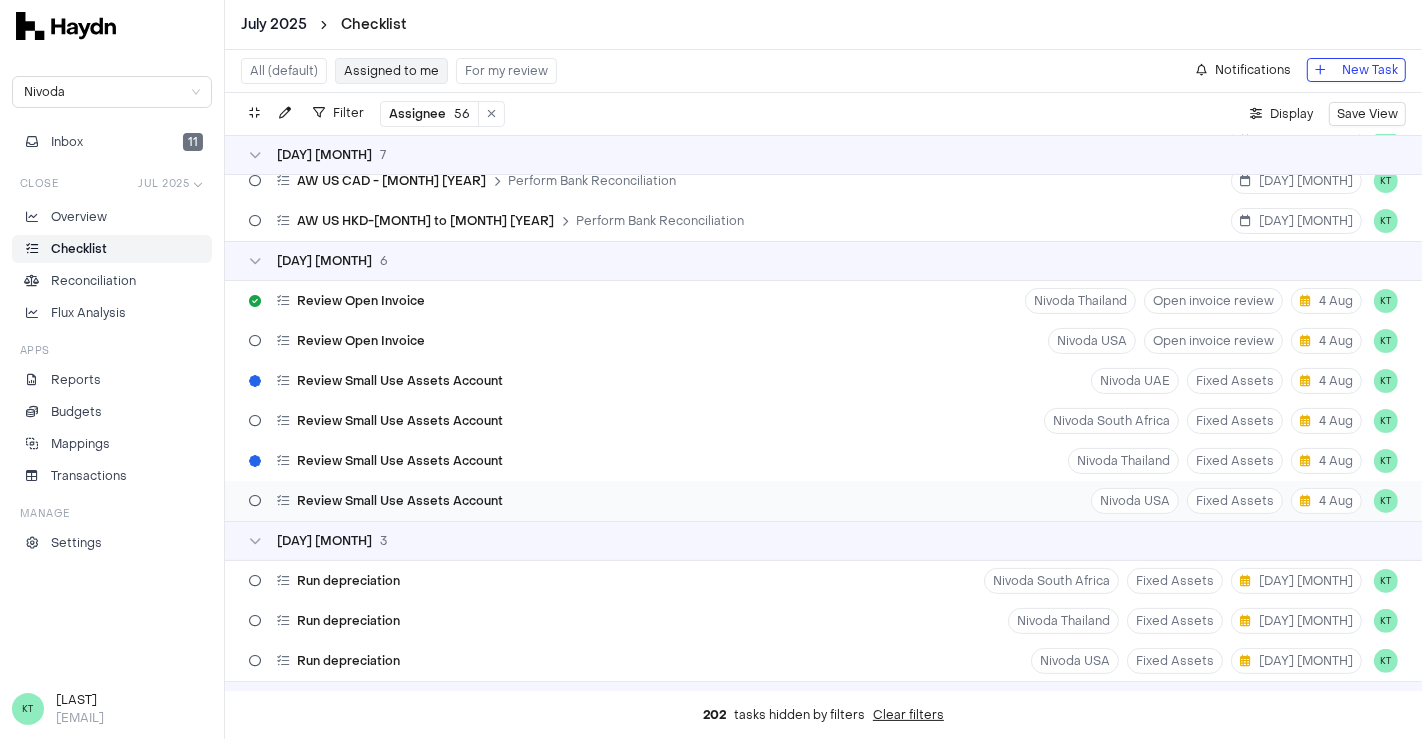 click on "Review Small Use Assets Account Nivoda USA Fixed Assets [DAY] [MONTH] KT" at bounding box center [823, 501] 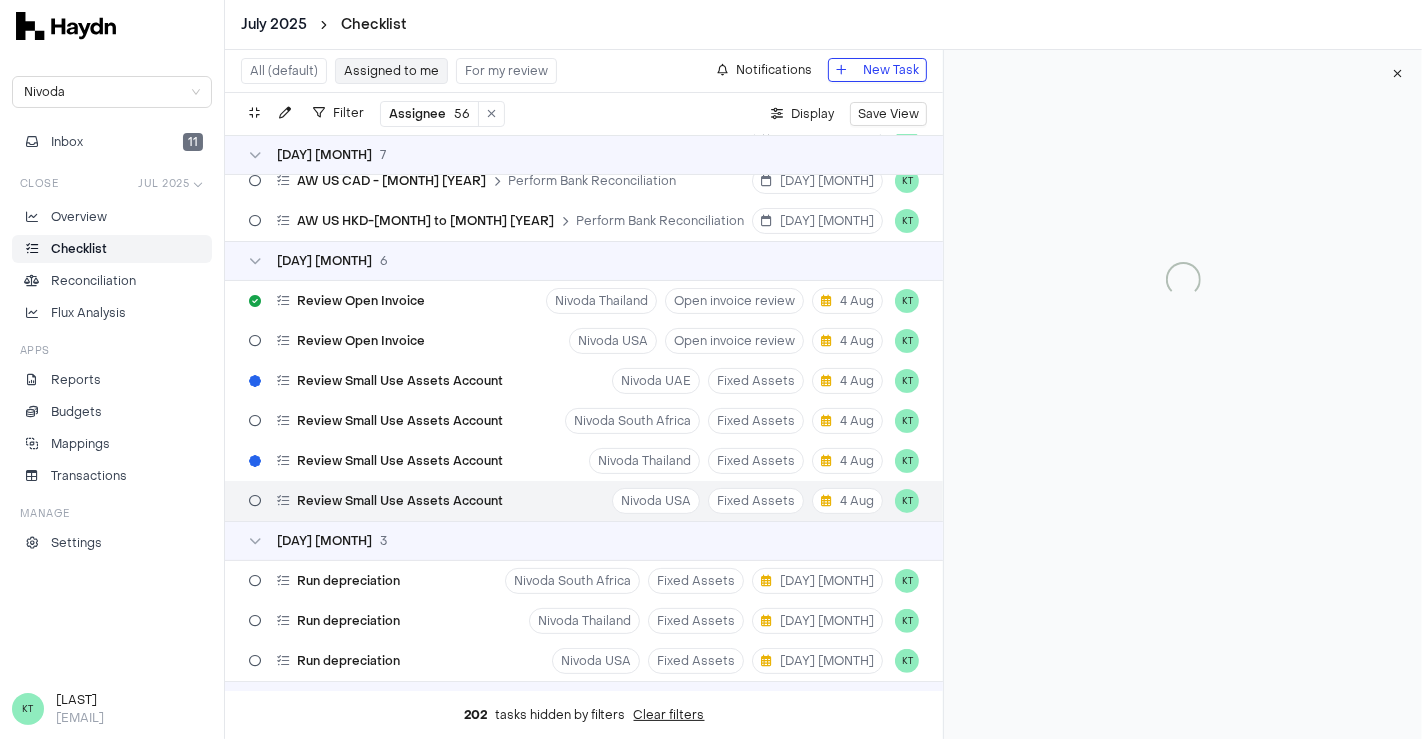 type 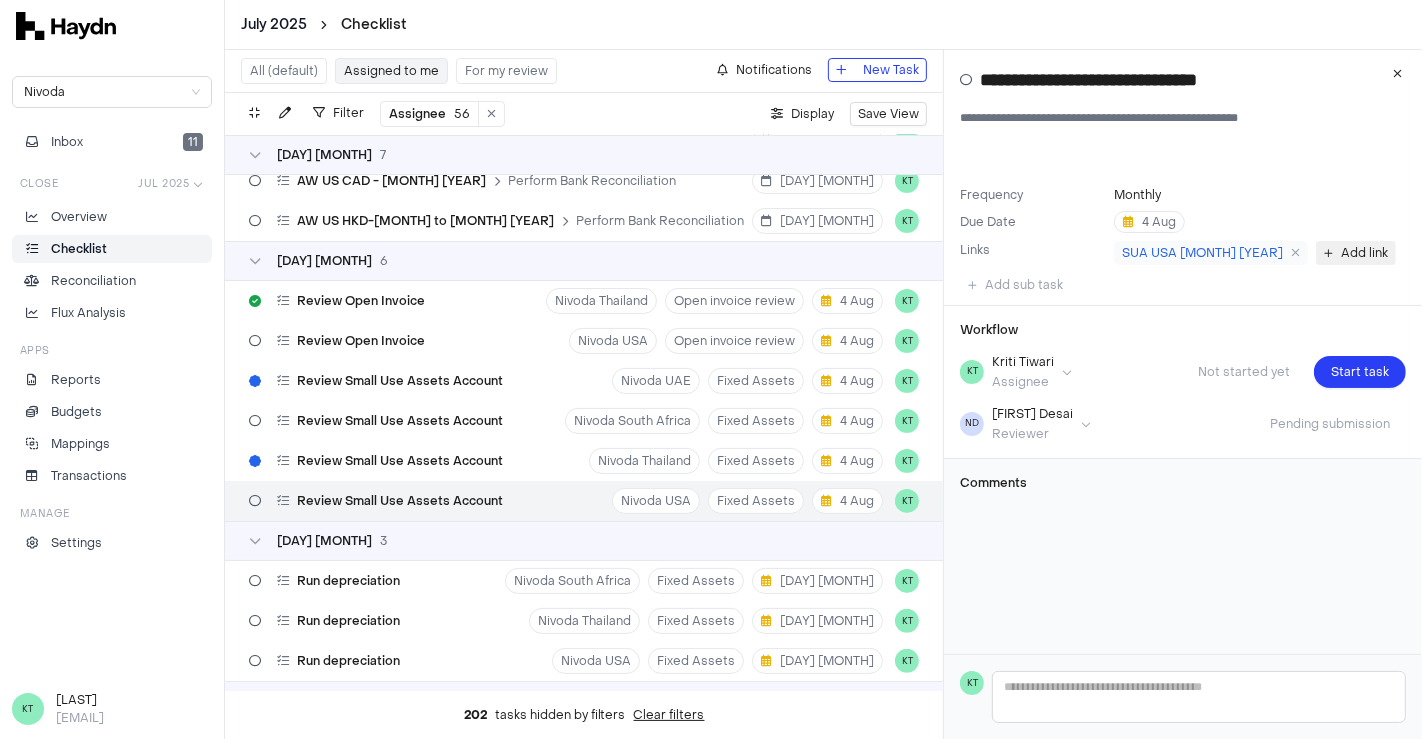 click on "Add link" at bounding box center [1364, 253] 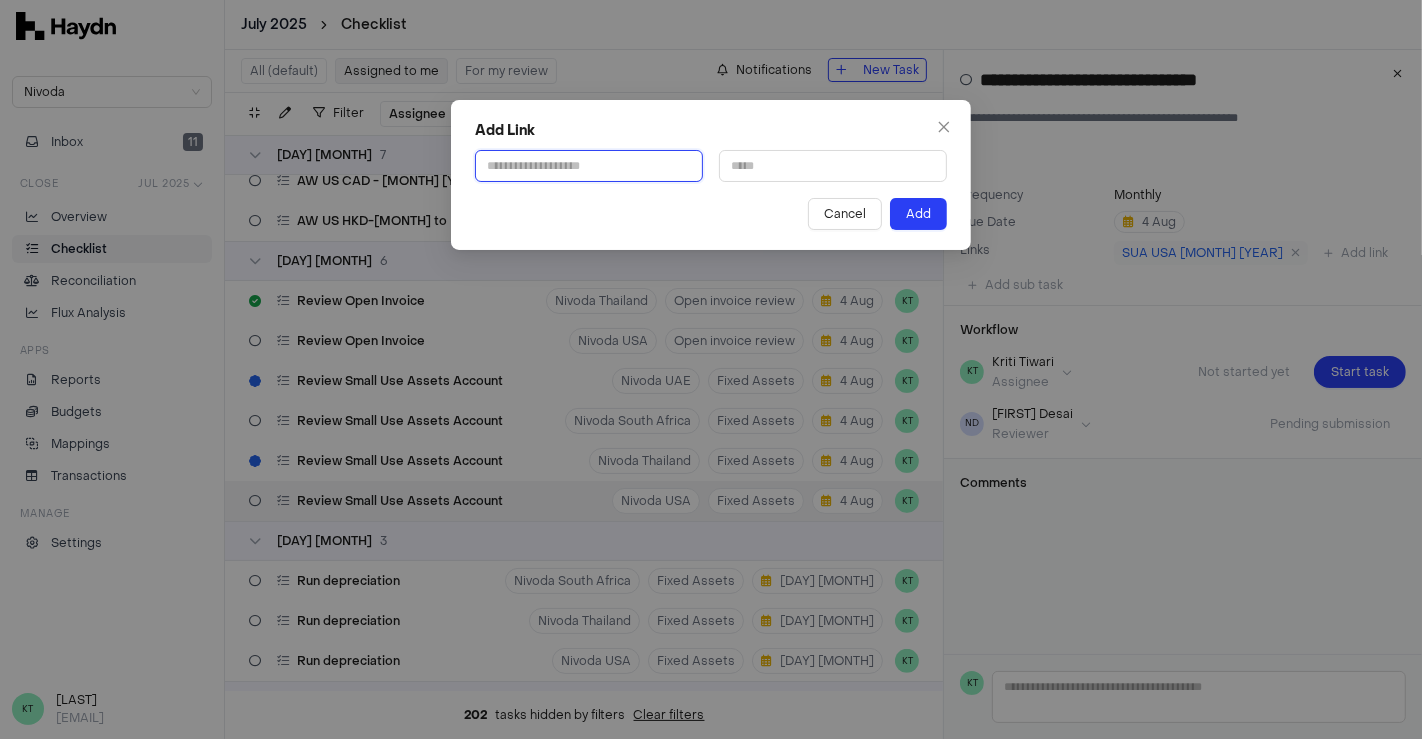 click at bounding box center [589, 166] 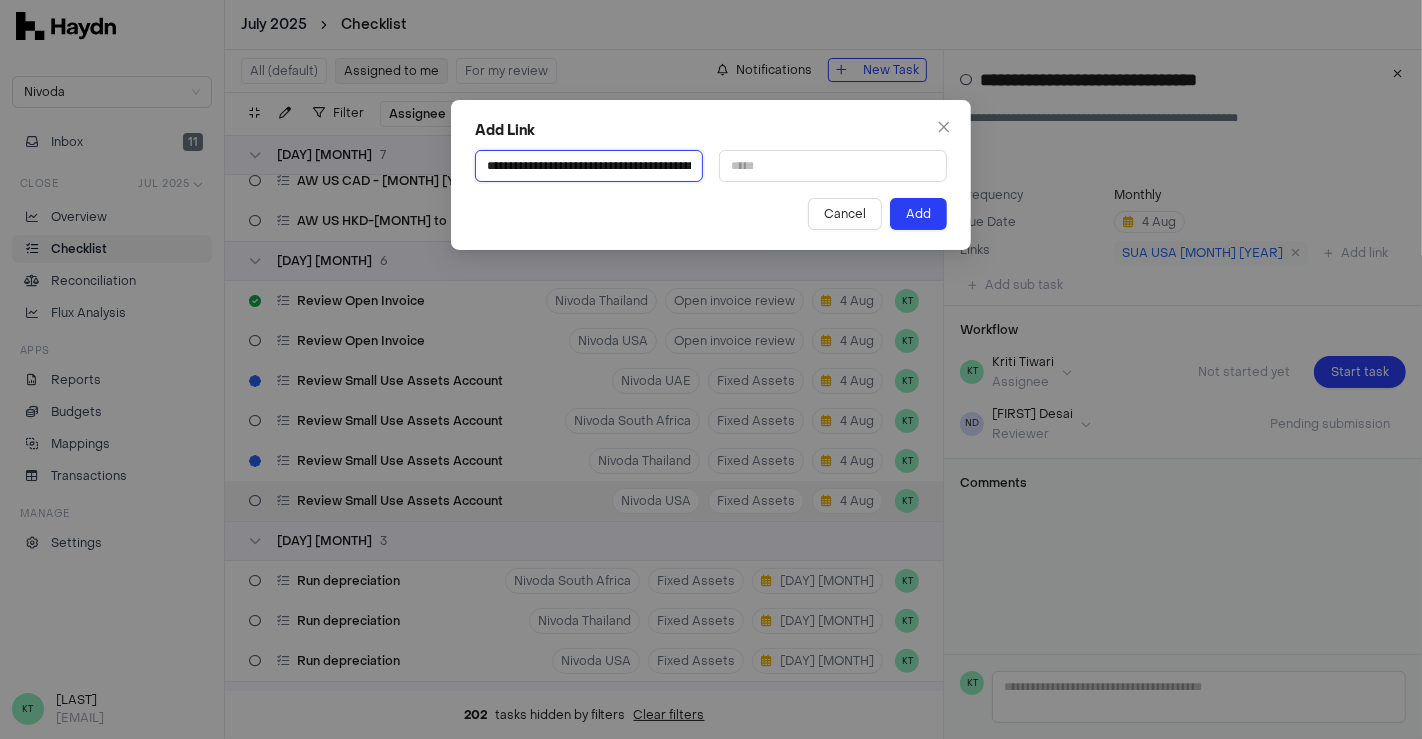 scroll, scrollTop: 0, scrollLeft: 576, axis: horizontal 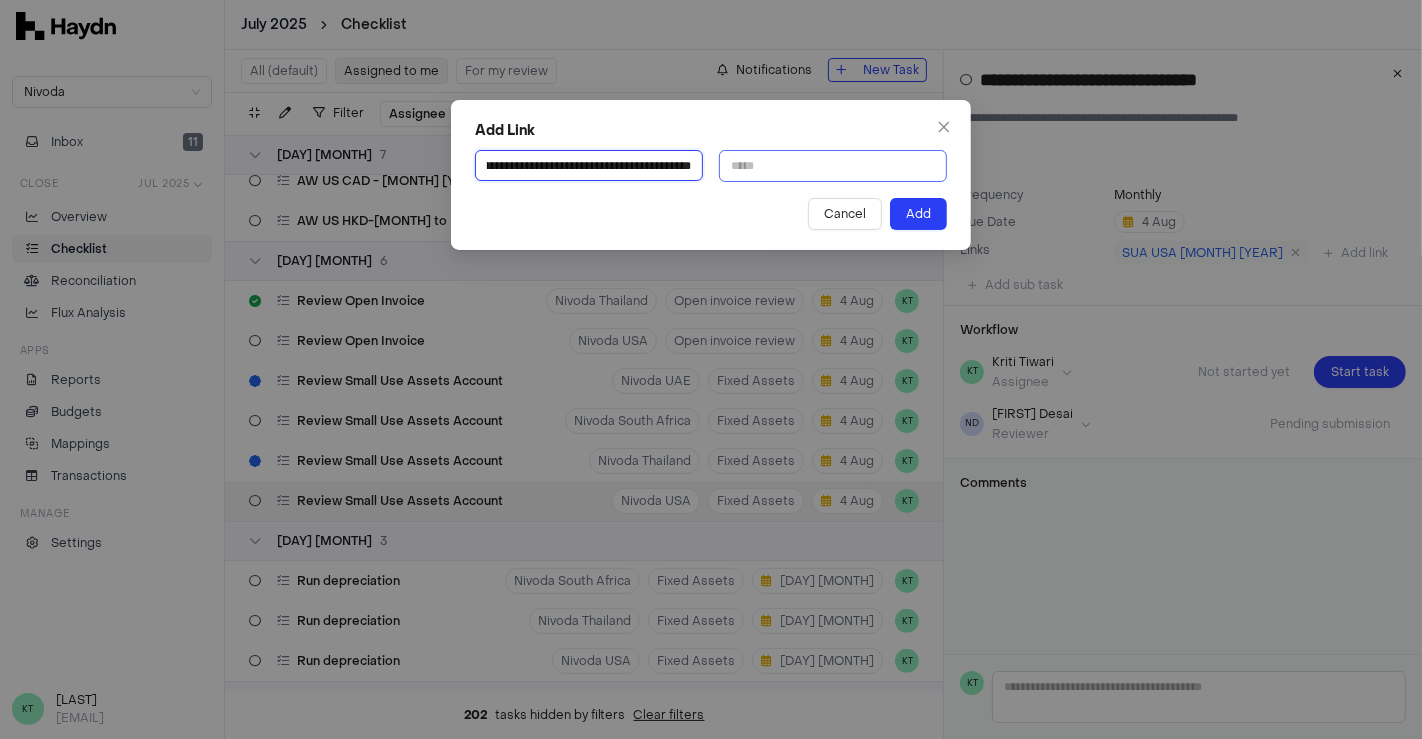 type on "**********" 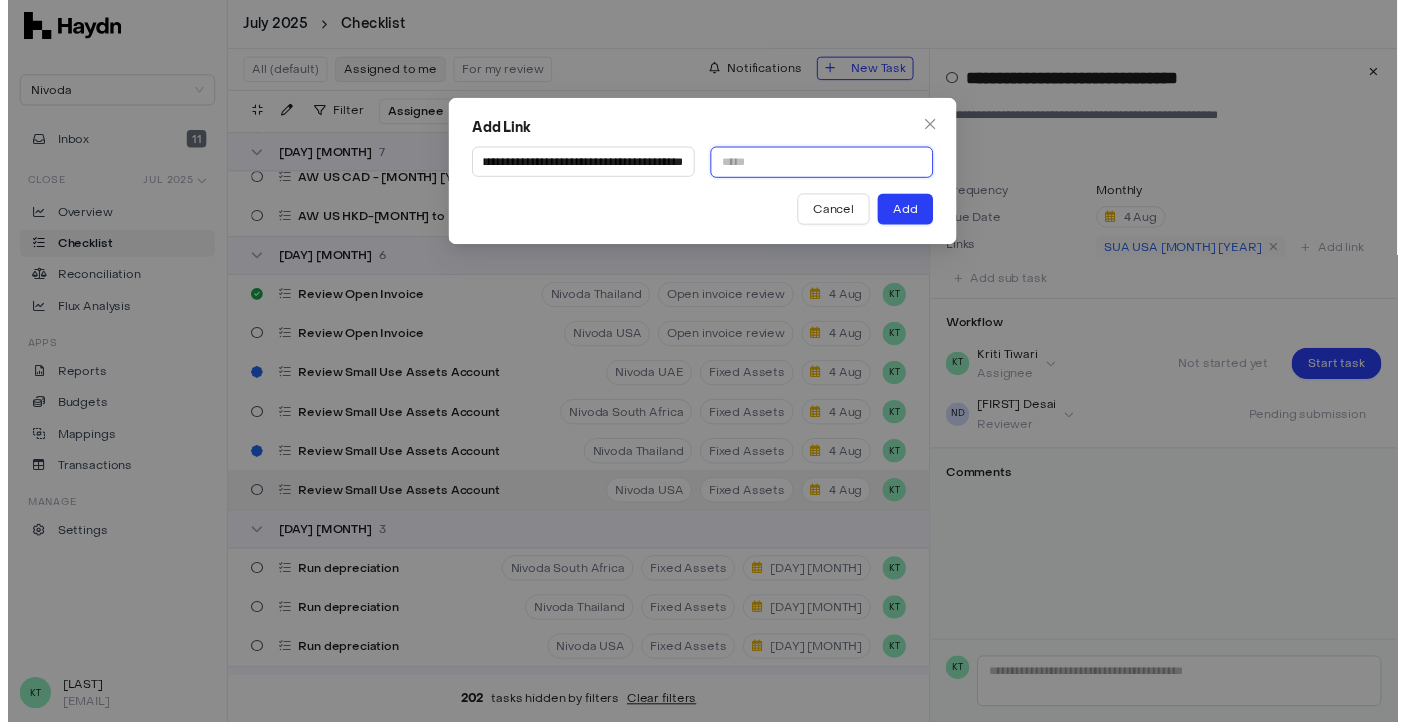scroll, scrollTop: 0, scrollLeft: 0, axis: both 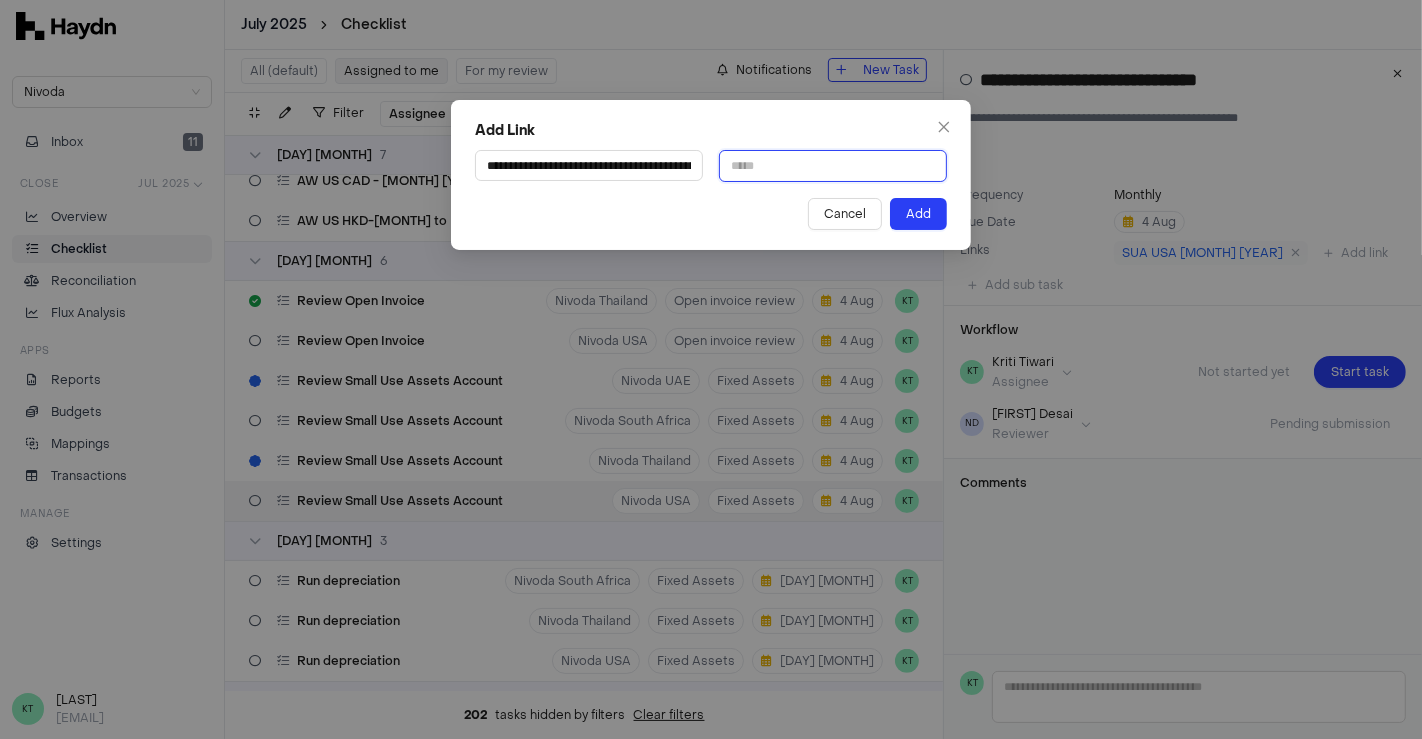 click at bounding box center [833, 166] 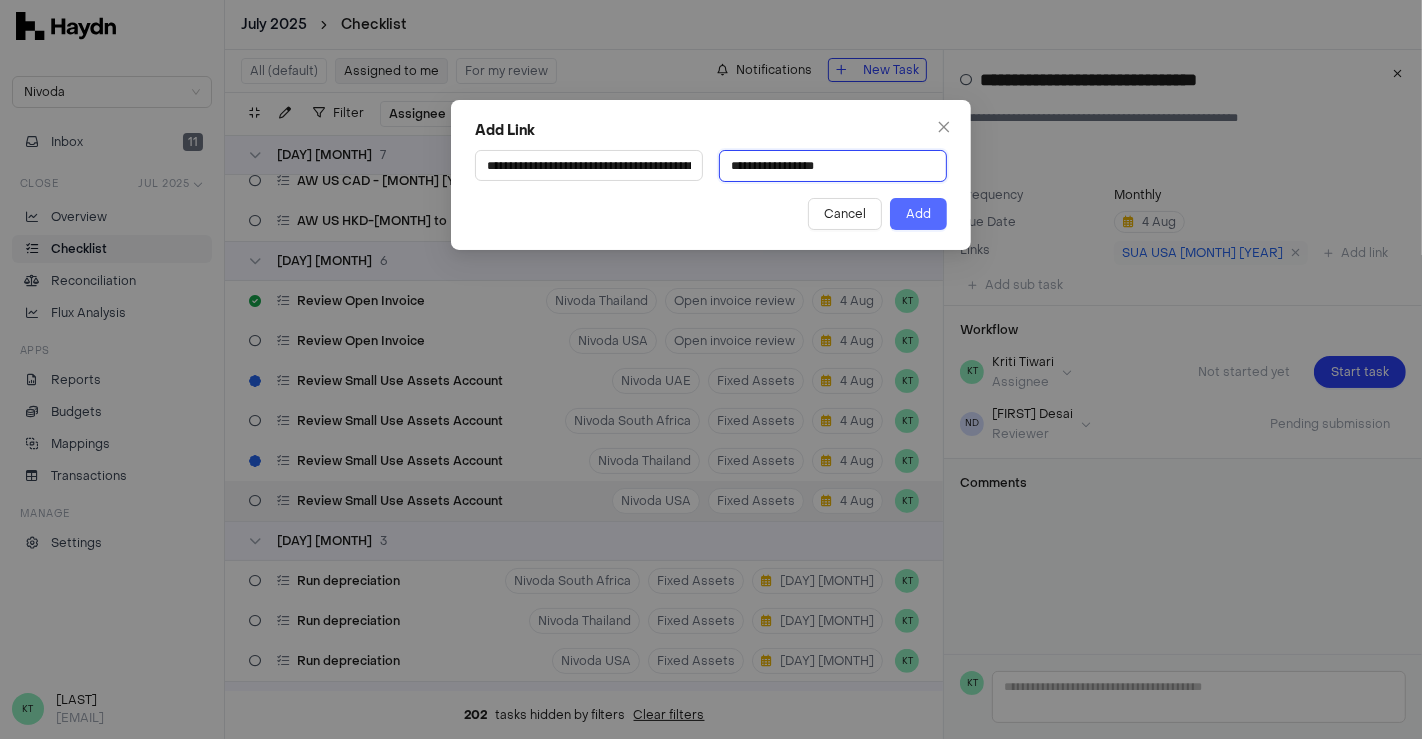 type on "**********" 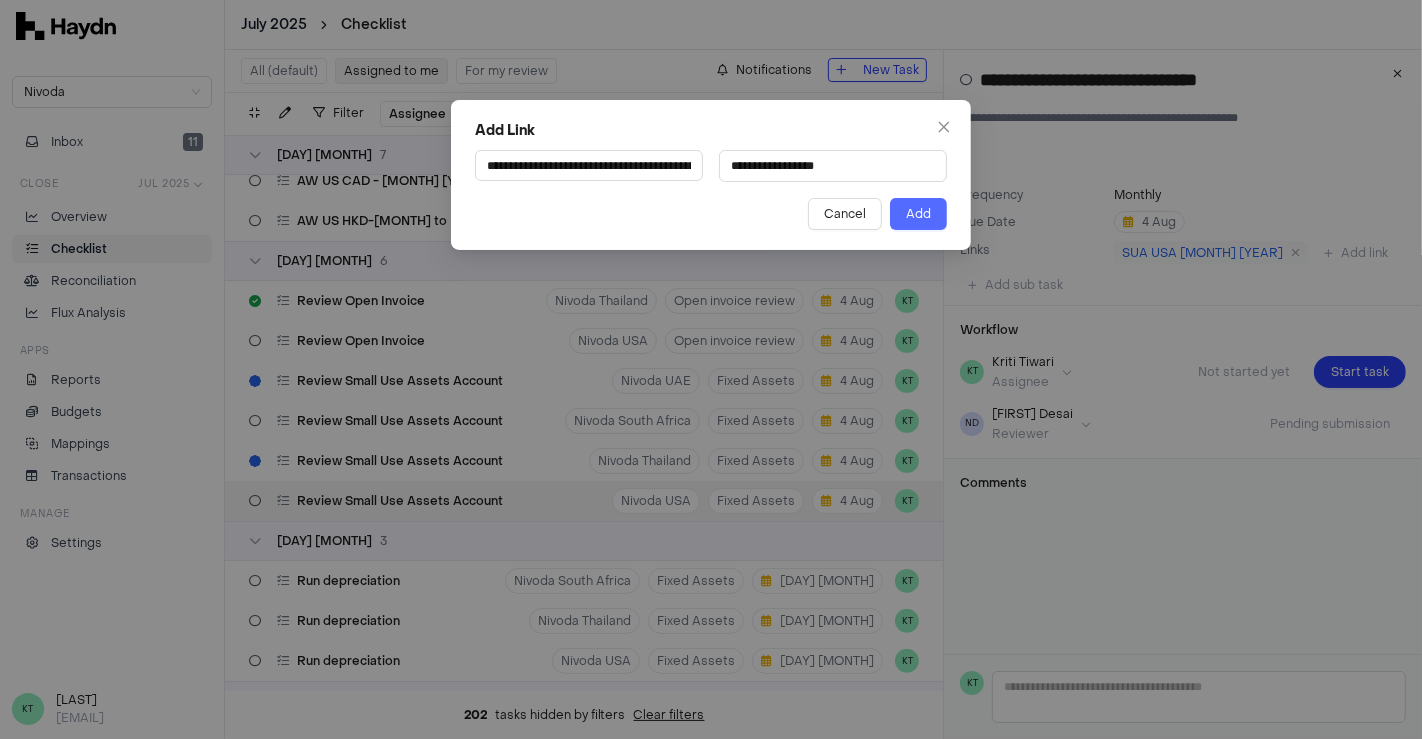 click on "Add" at bounding box center (918, 214) 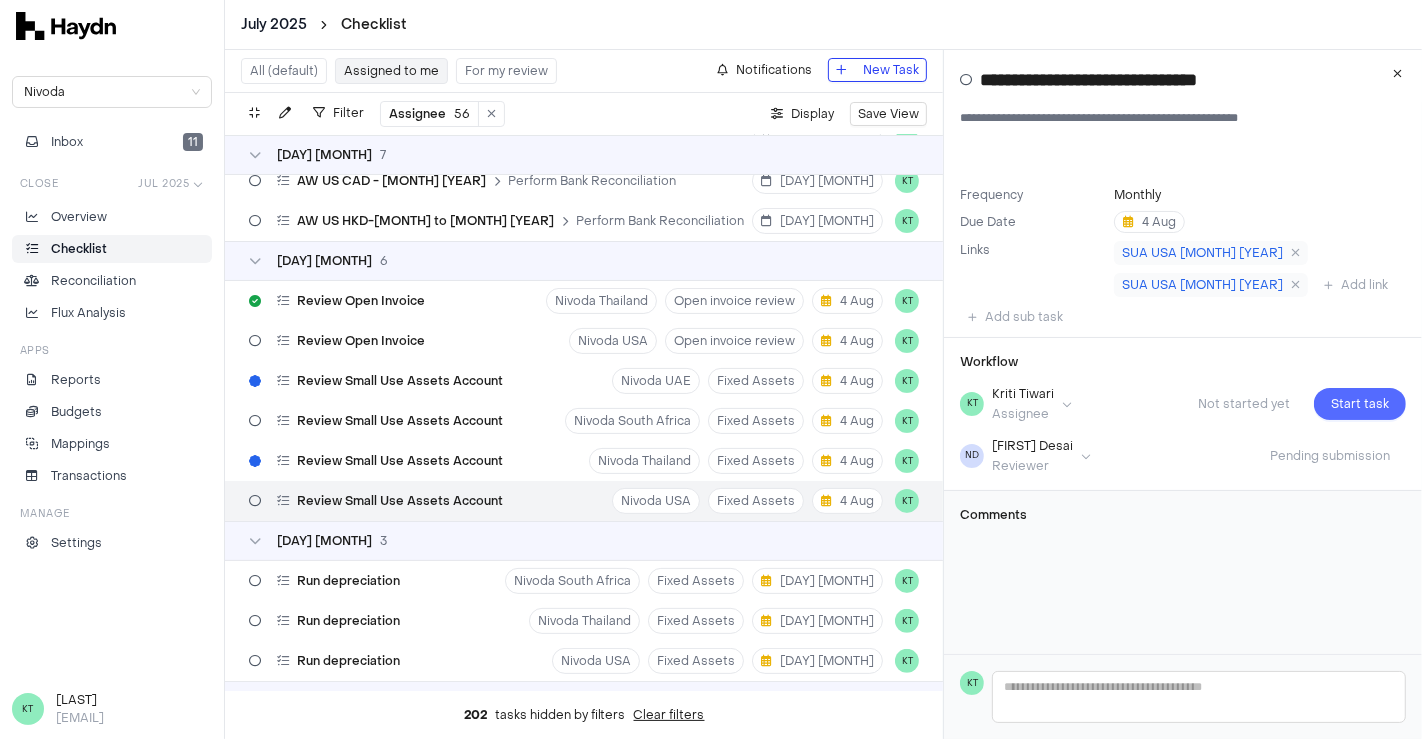 click on "Start task" at bounding box center (1360, 404) 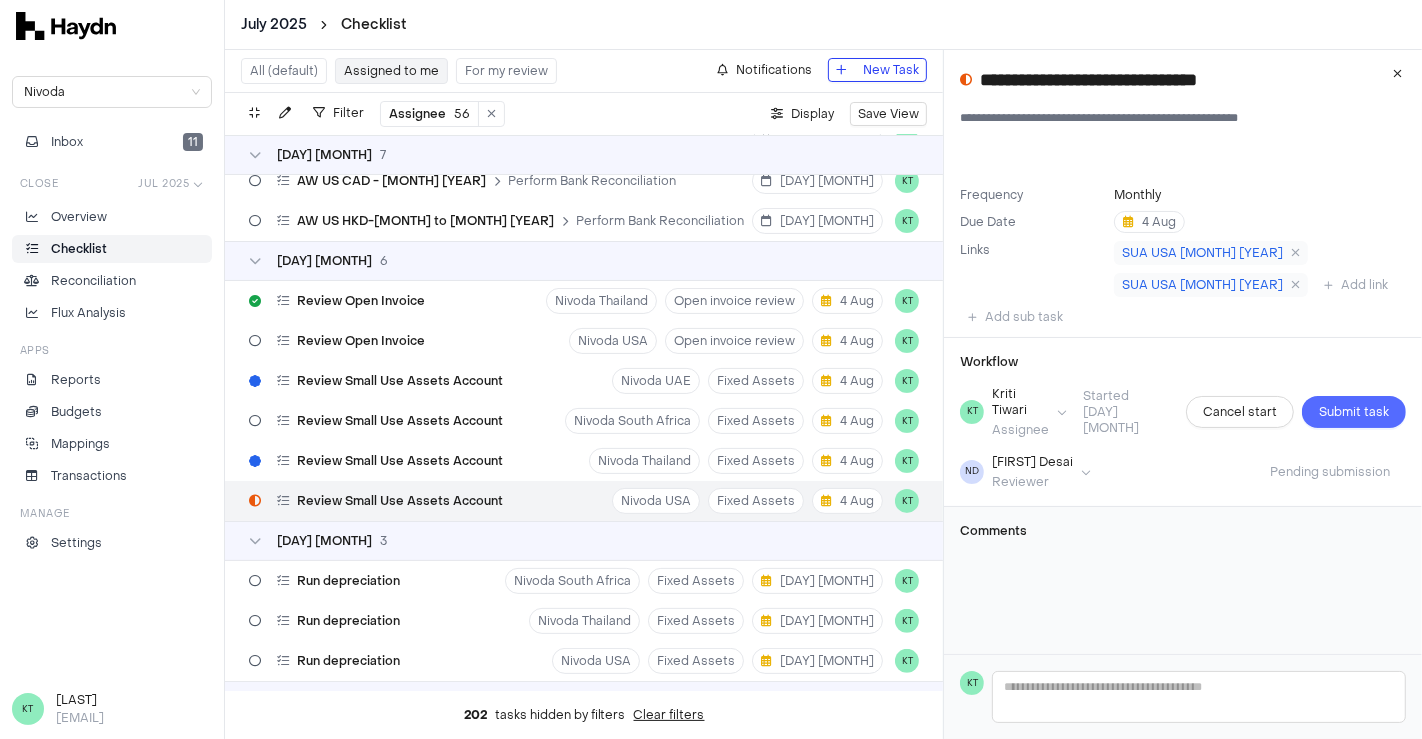 click on "Submit task" at bounding box center (1354, 412) 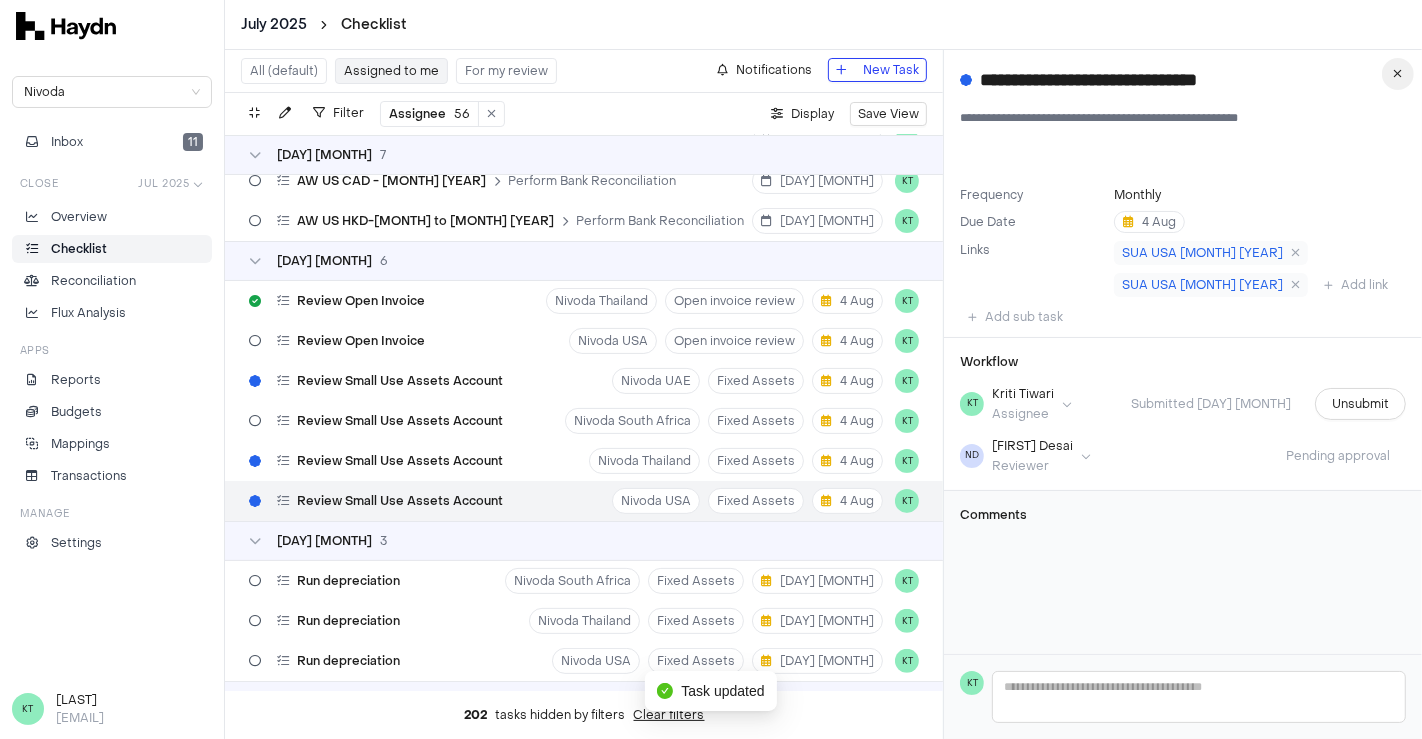 click at bounding box center (1398, 74) 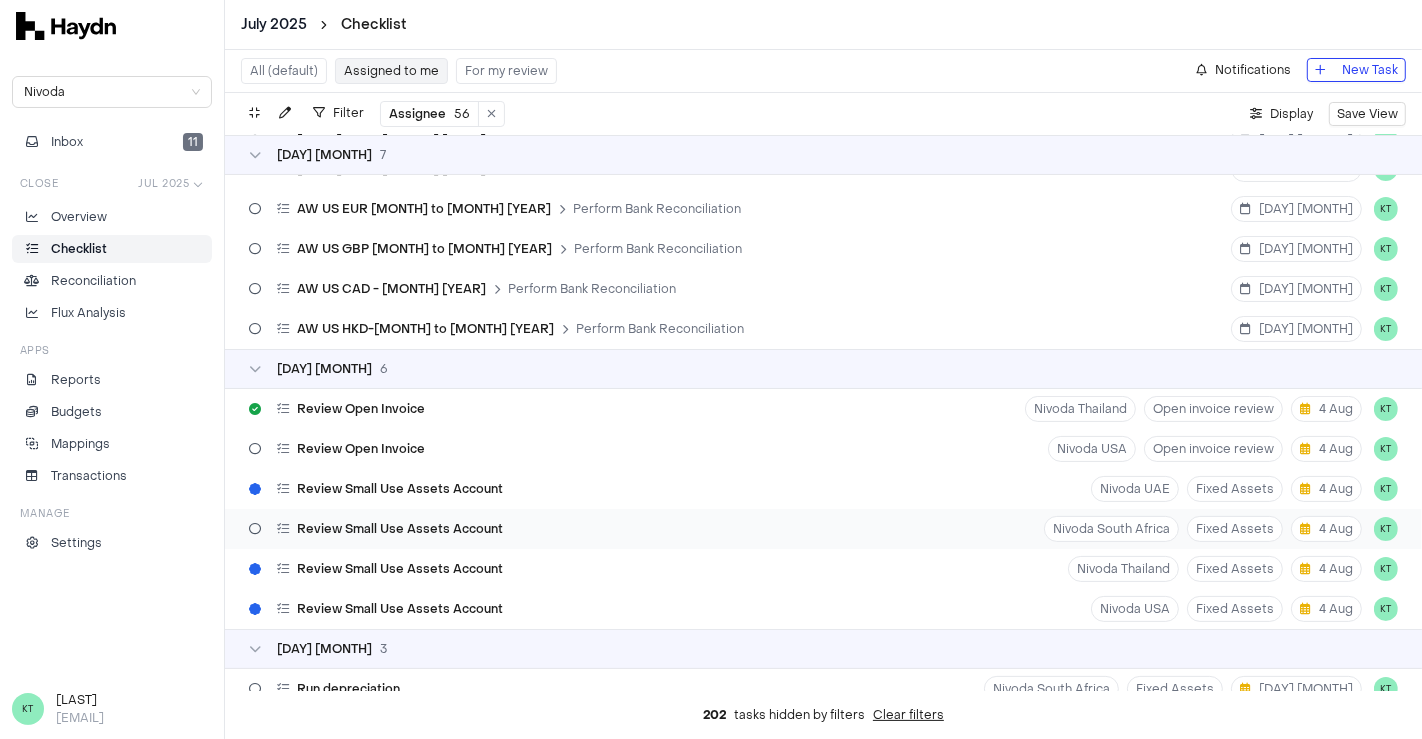 scroll, scrollTop: 225, scrollLeft: 0, axis: vertical 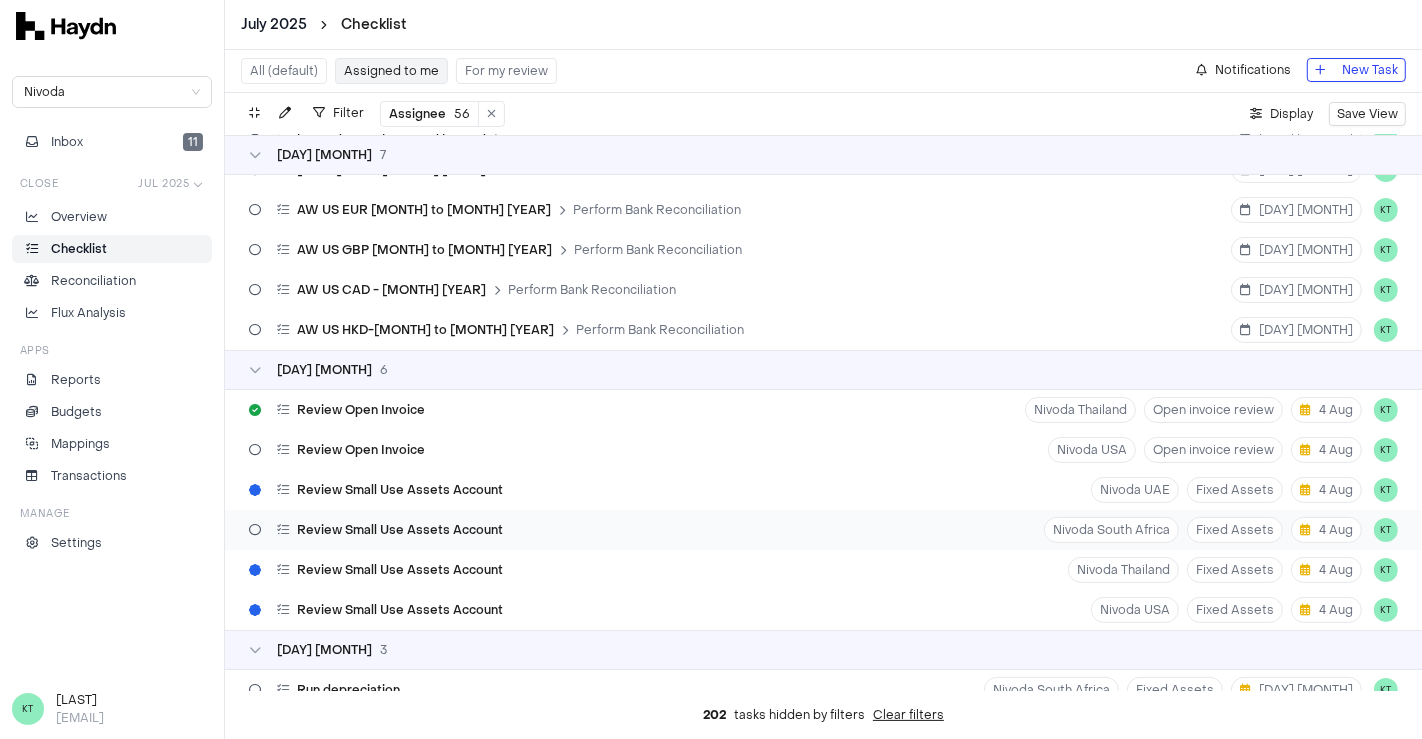 click on "Review Small Use Assets Account Nivoda South Africa Fixed Assets [DAY] [MONTH] KT" at bounding box center [823, 530] 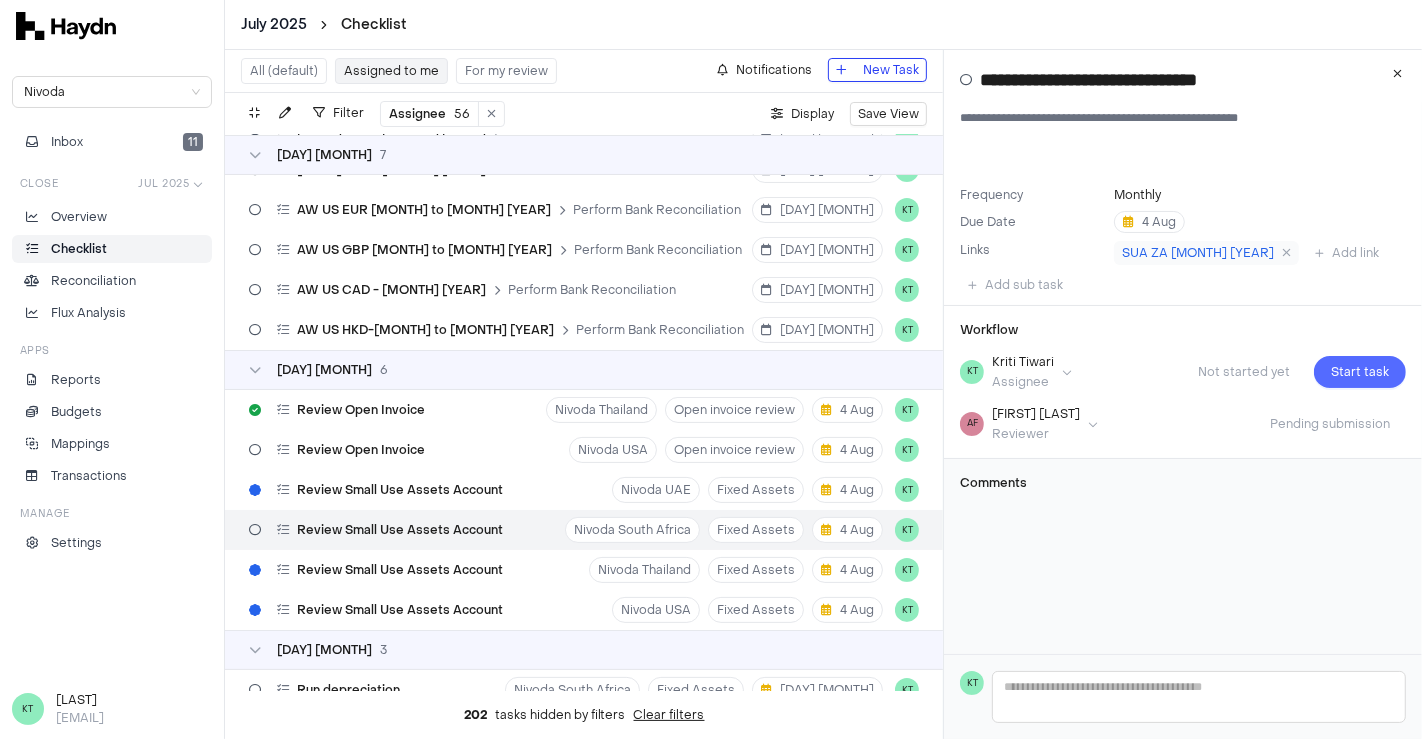 click on "Start task" at bounding box center (1360, 372) 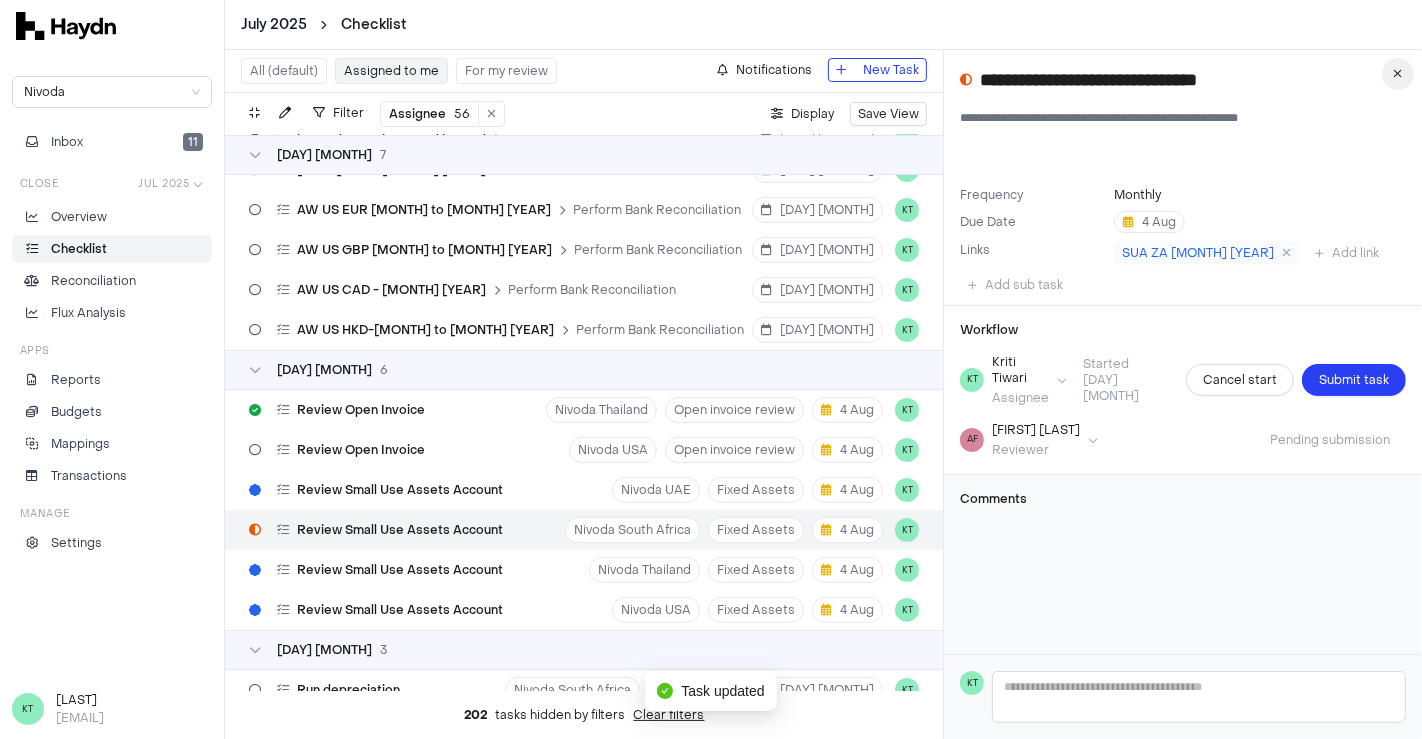 click at bounding box center [1398, 74] 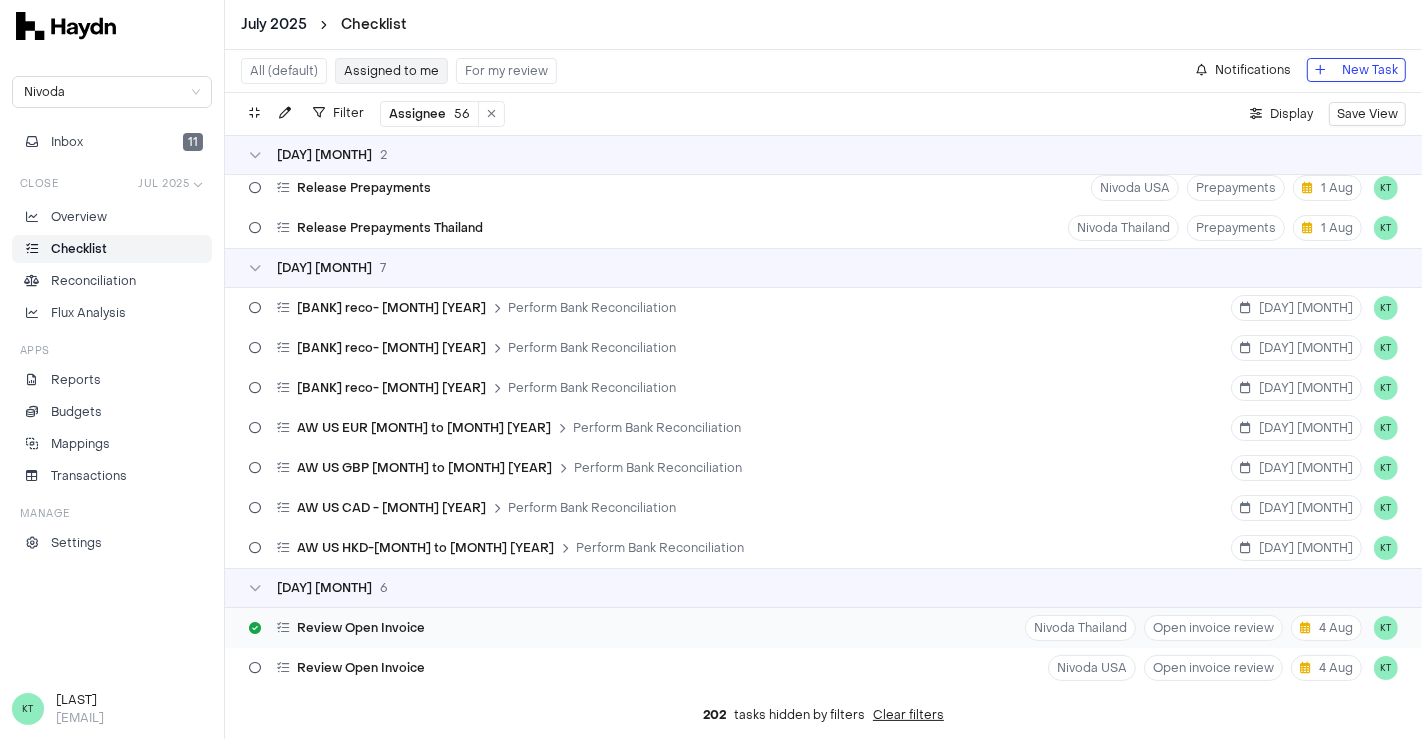 scroll, scrollTop: 0, scrollLeft: 0, axis: both 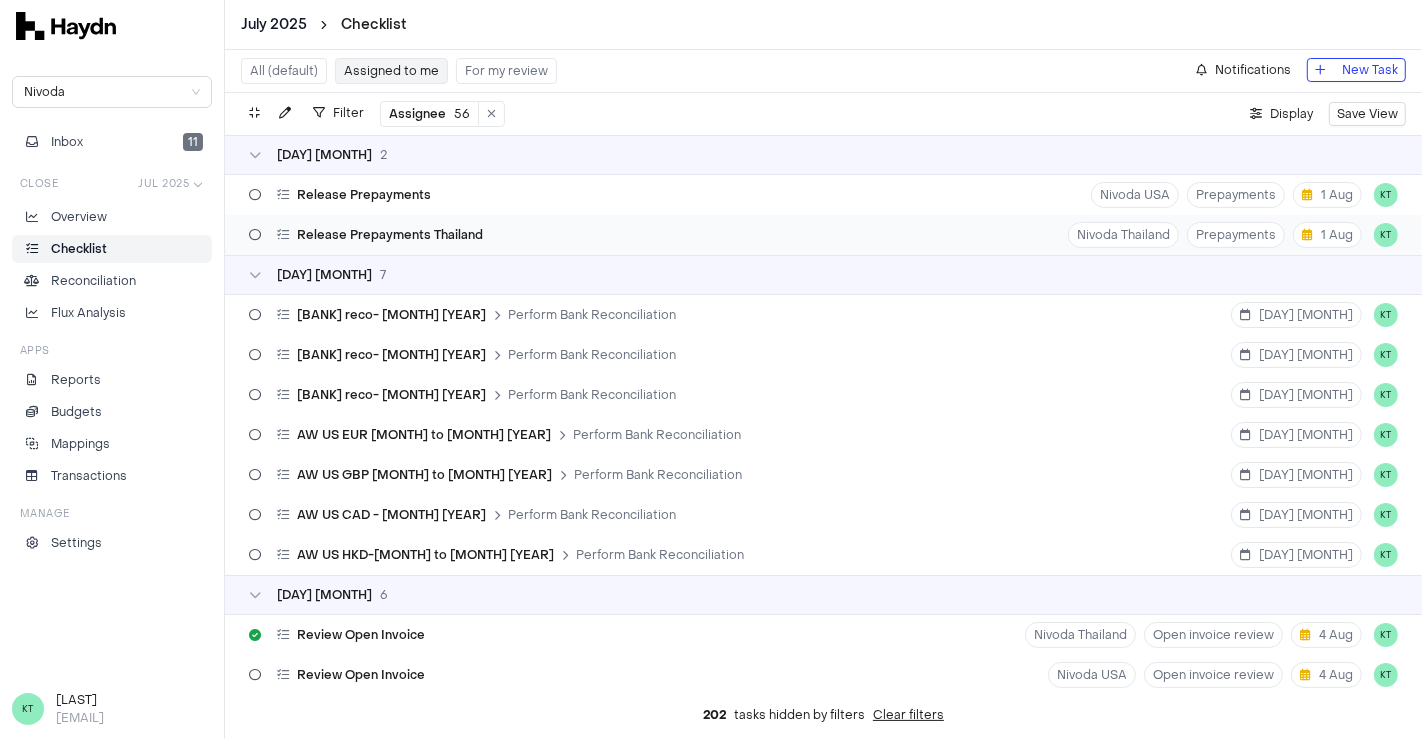 click on "Release Prepayments Thailand" at bounding box center [366, 235] 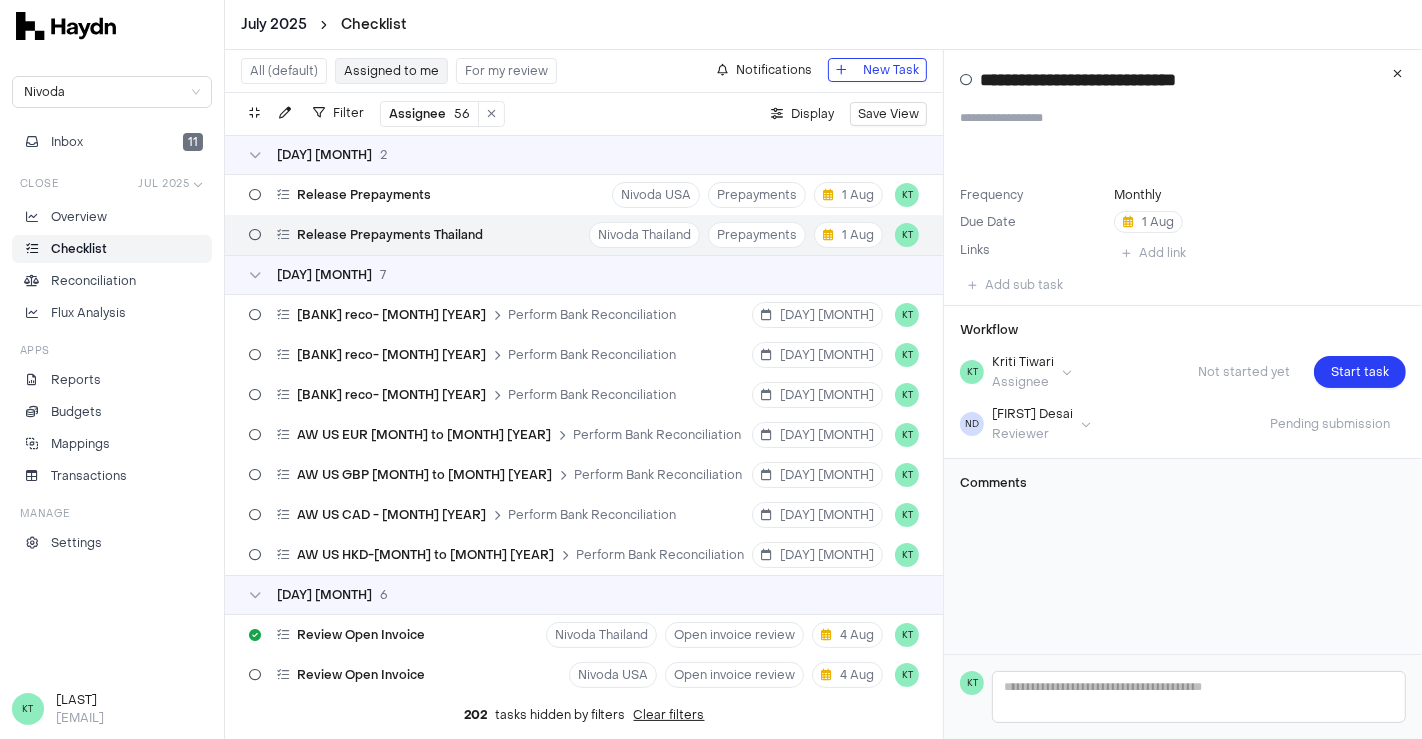 click on "Release Prepayments Thailand" at bounding box center [390, 235] 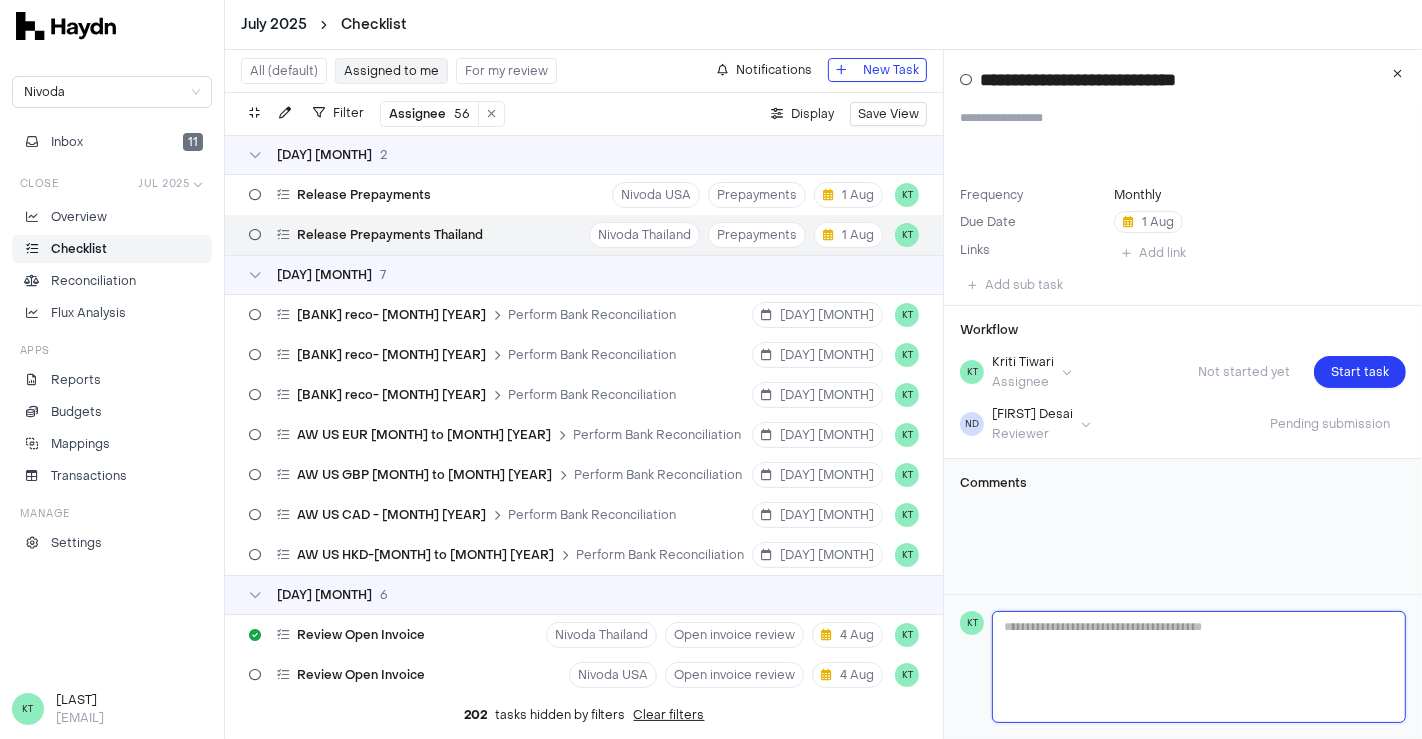 click at bounding box center (1199, 667) 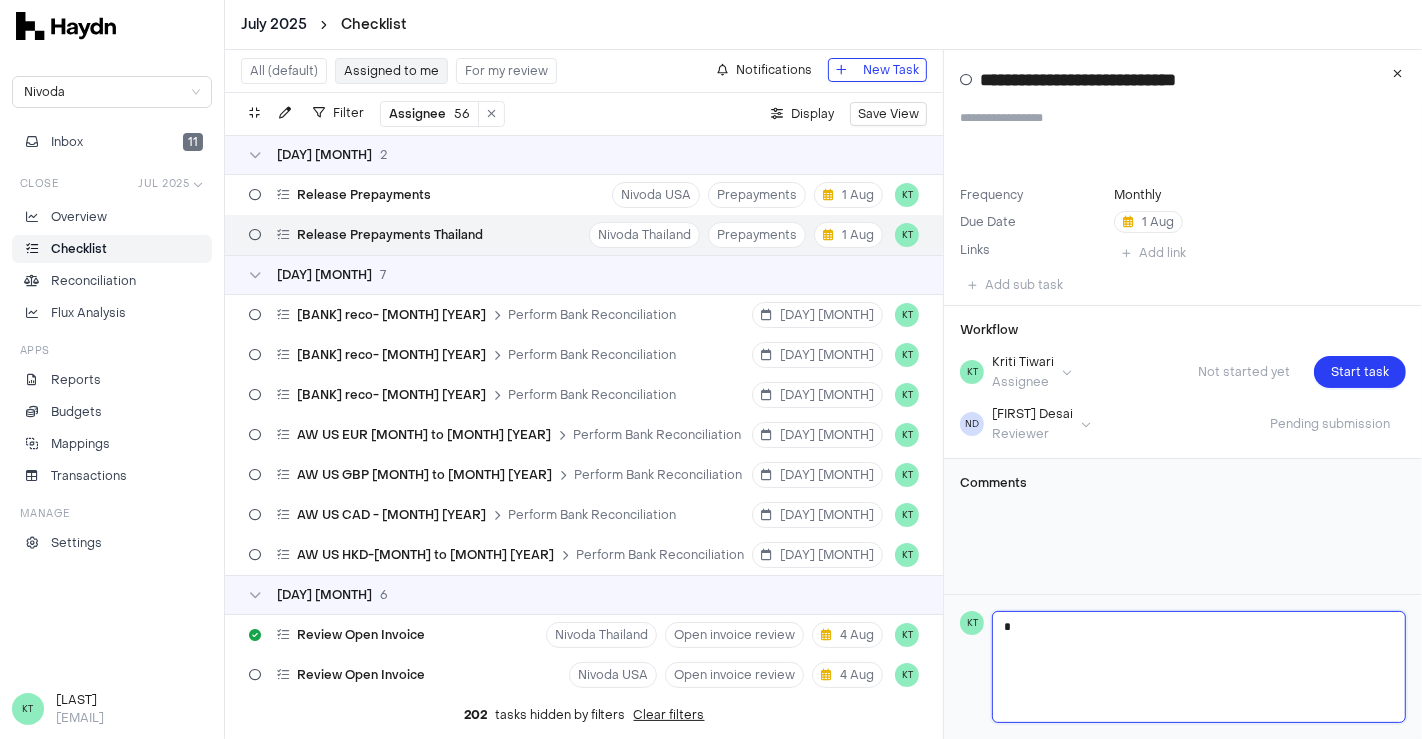 type 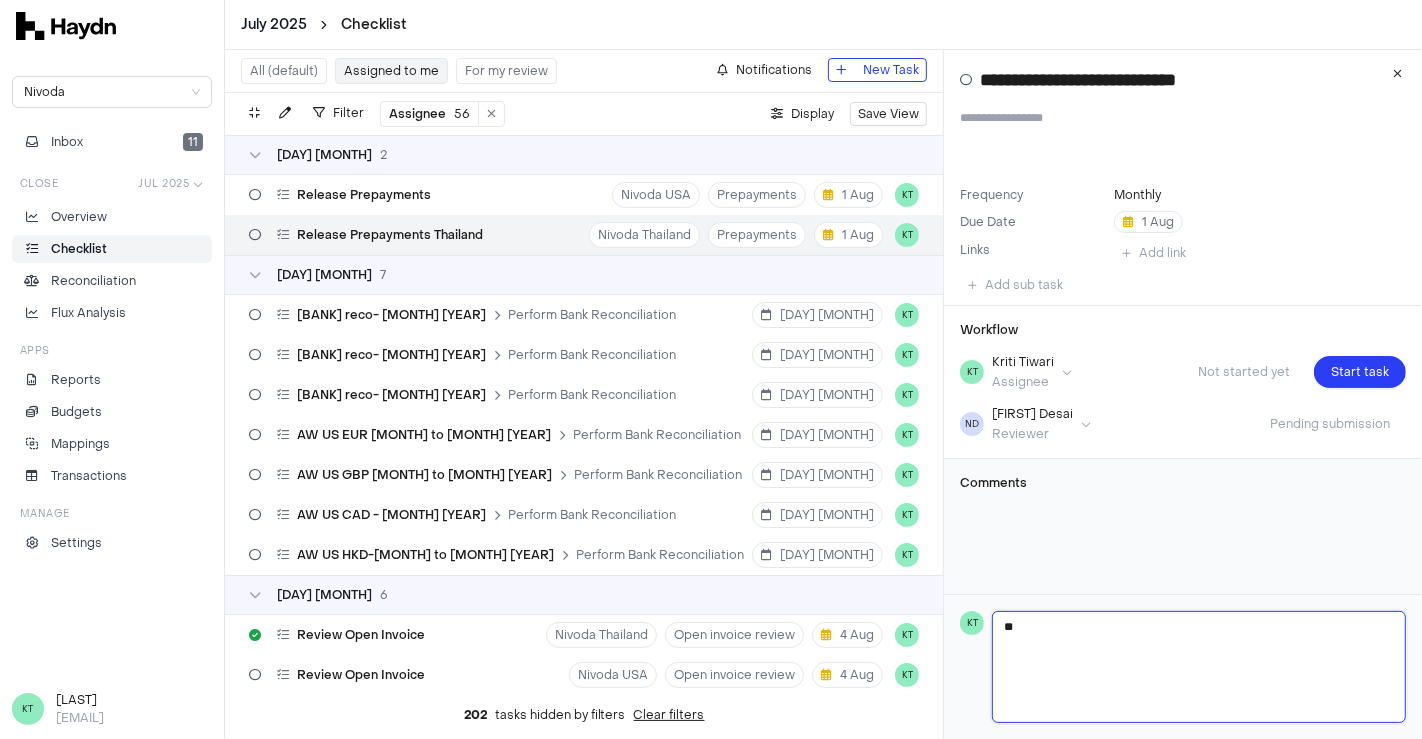 type 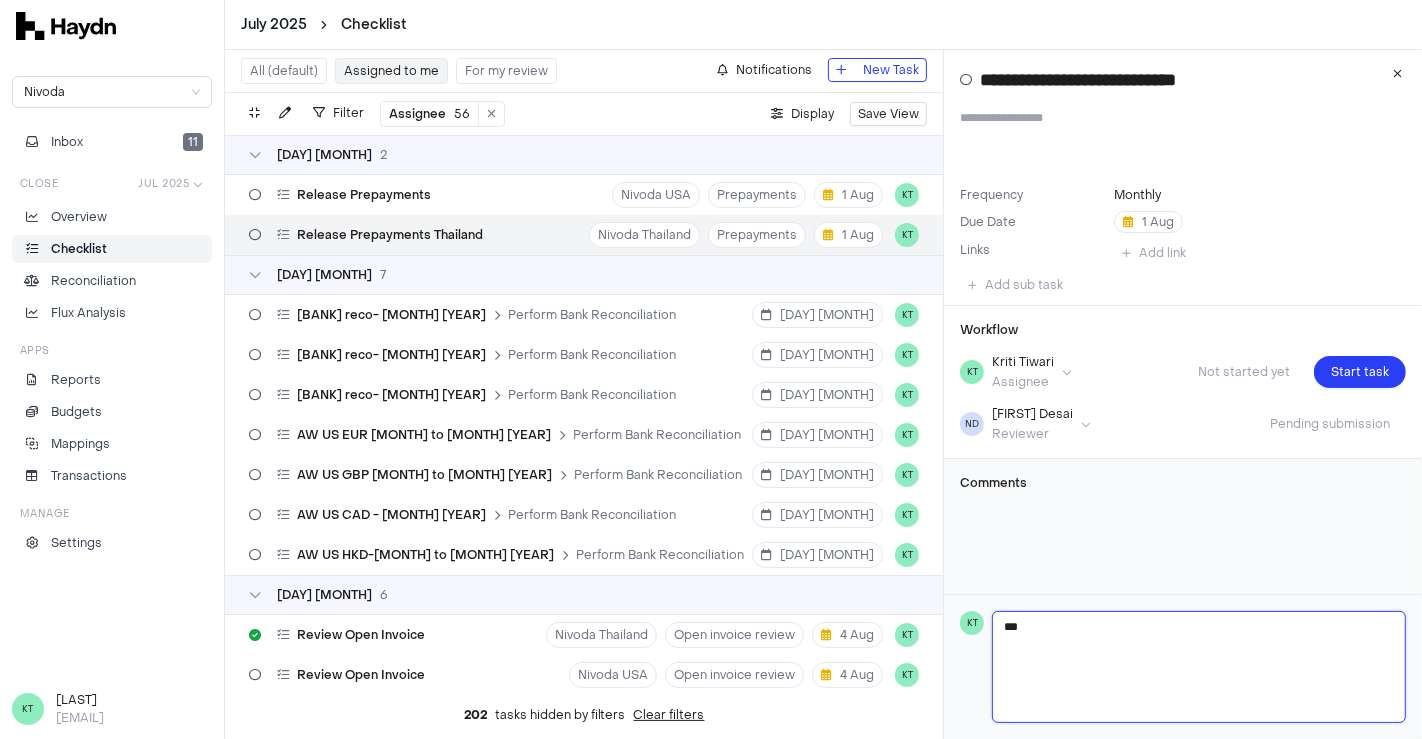 type 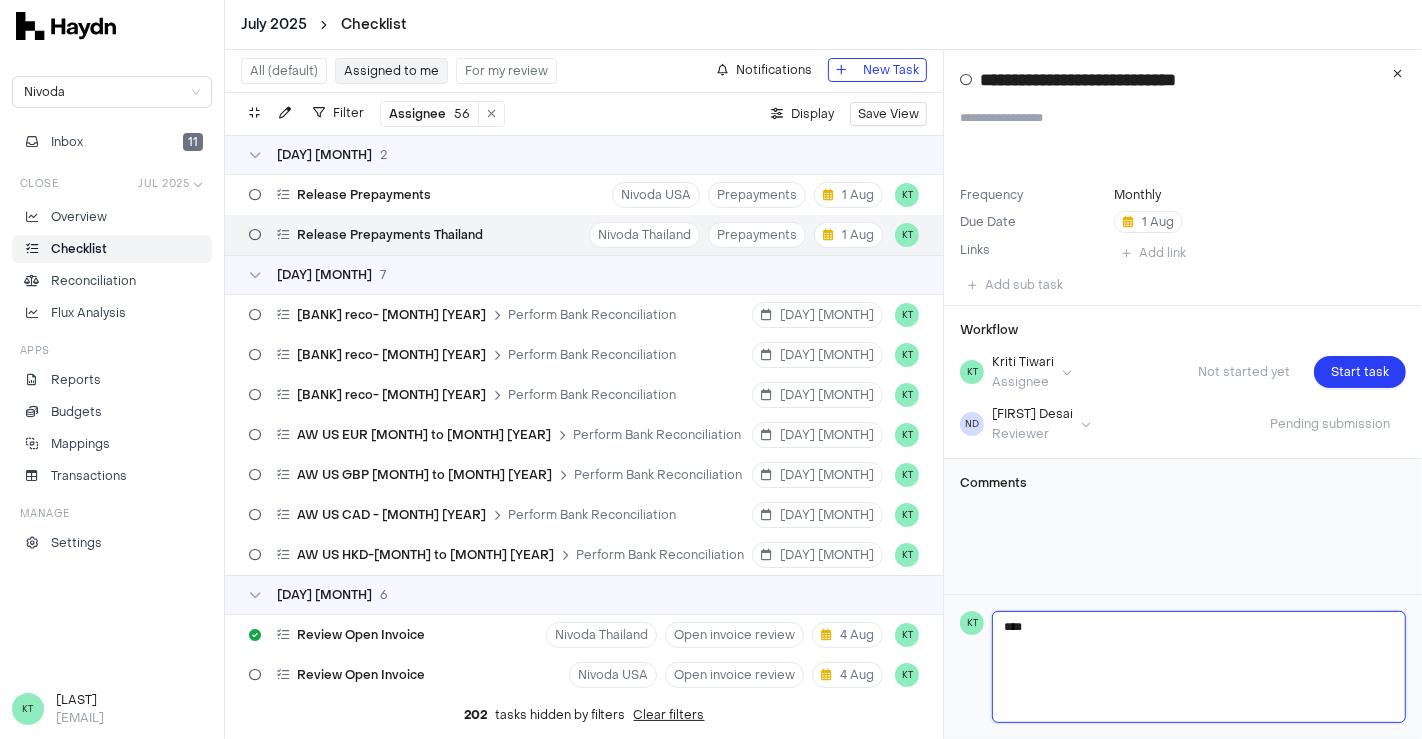 type 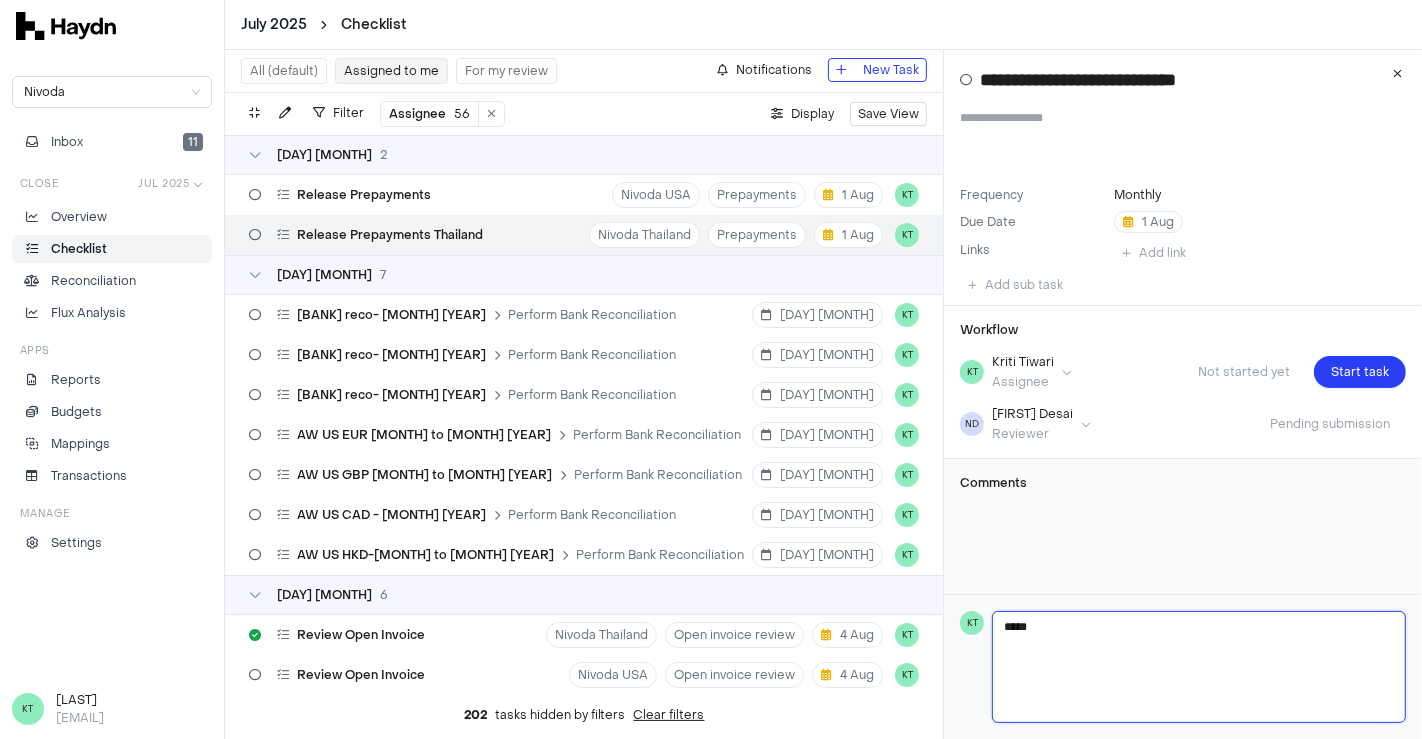 type on "******" 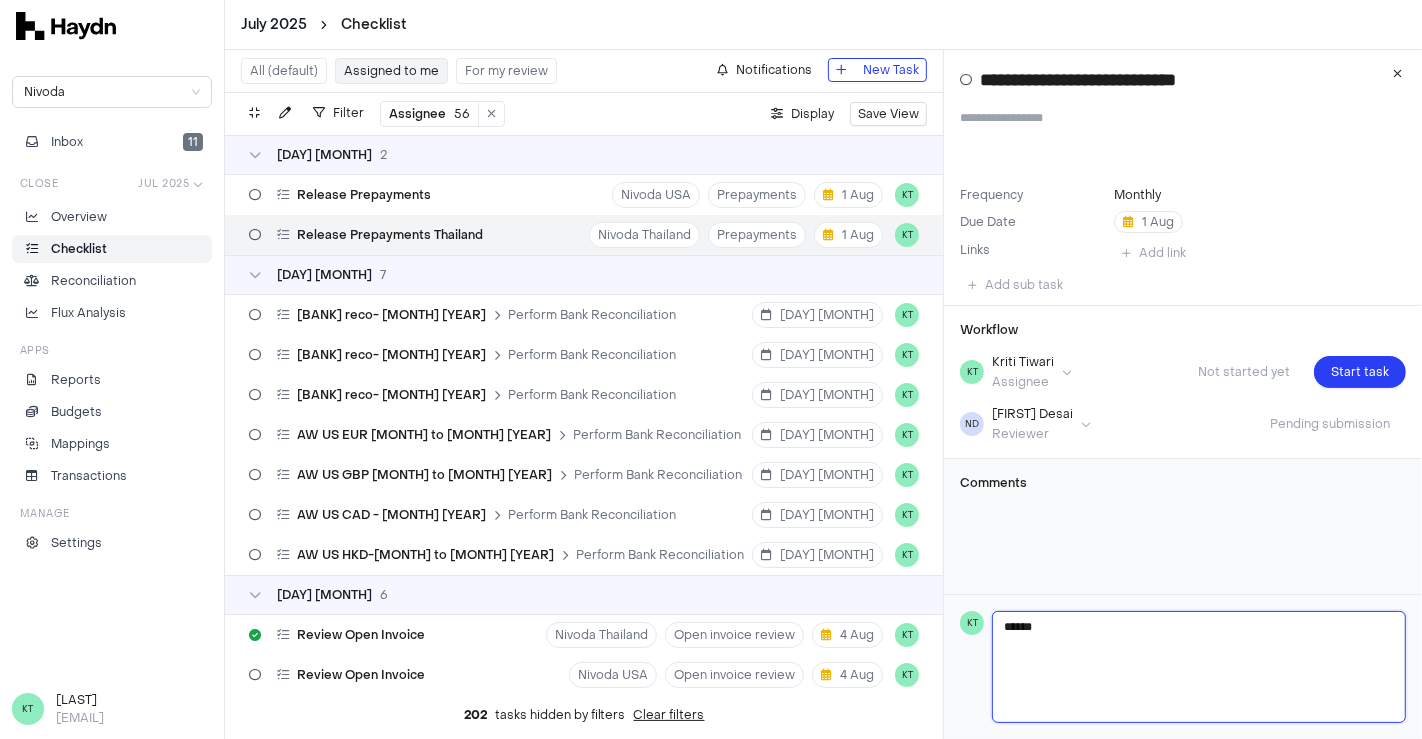 type 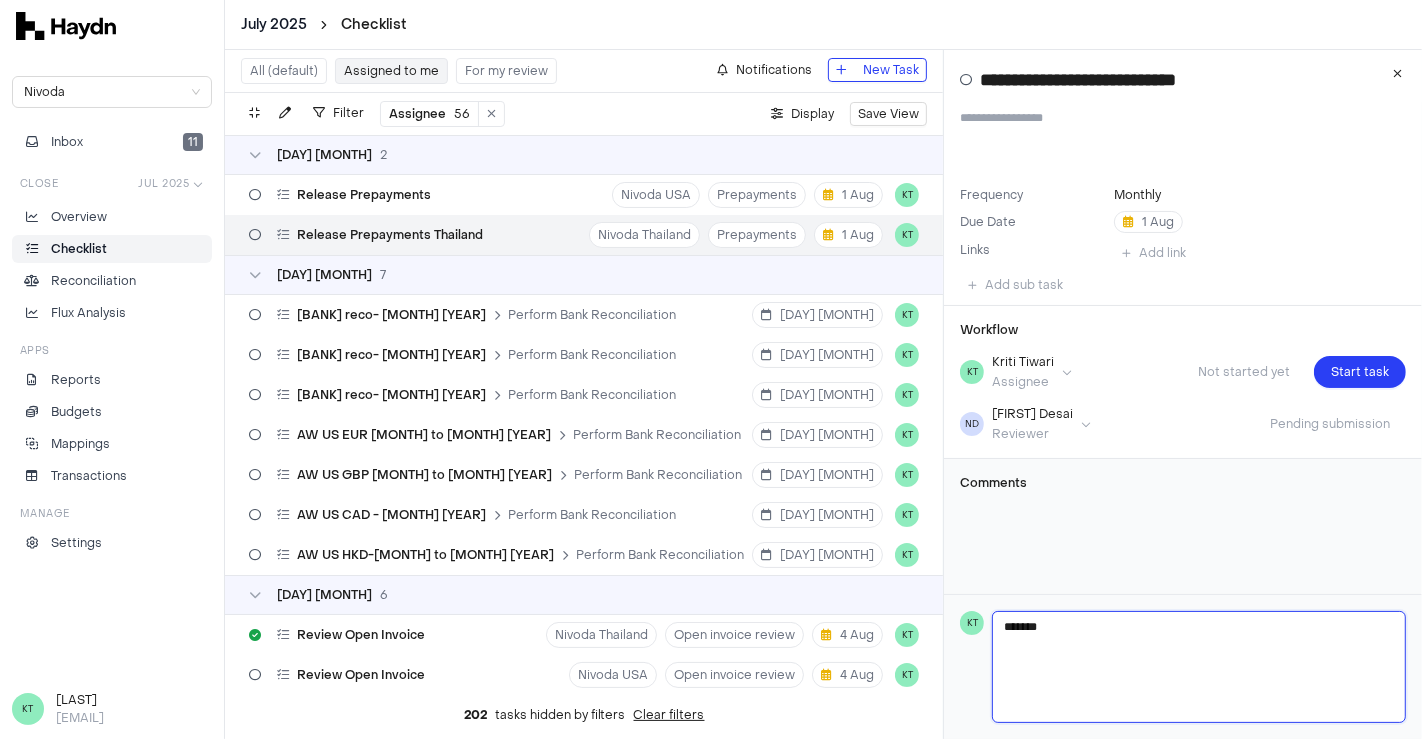 type 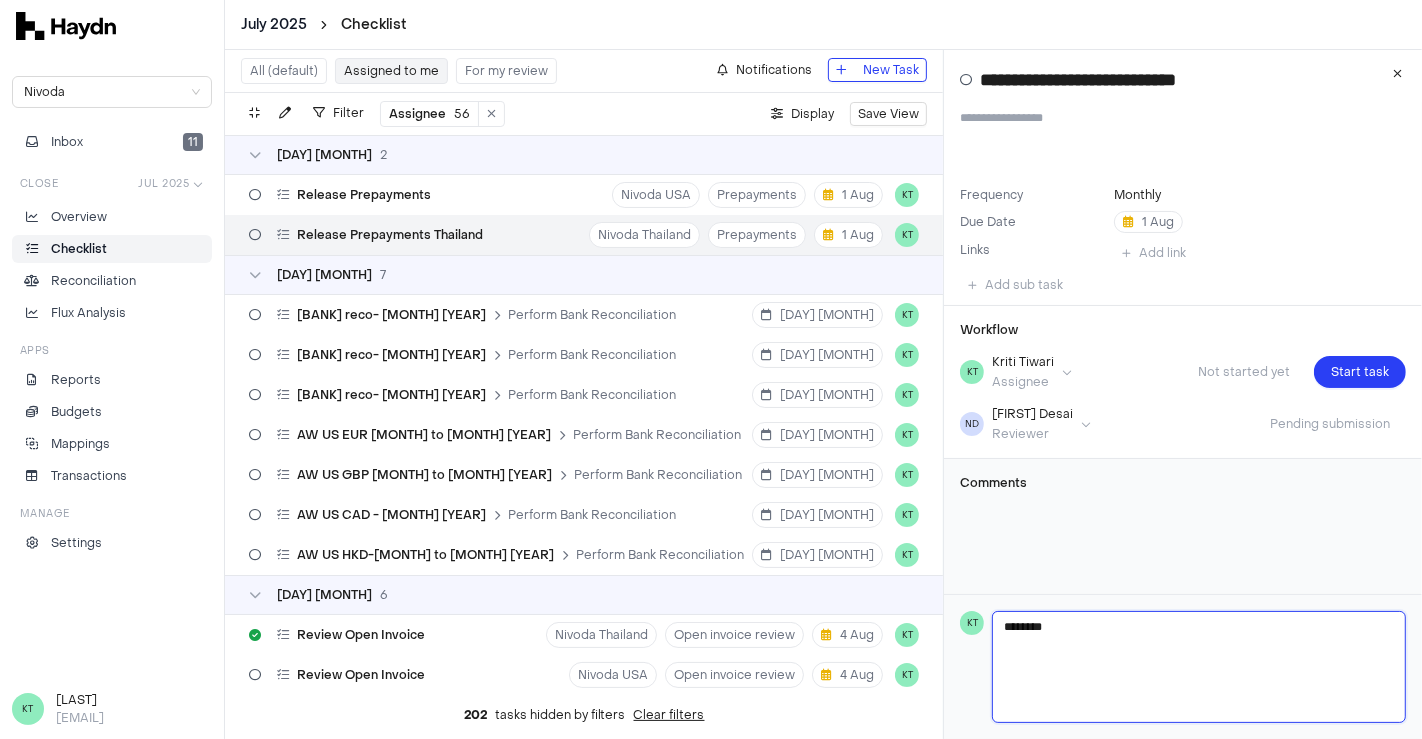 type 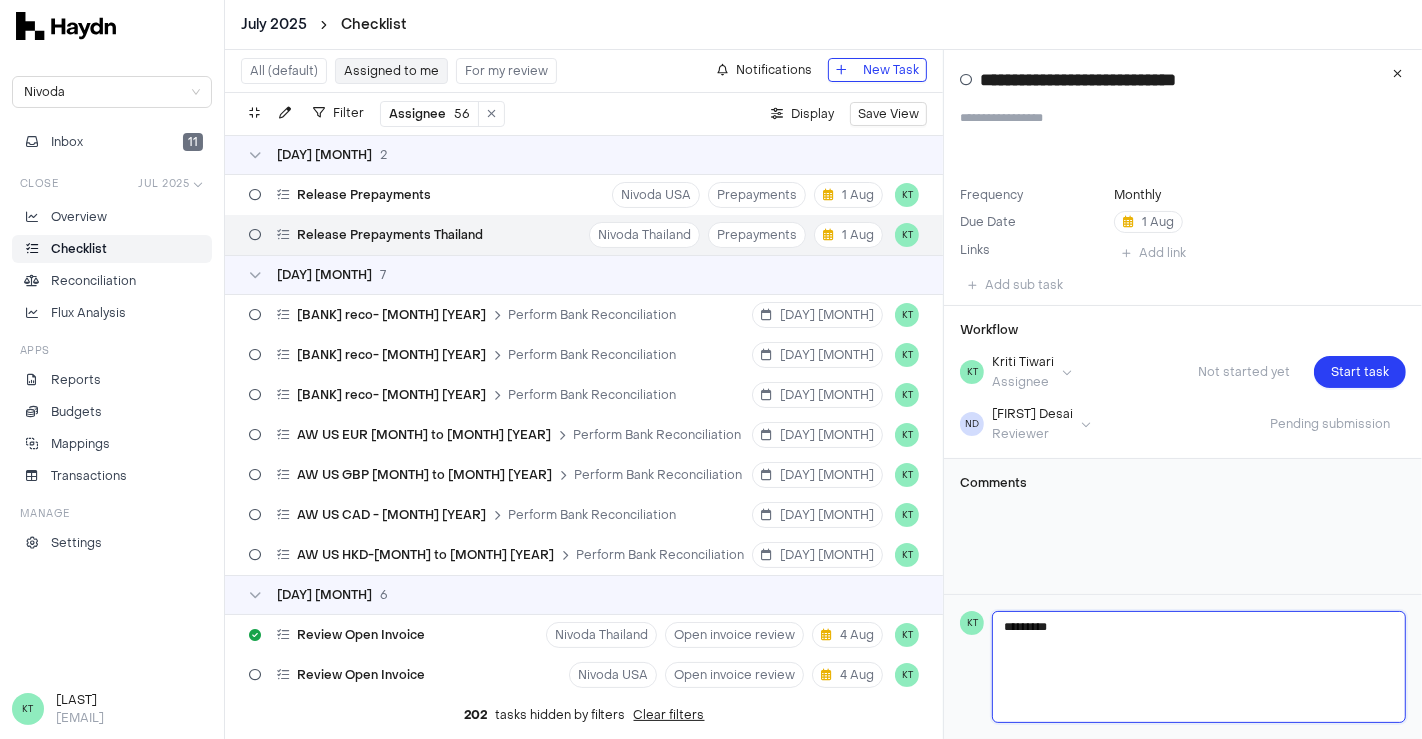 type 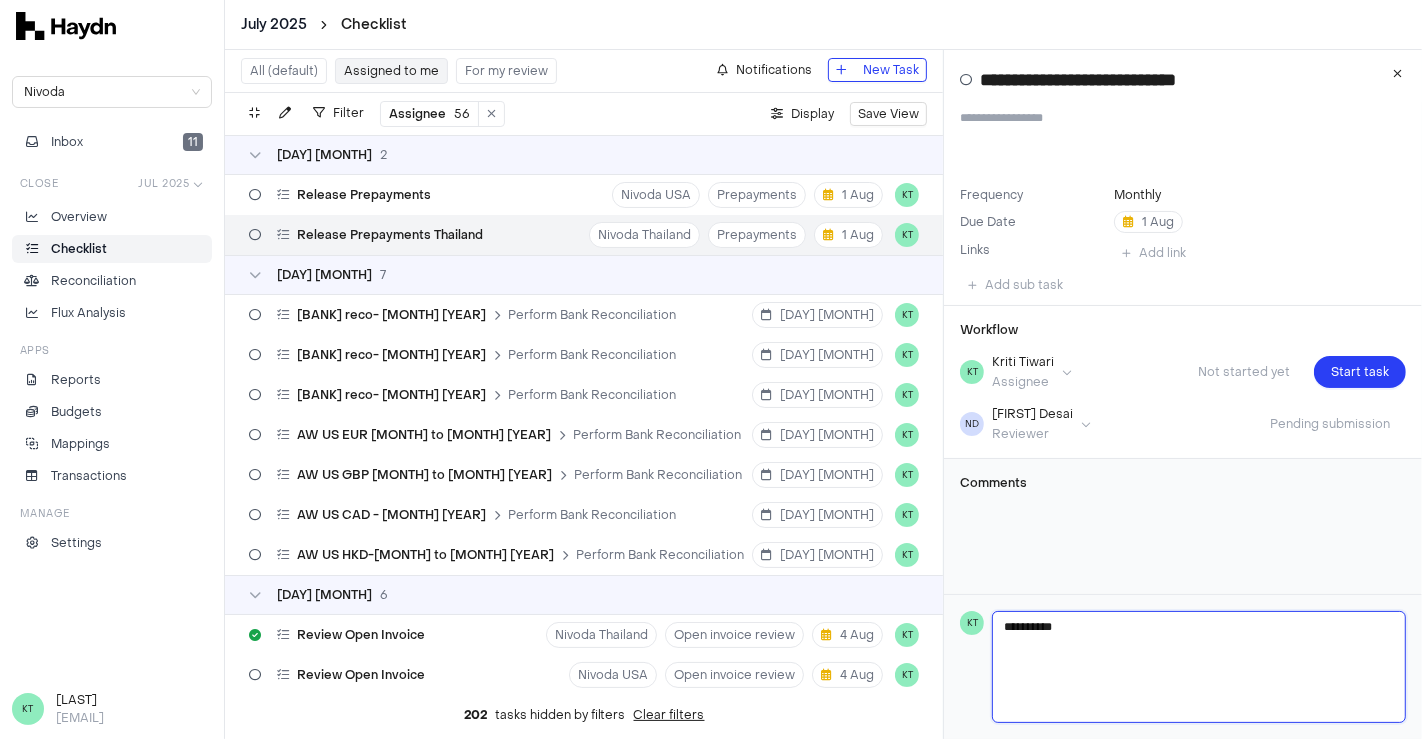 type 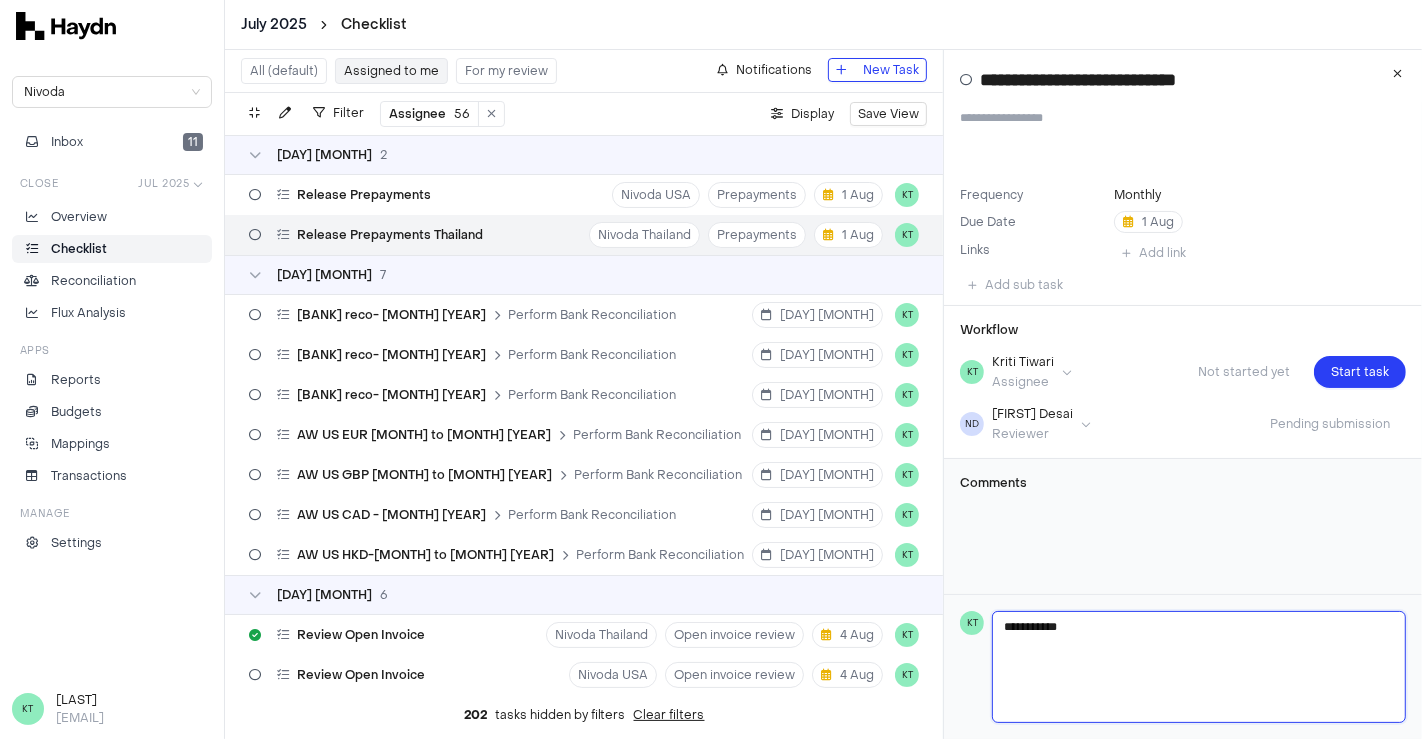 type 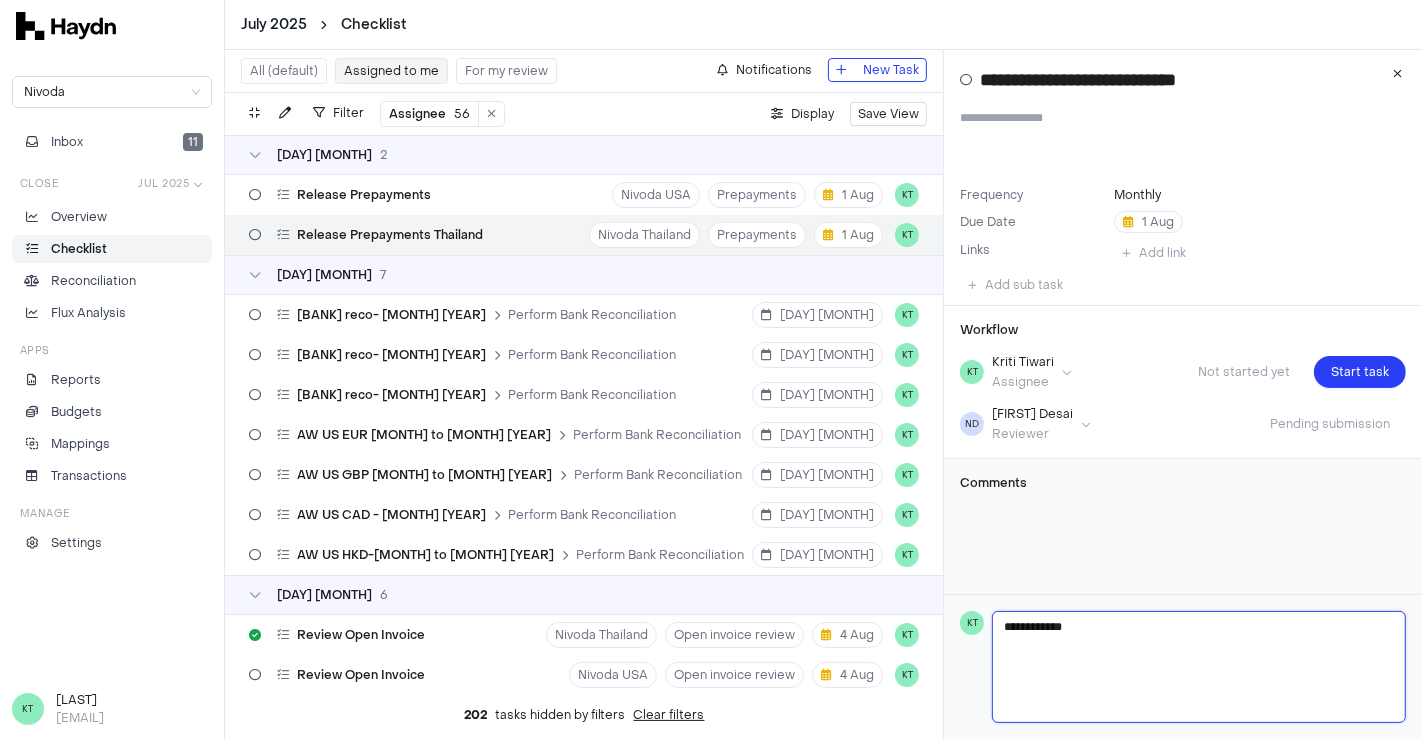 type 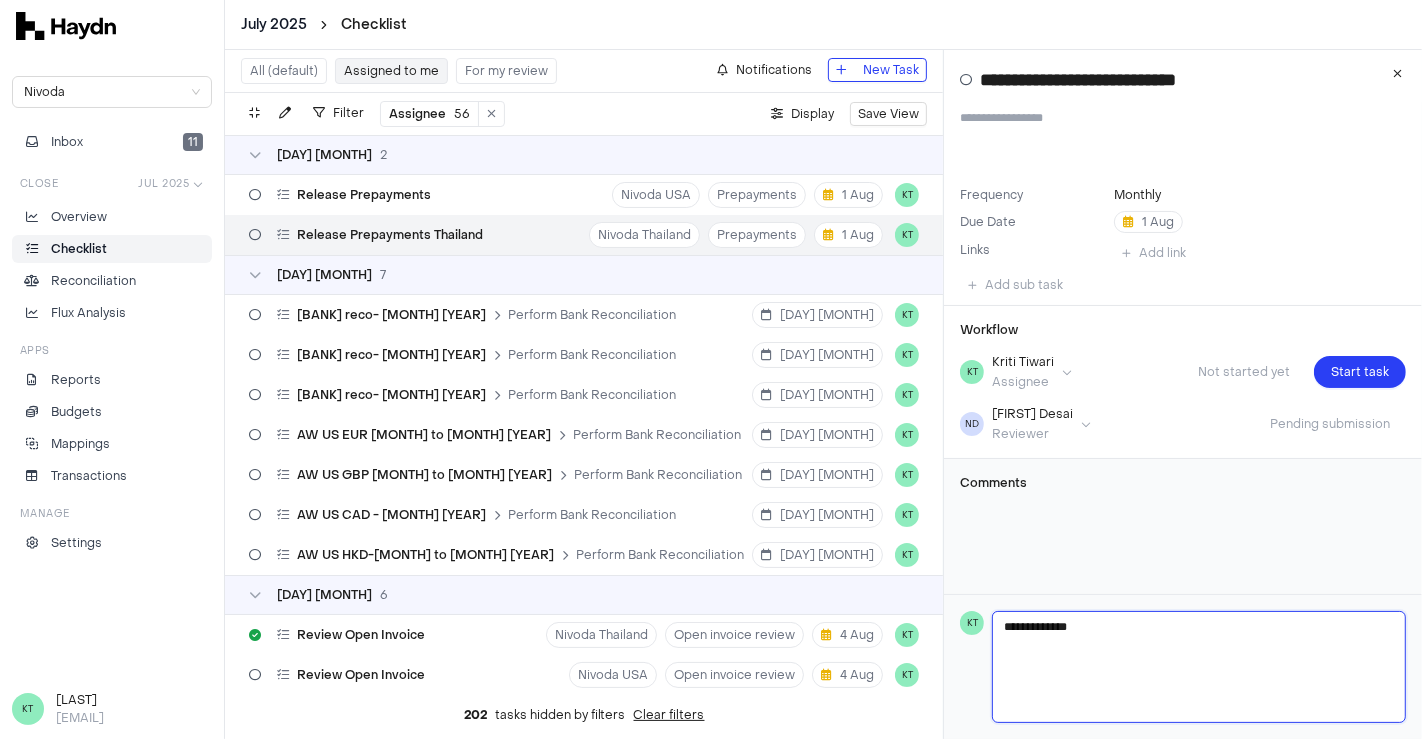 type 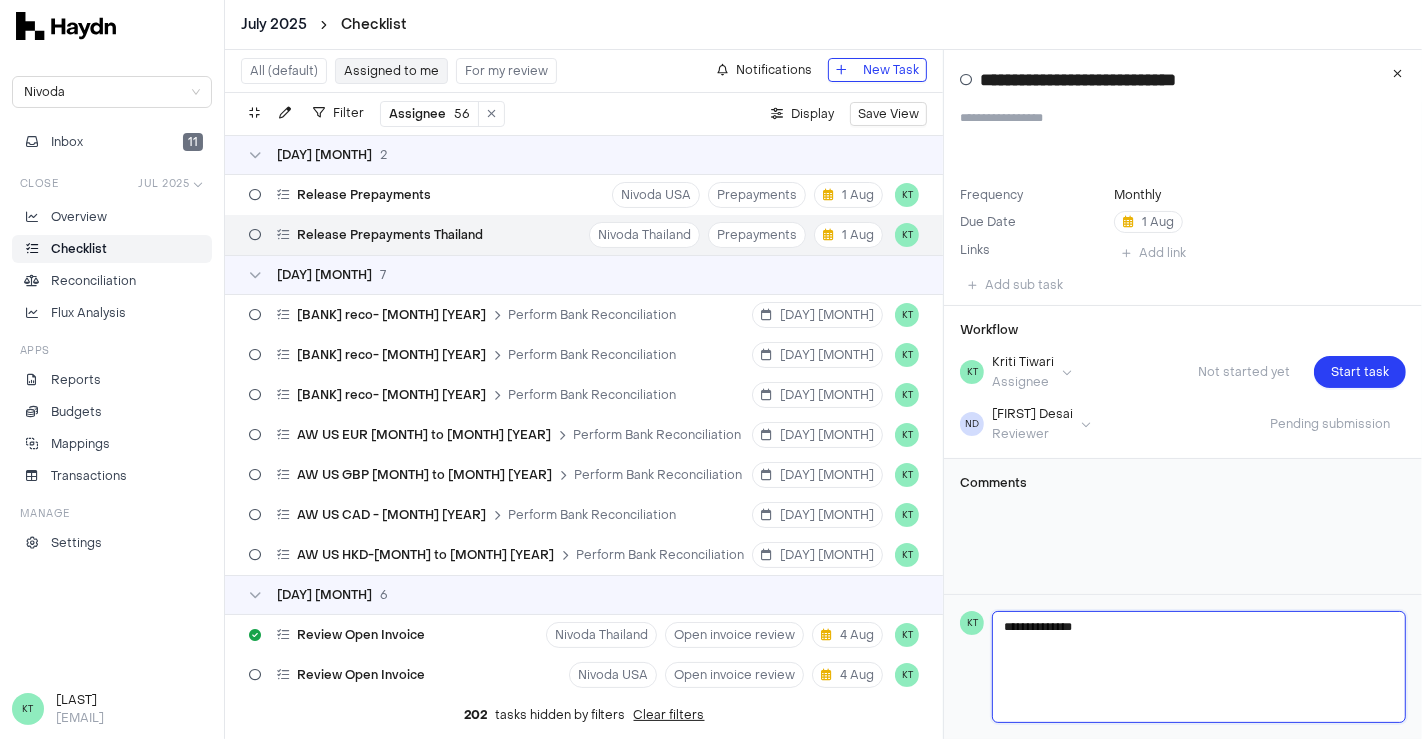 type 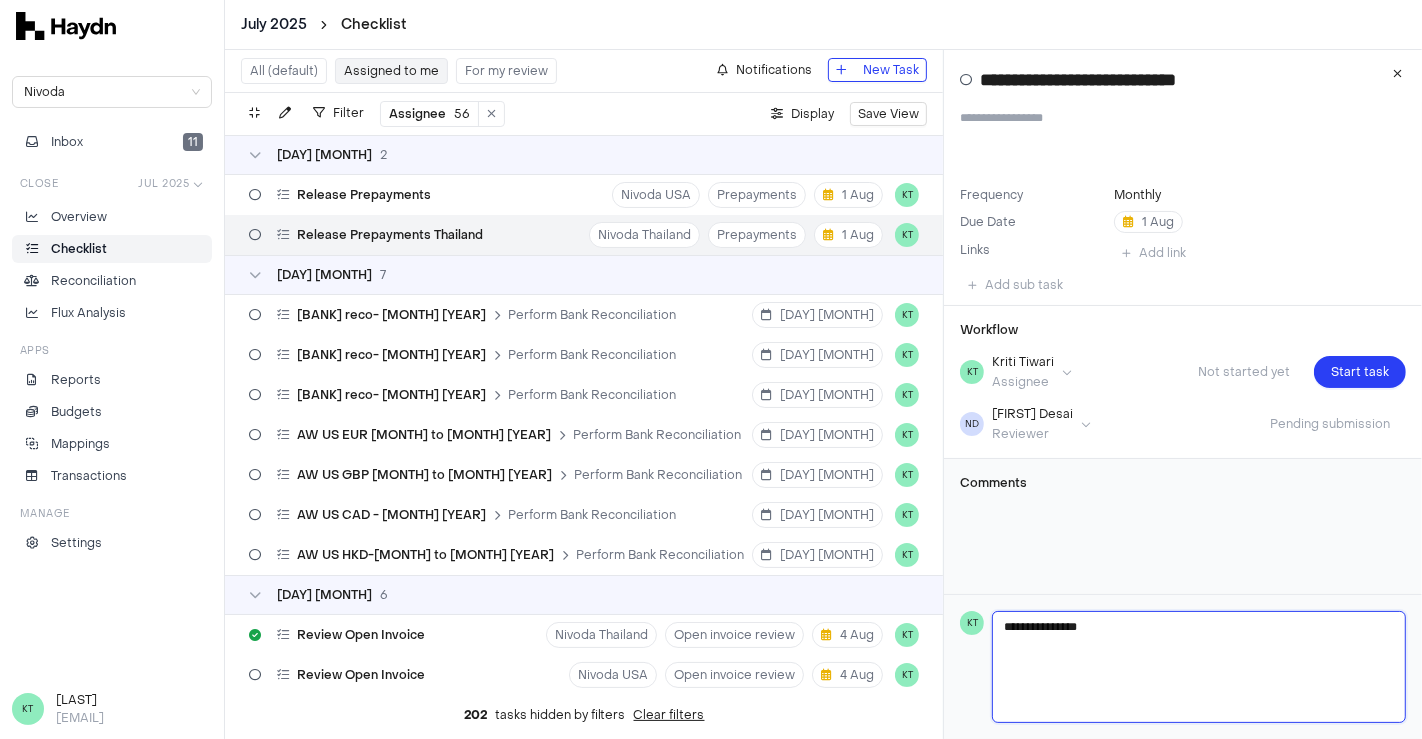 type 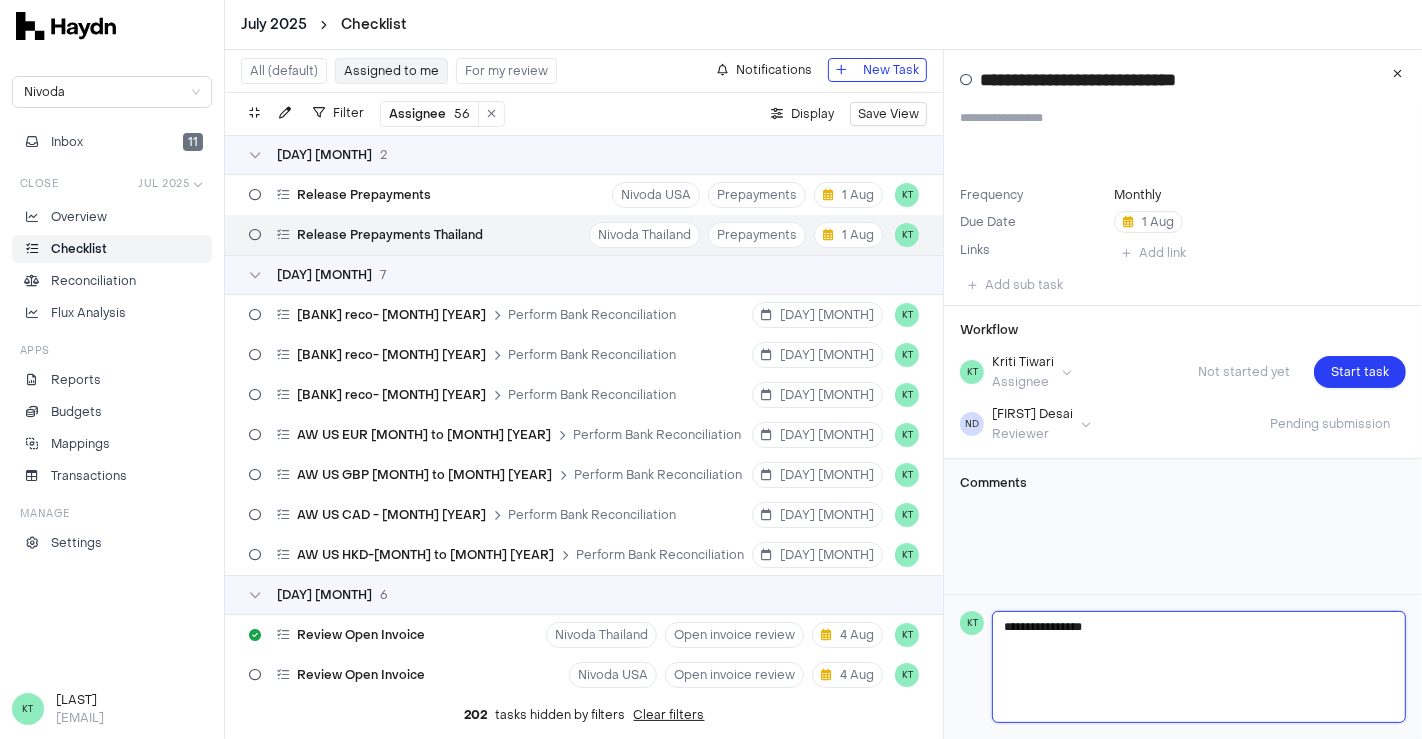 type 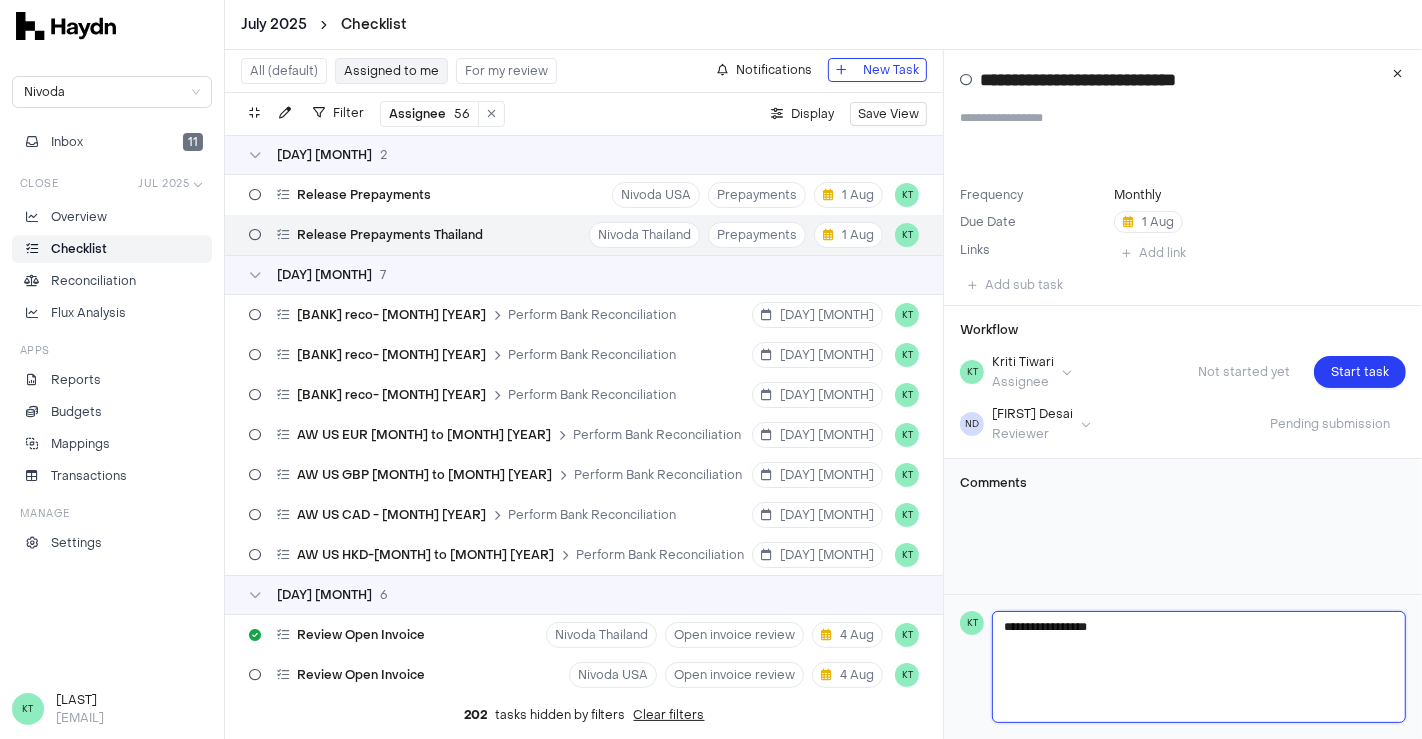 type 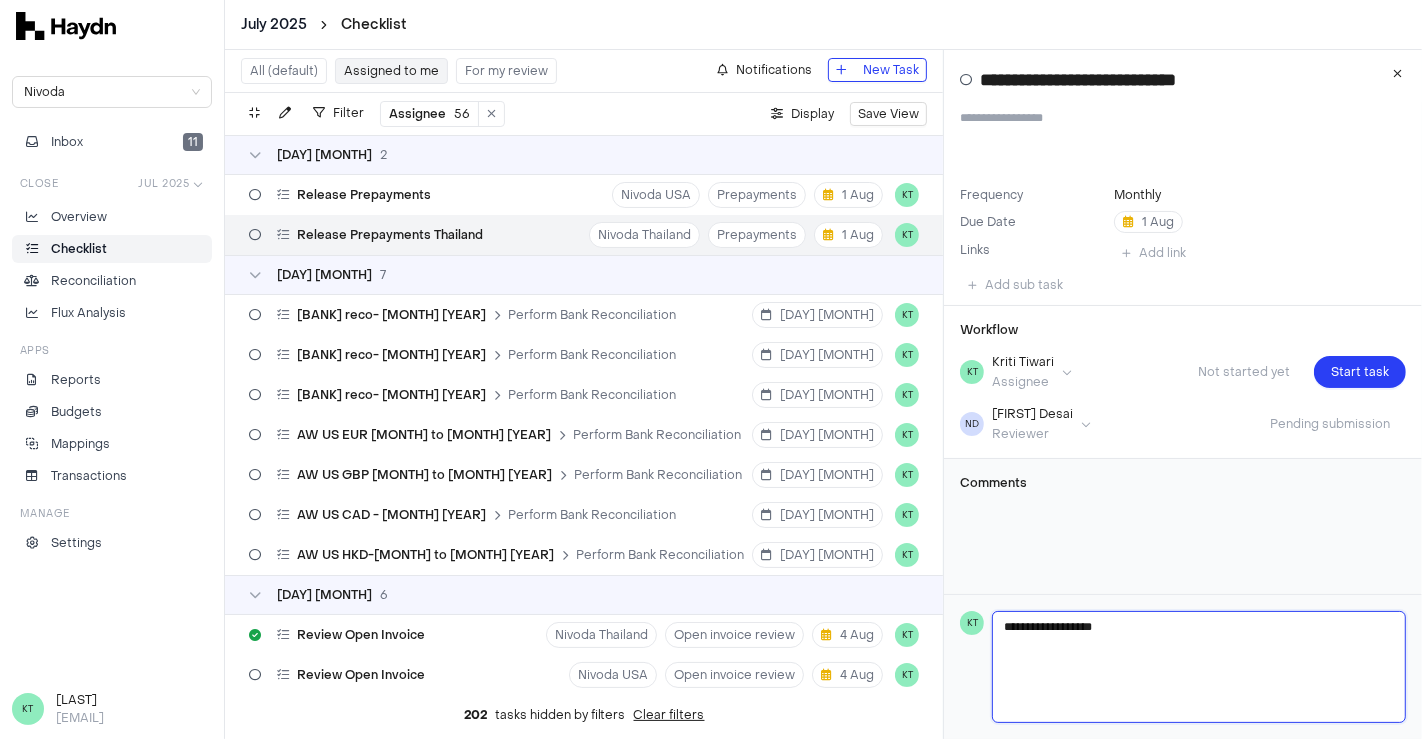 type 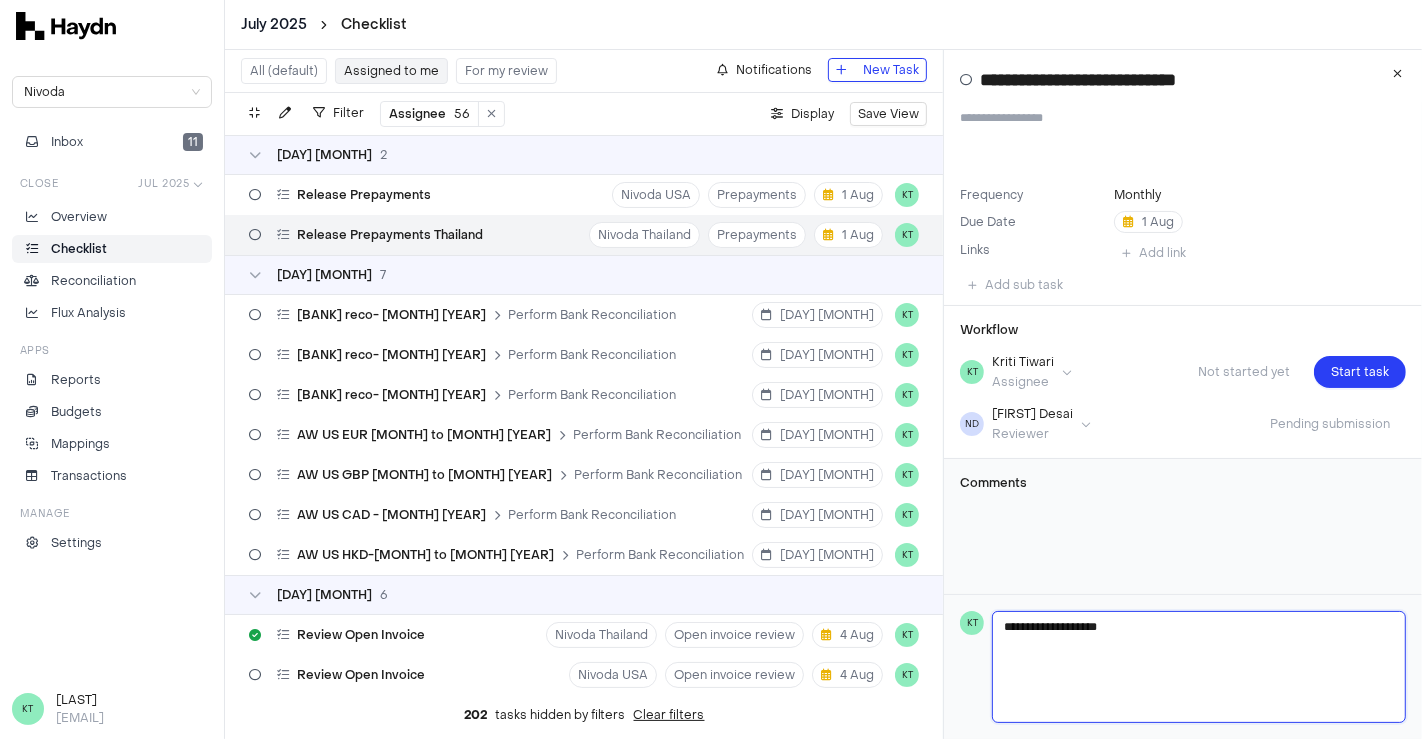 type 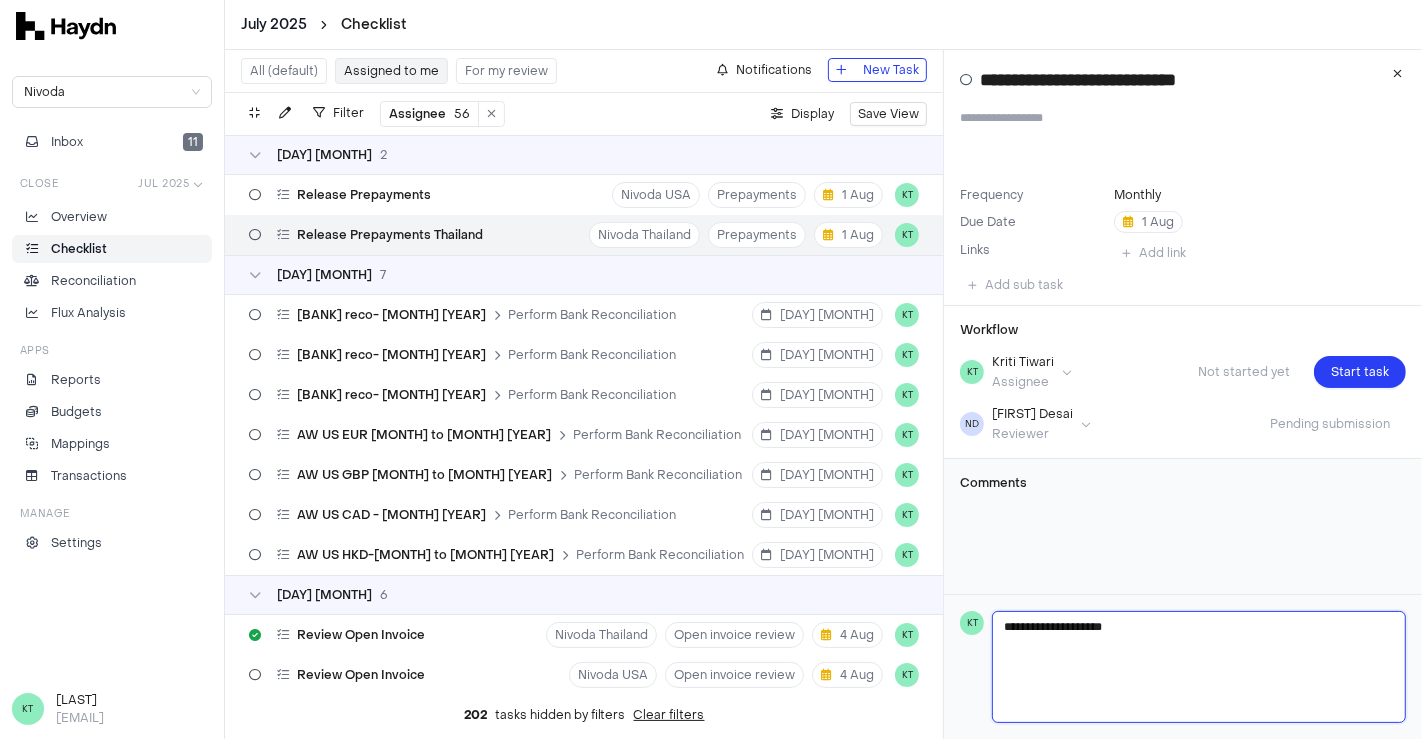 type on "**********" 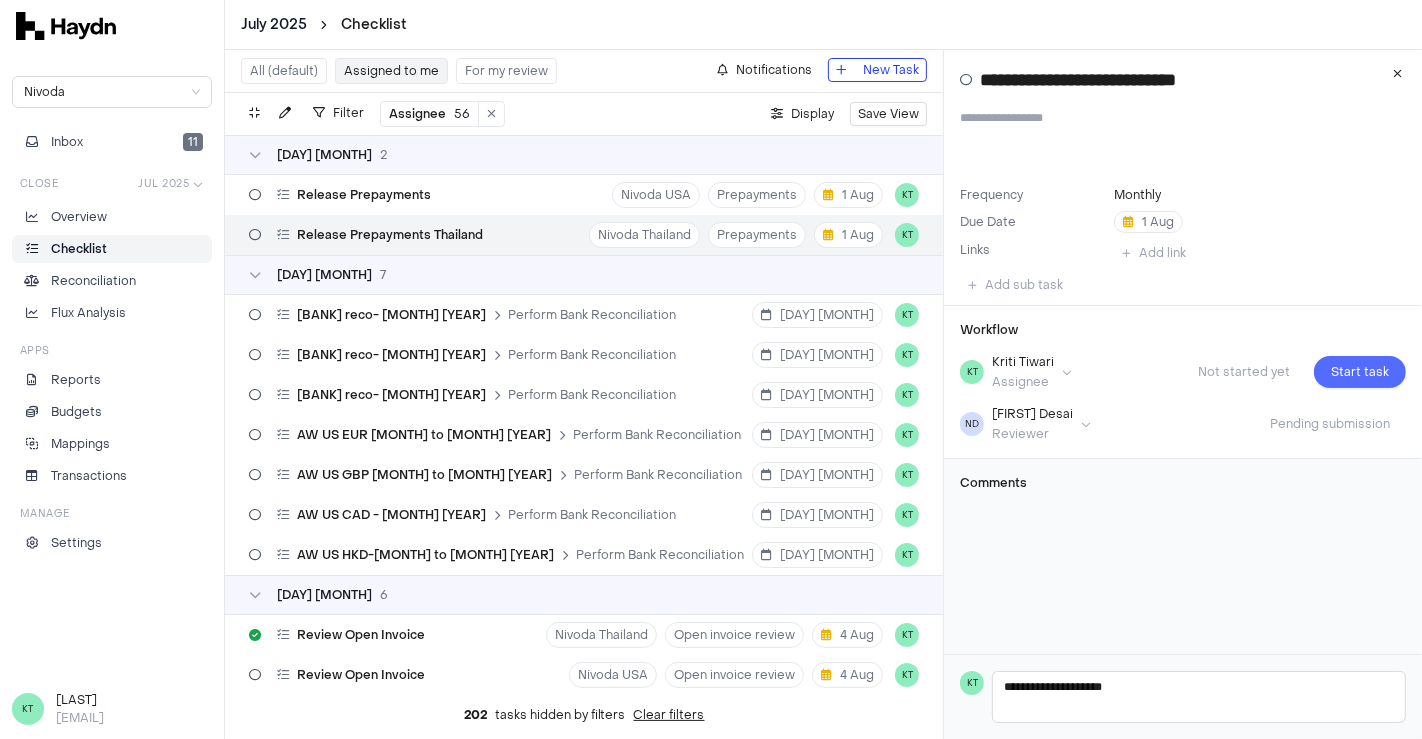 click on "Start task" at bounding box center [1360, 372] 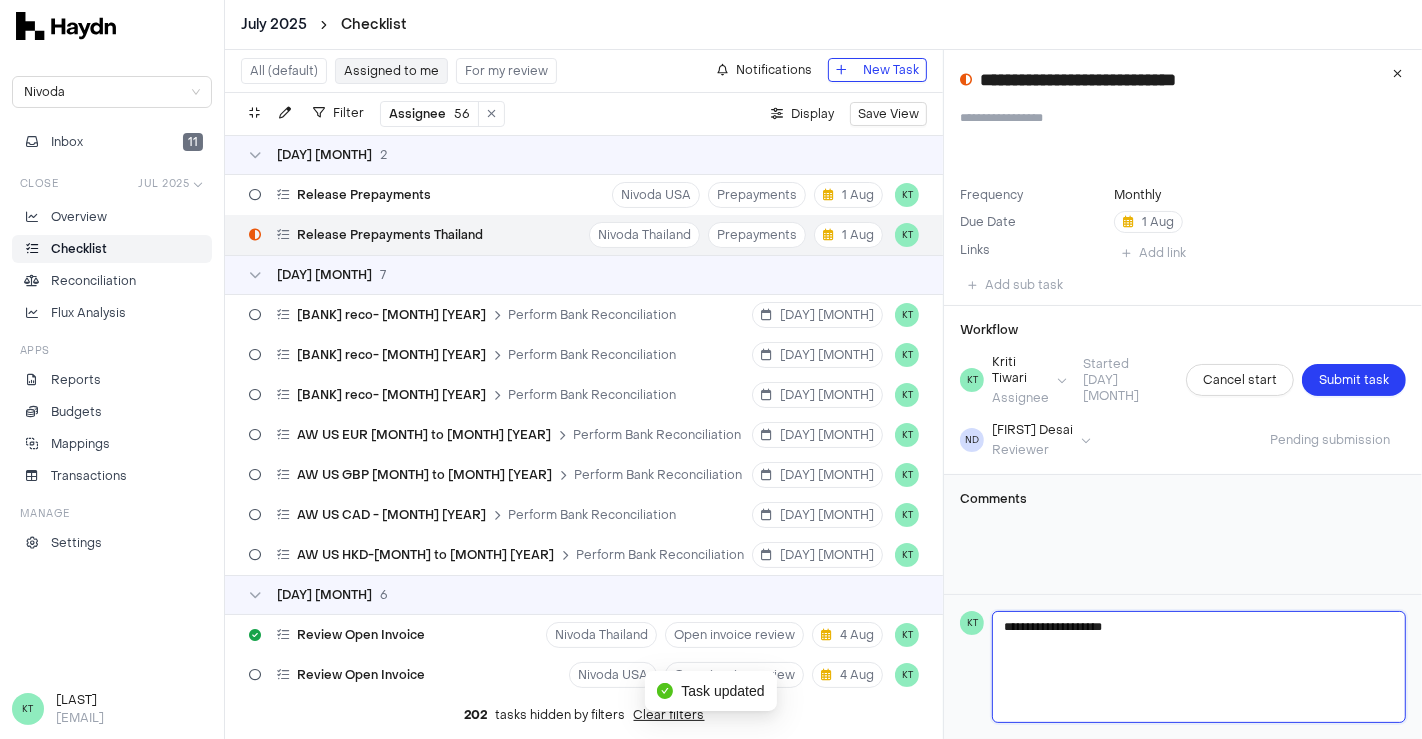 click on "**********" at bounding box center [1199, 667] 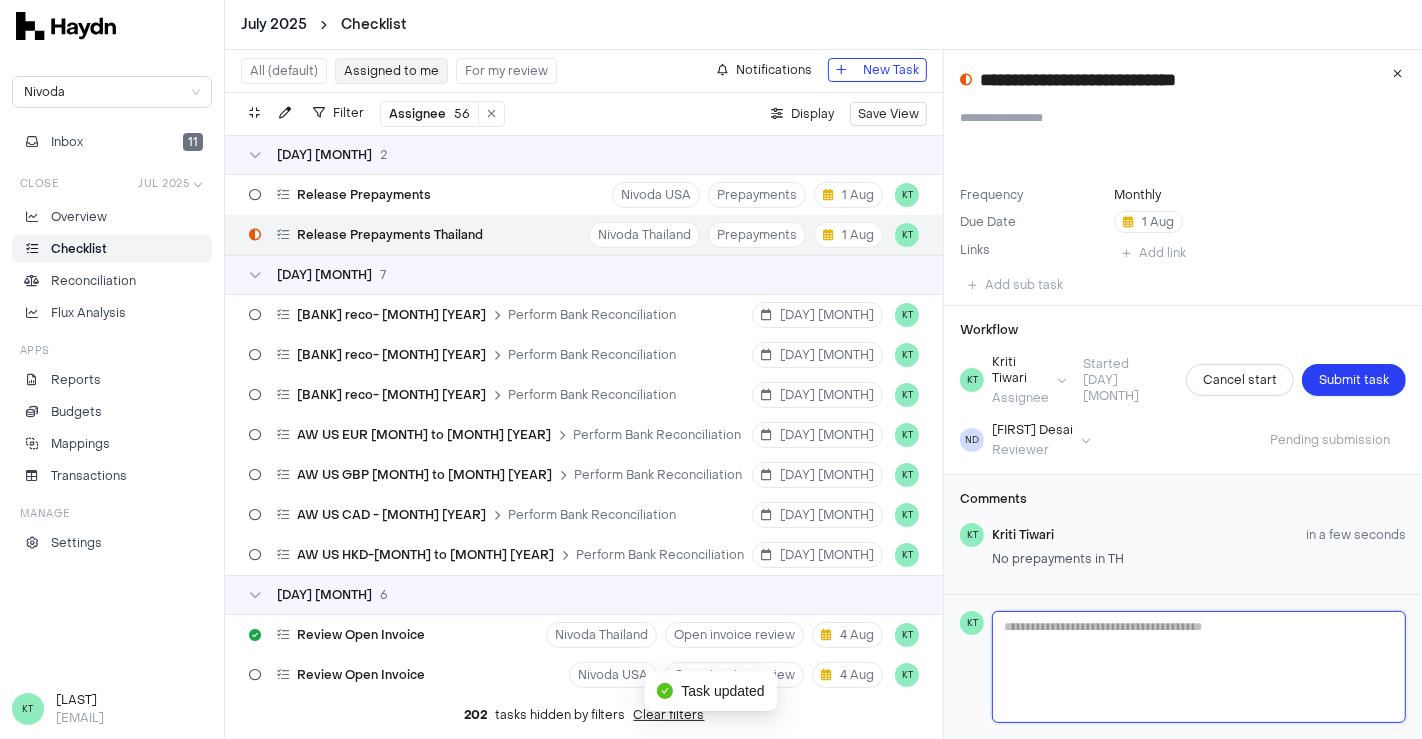 scroll, scrollTop: 7, scrollLeft: 0, axis: vertical 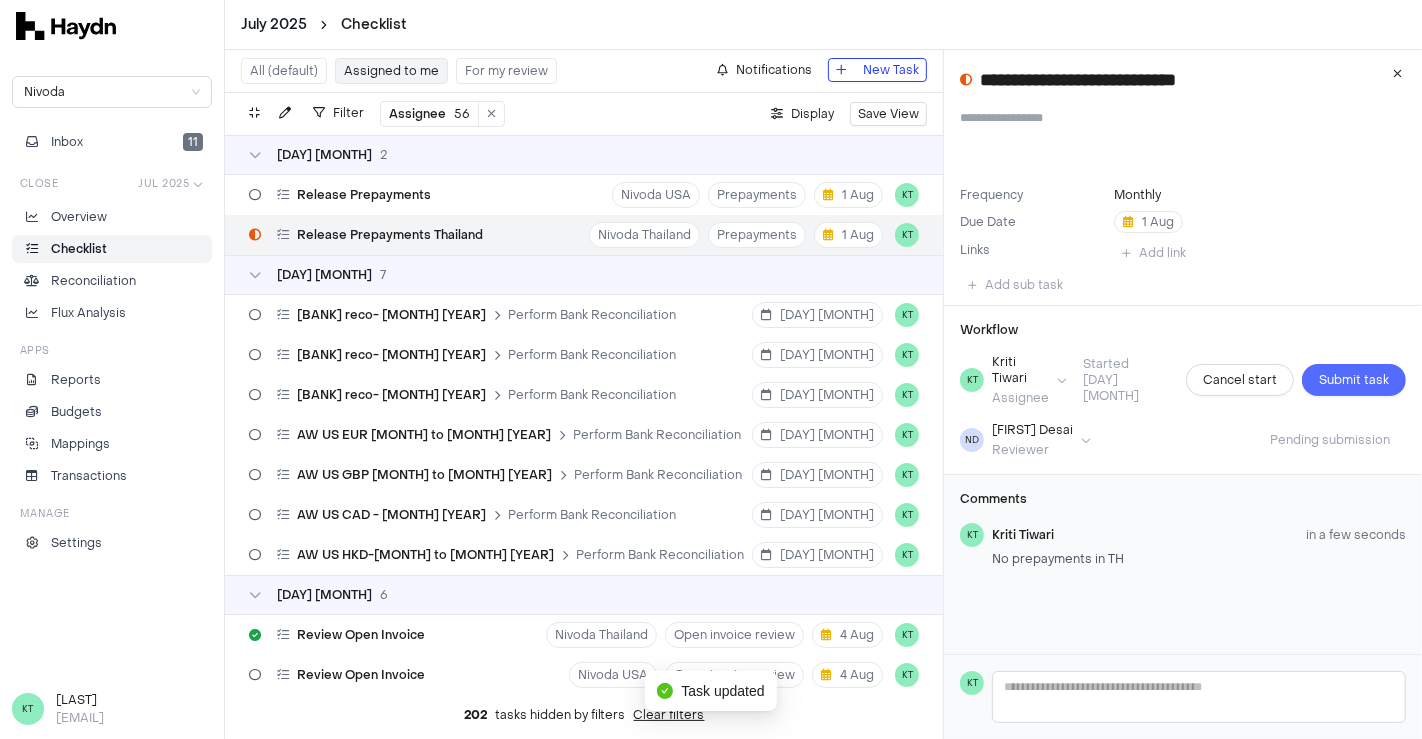 click on "Submit task" at bounding box center (1354, 380) 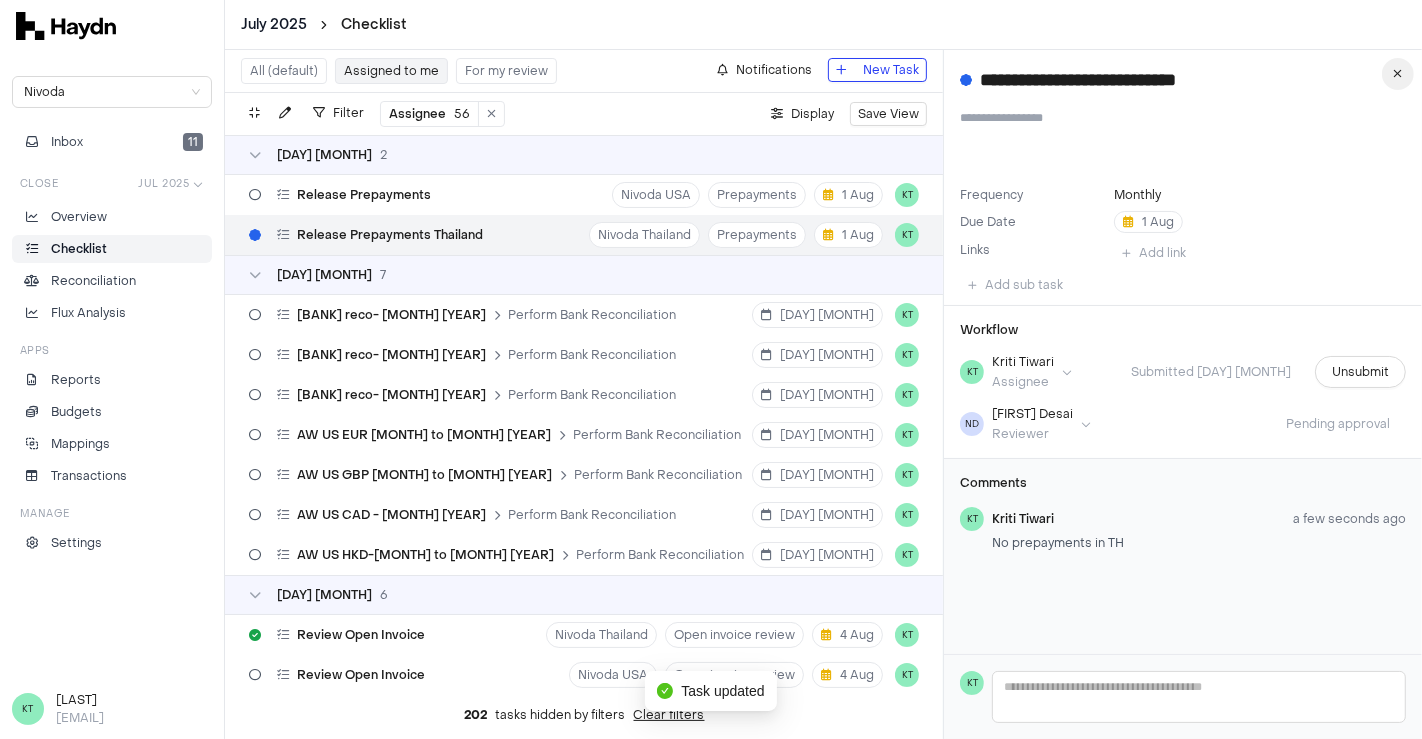 click at bounding box center (1398, 74) 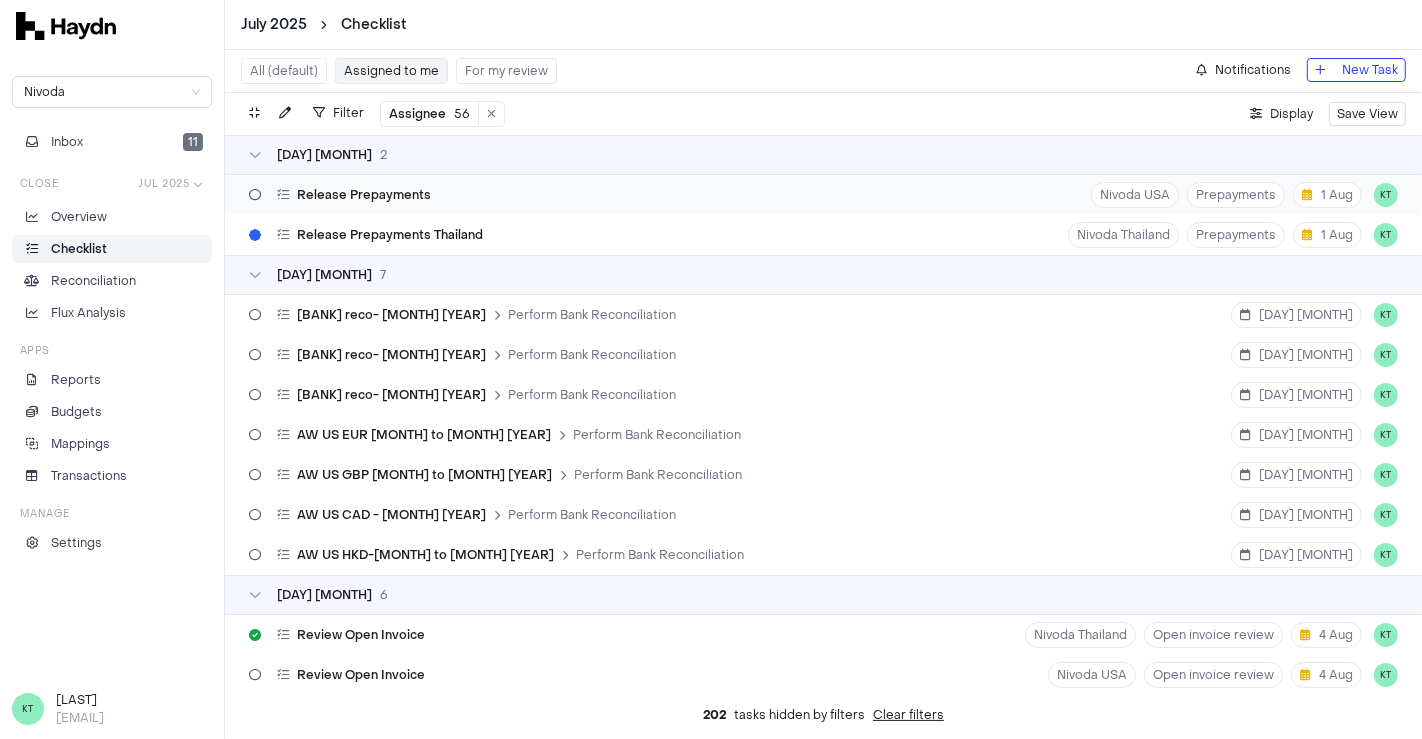 click on "Release Prepayments Nivoda USA Prepayments 1 Aug KT" at bounding box center [823, 195] 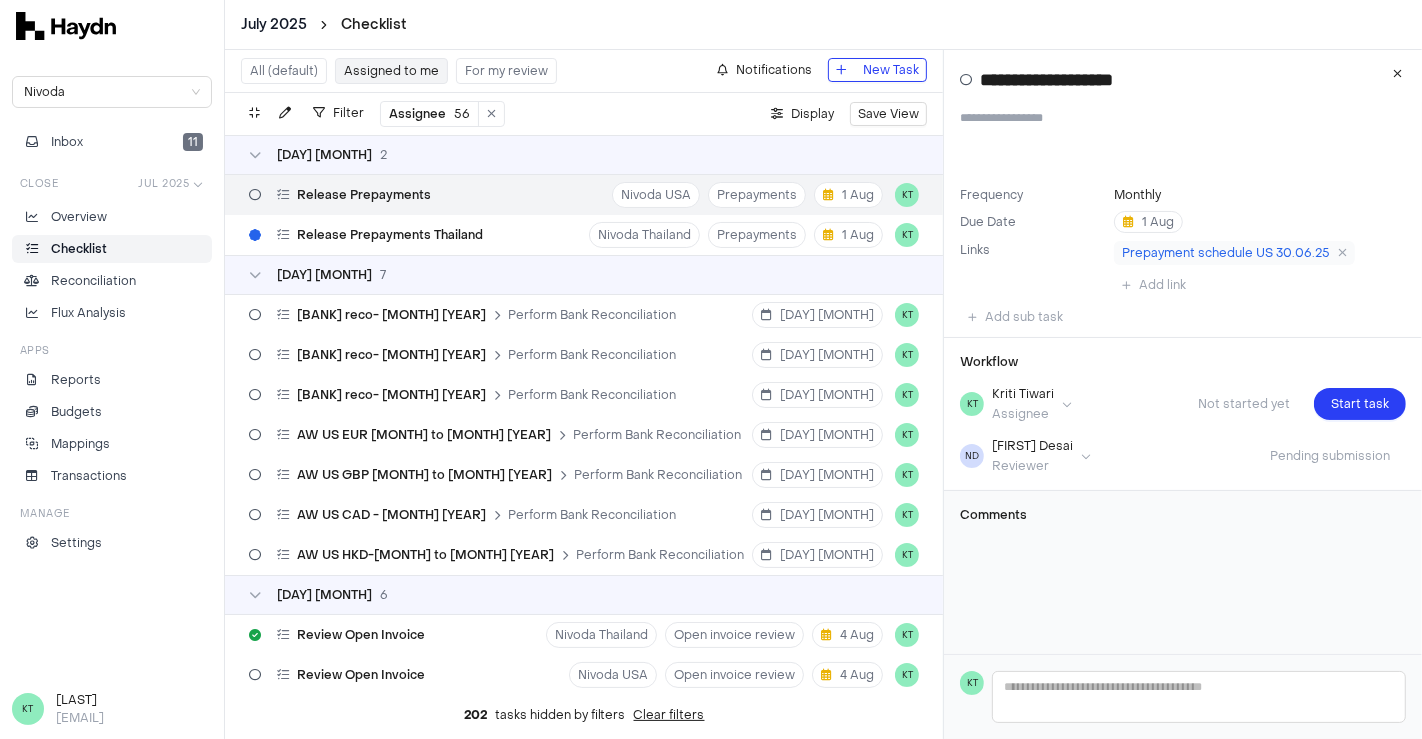 type 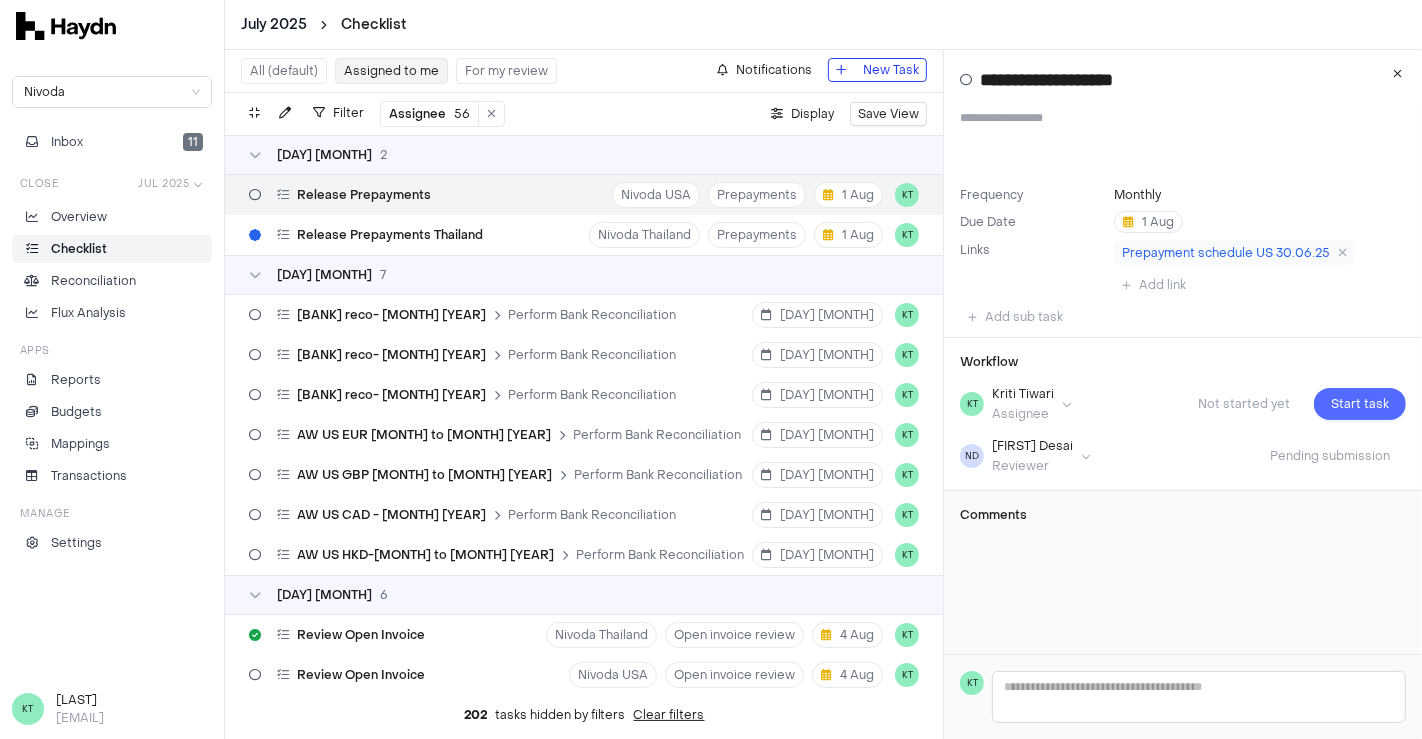 click on "Start task" at bounding box center (1360, 404) 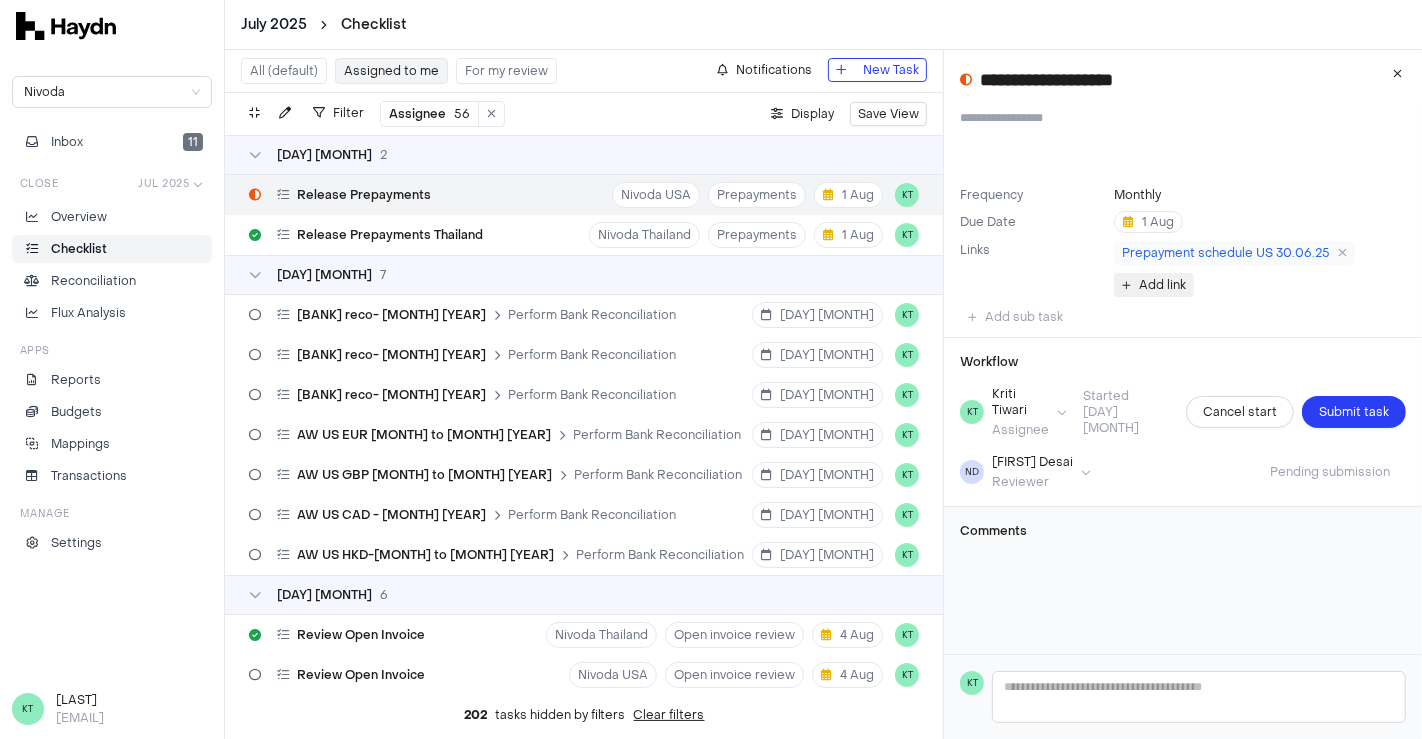 click on "Add link" at bounding box center (1162, 285) 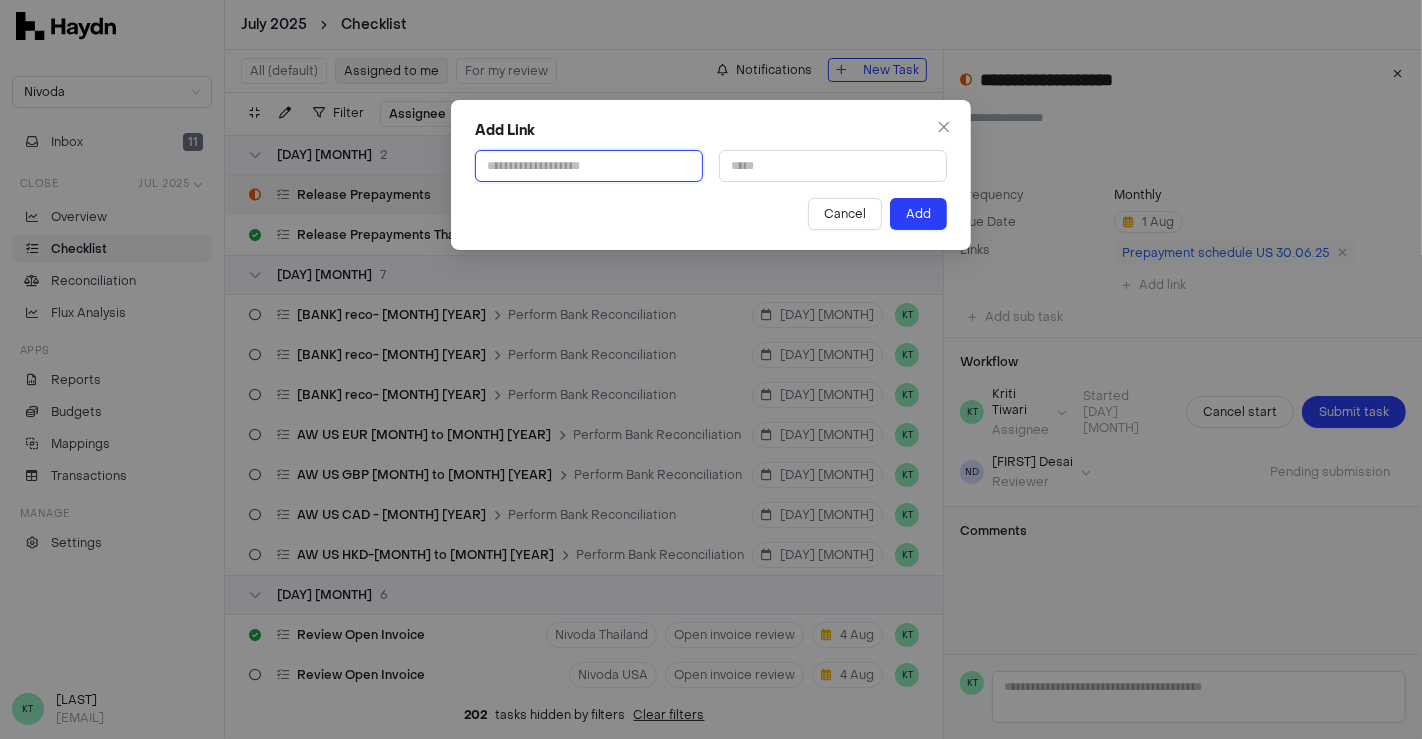 click at bounding box center (589, 166) 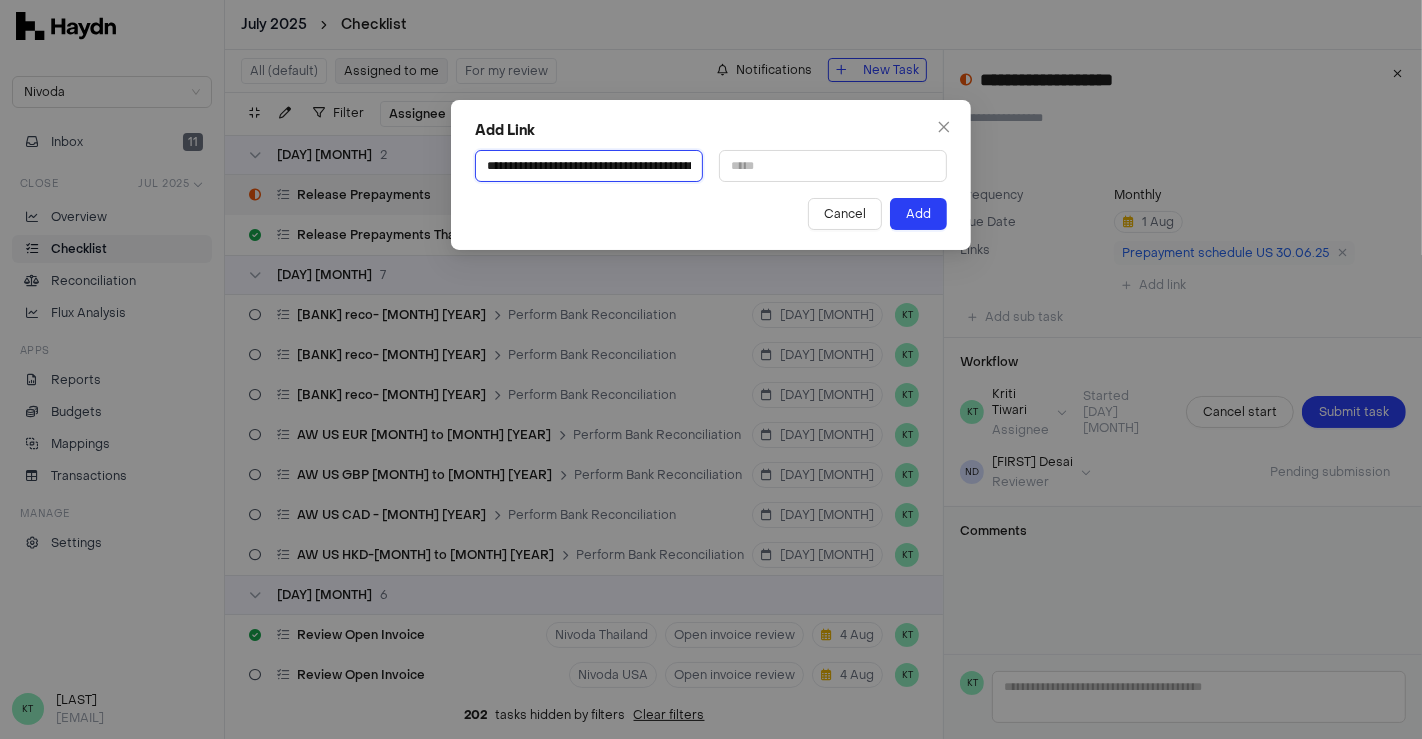 scroll, scrollTop: 0, scrollLeft: 607, axis: horizontal 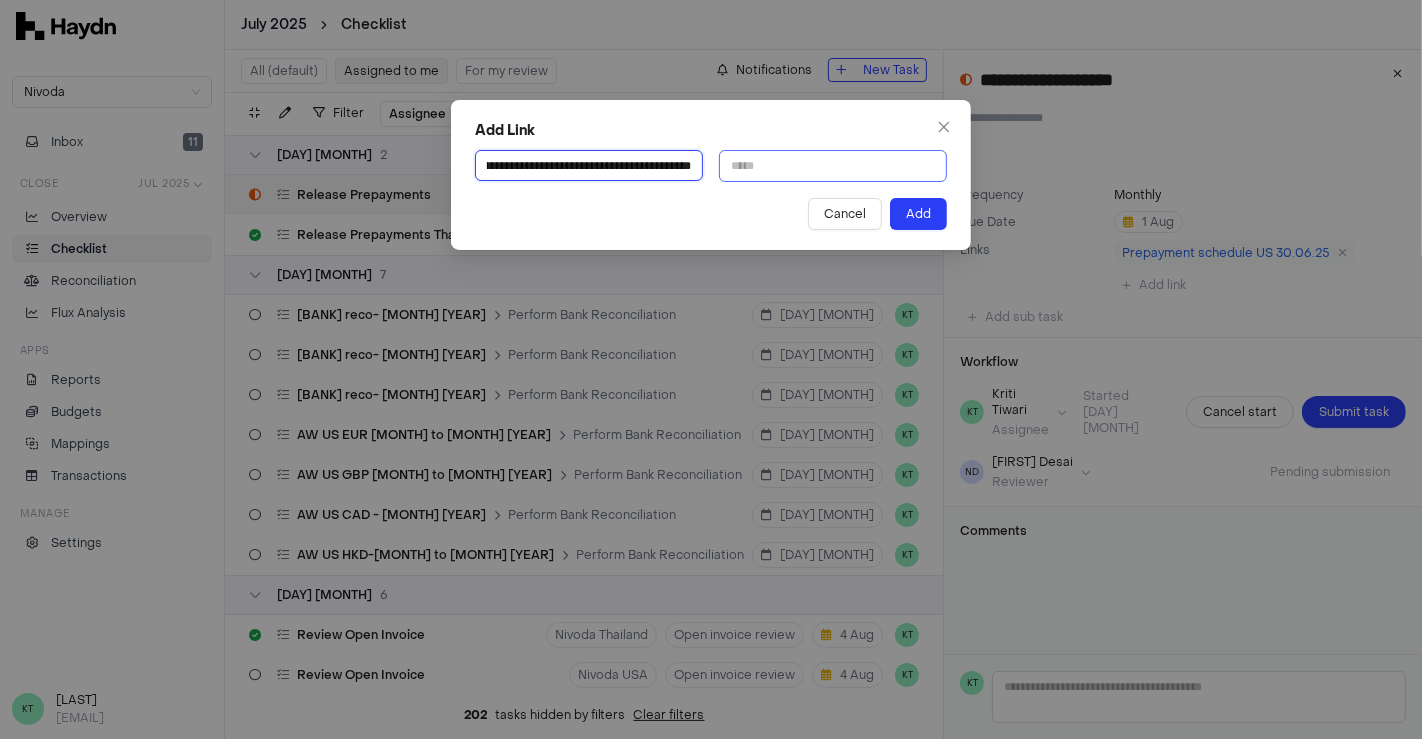 type on "**********" 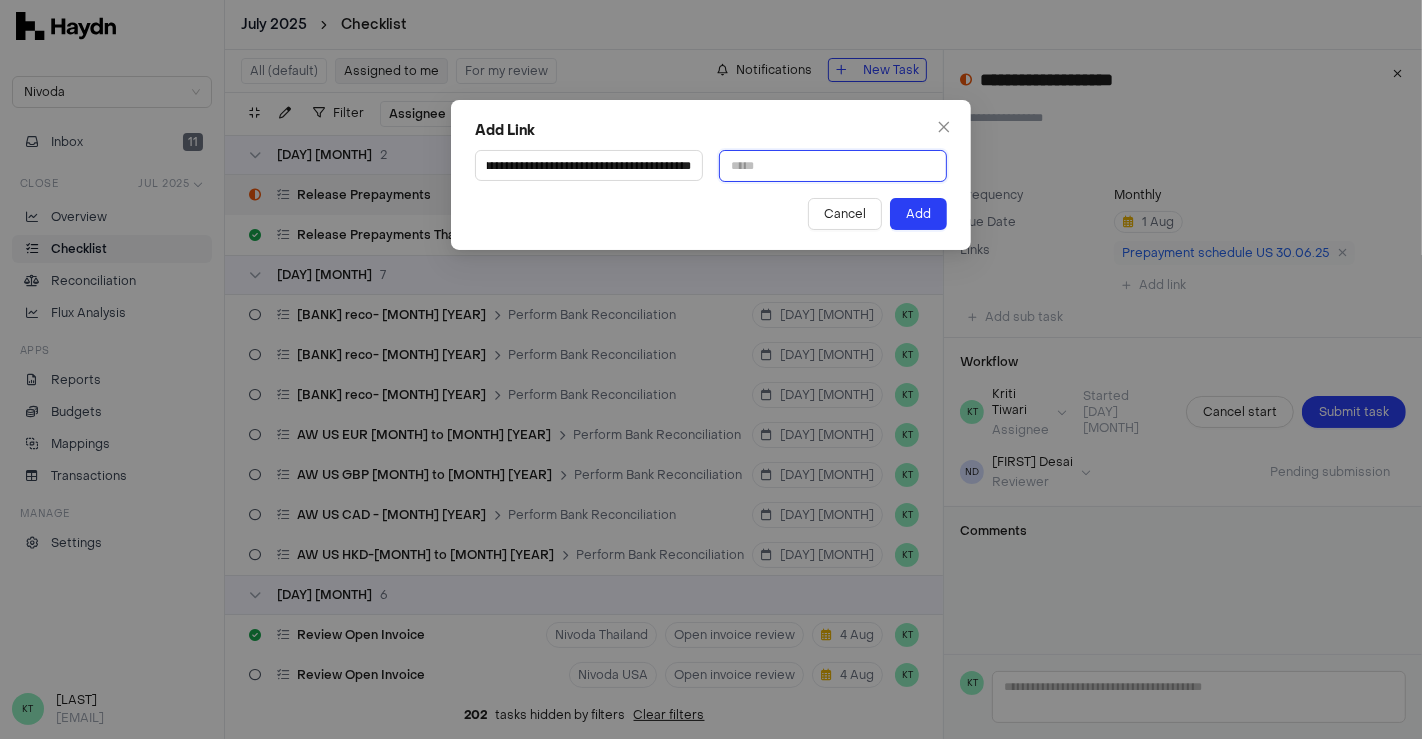 scroll, scrollTop: 0, scrollLeft: 0, axis: both 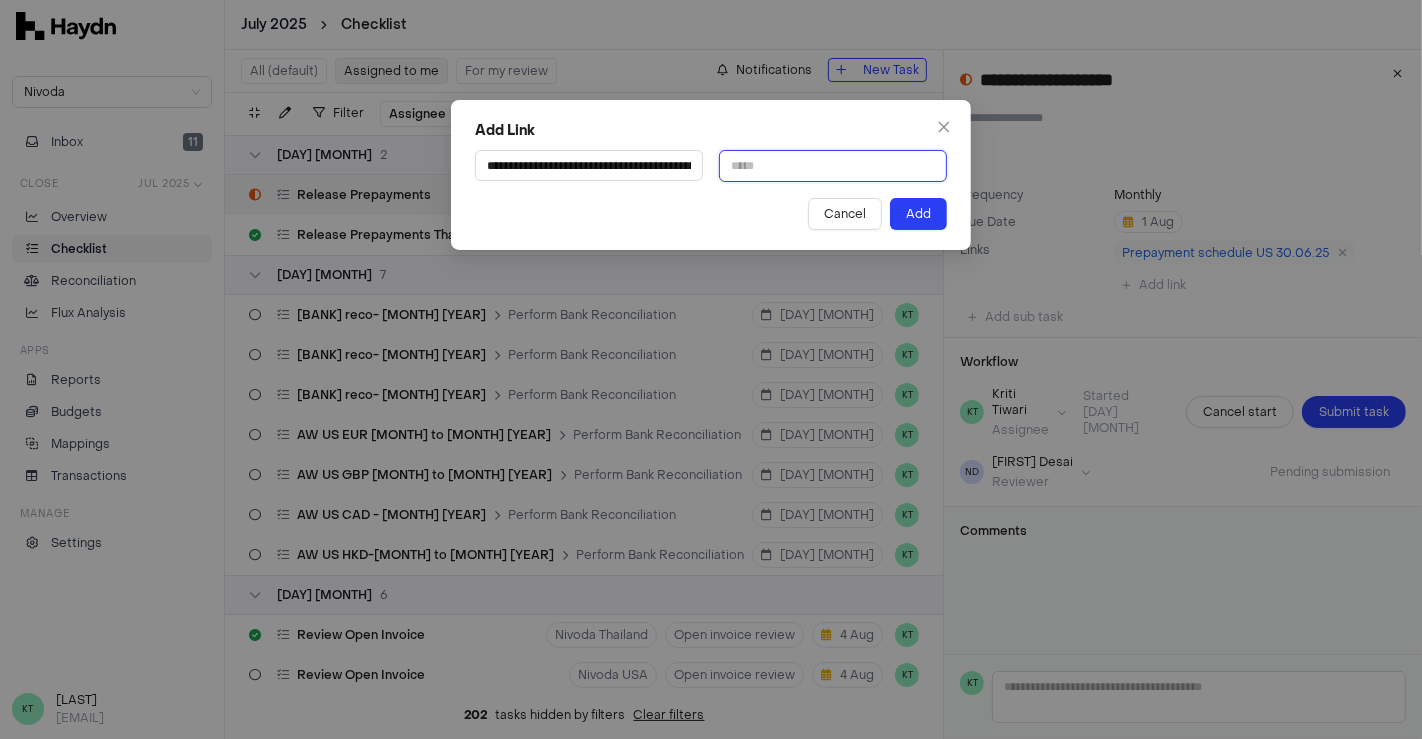click at bounding box center [833, 166] 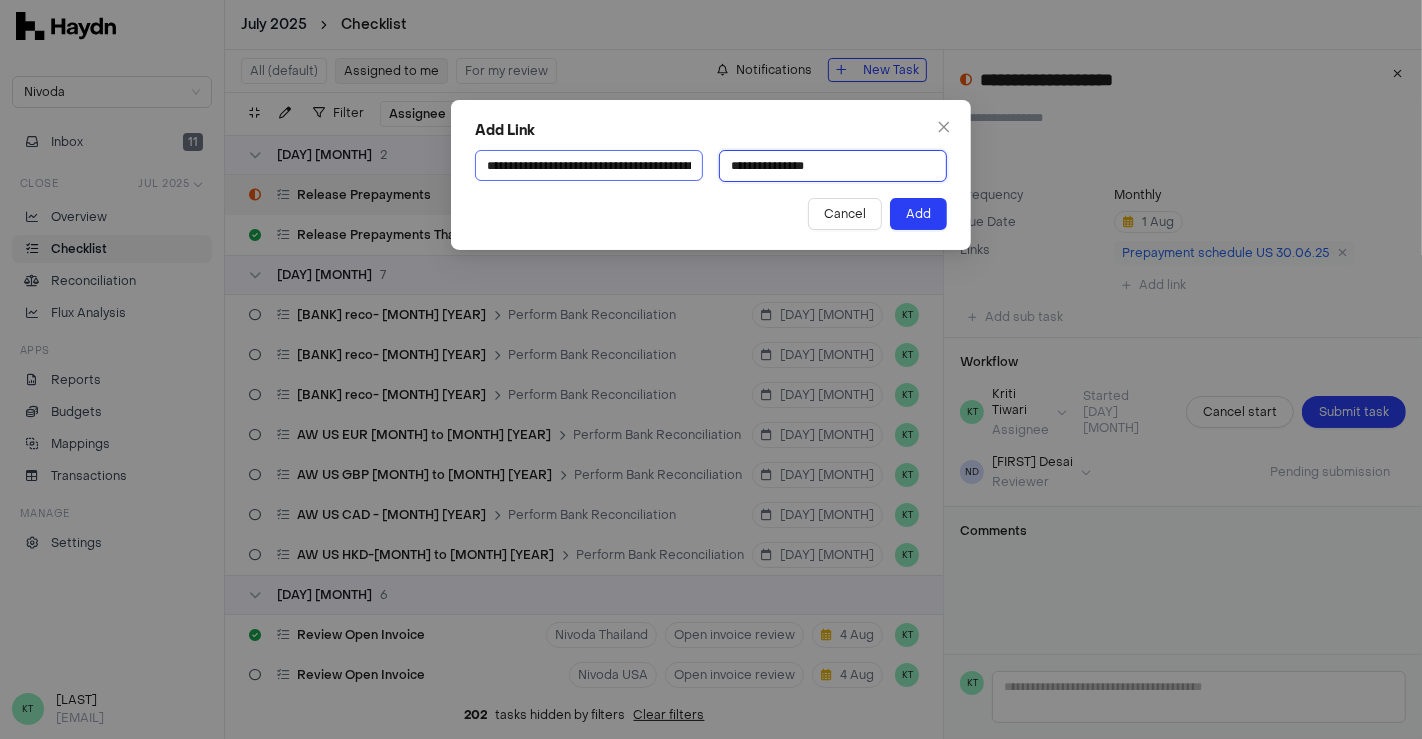 drag, startPoint x: 760, startPoint y: 169, endPoint x: 683, endPoint y: 152, distance: 78.854294 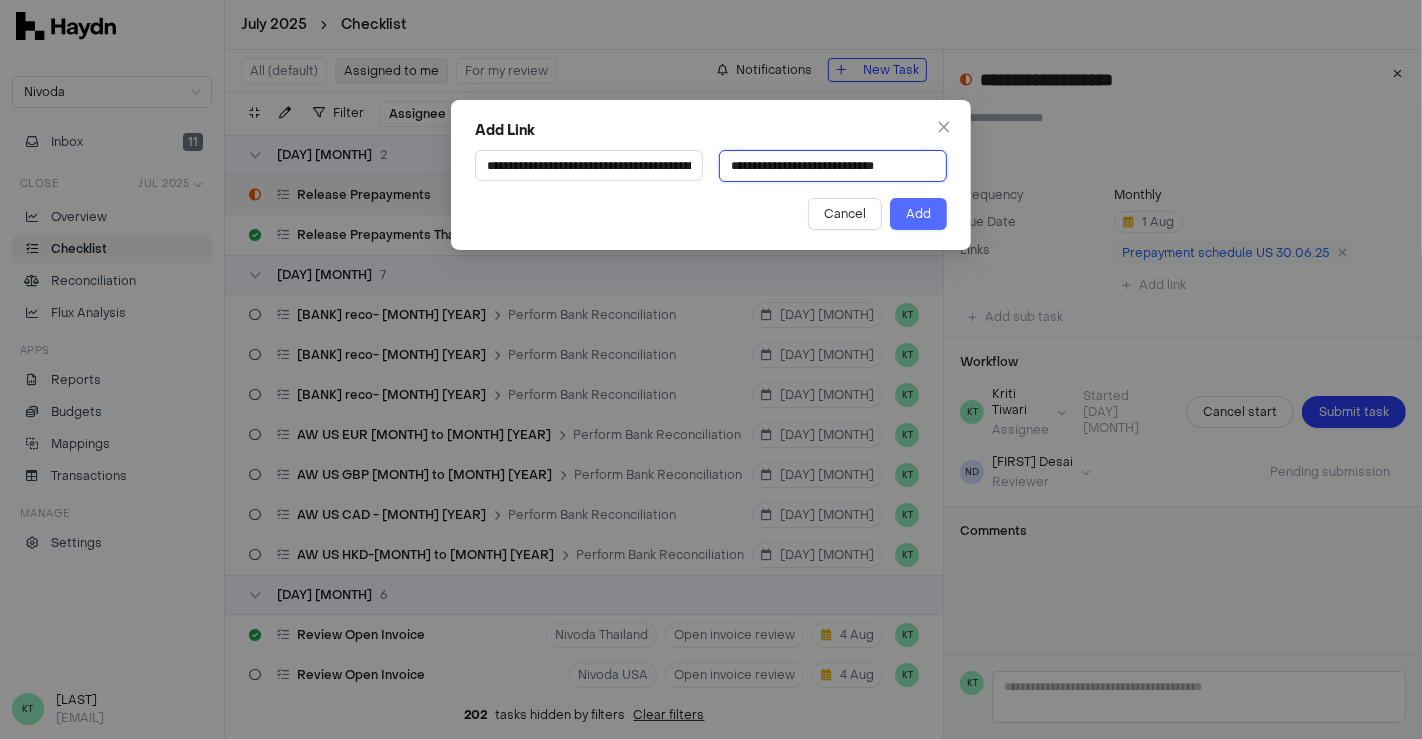 type on "**********" 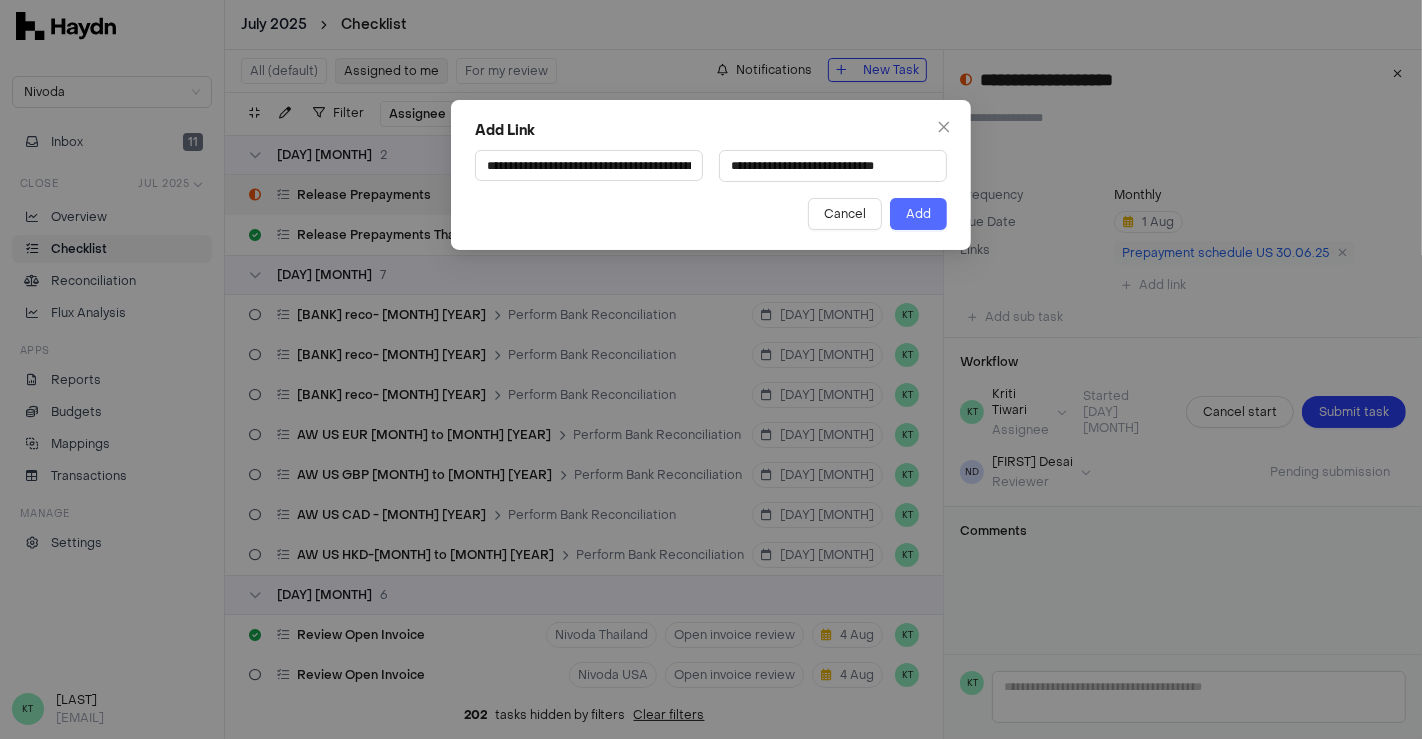 click on "Add" at bounding box center [918, 214] 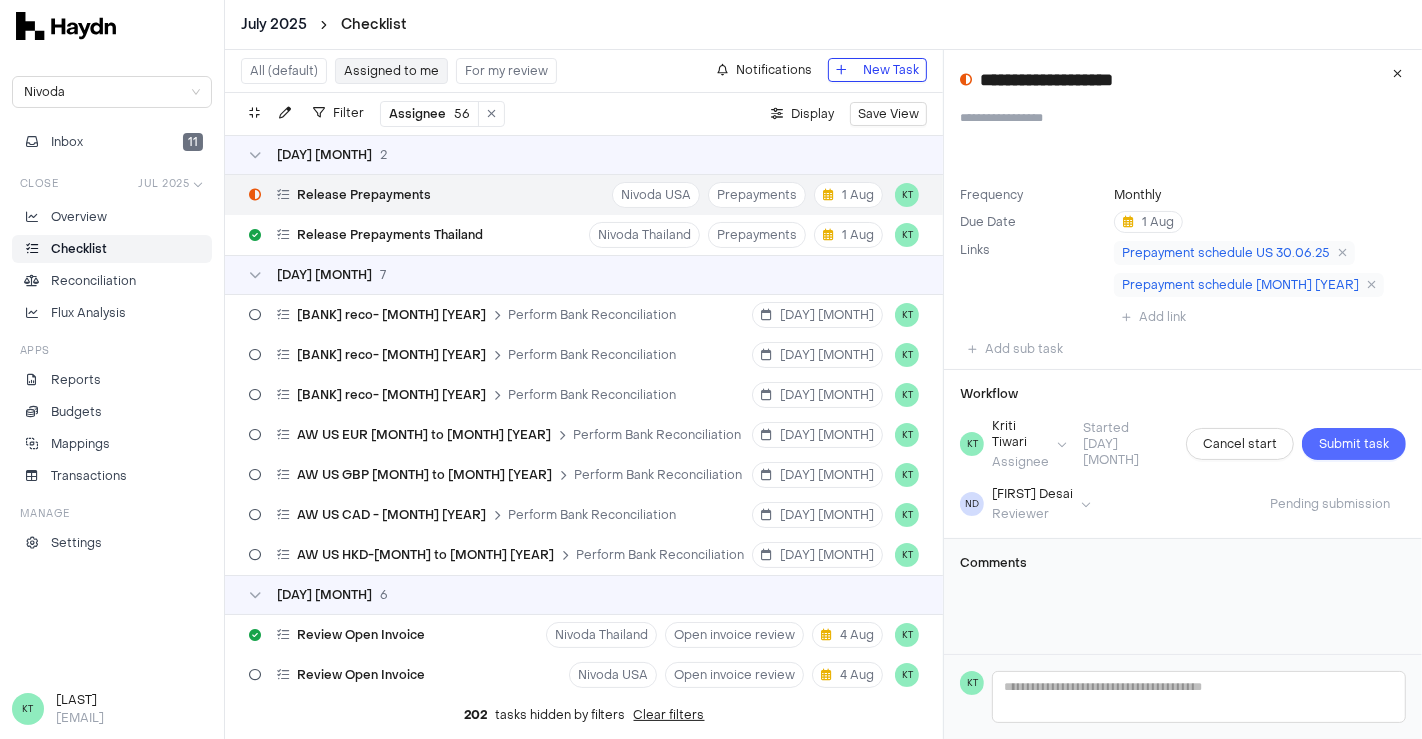 click on "Submit task" at bounding box center (1354, 444) 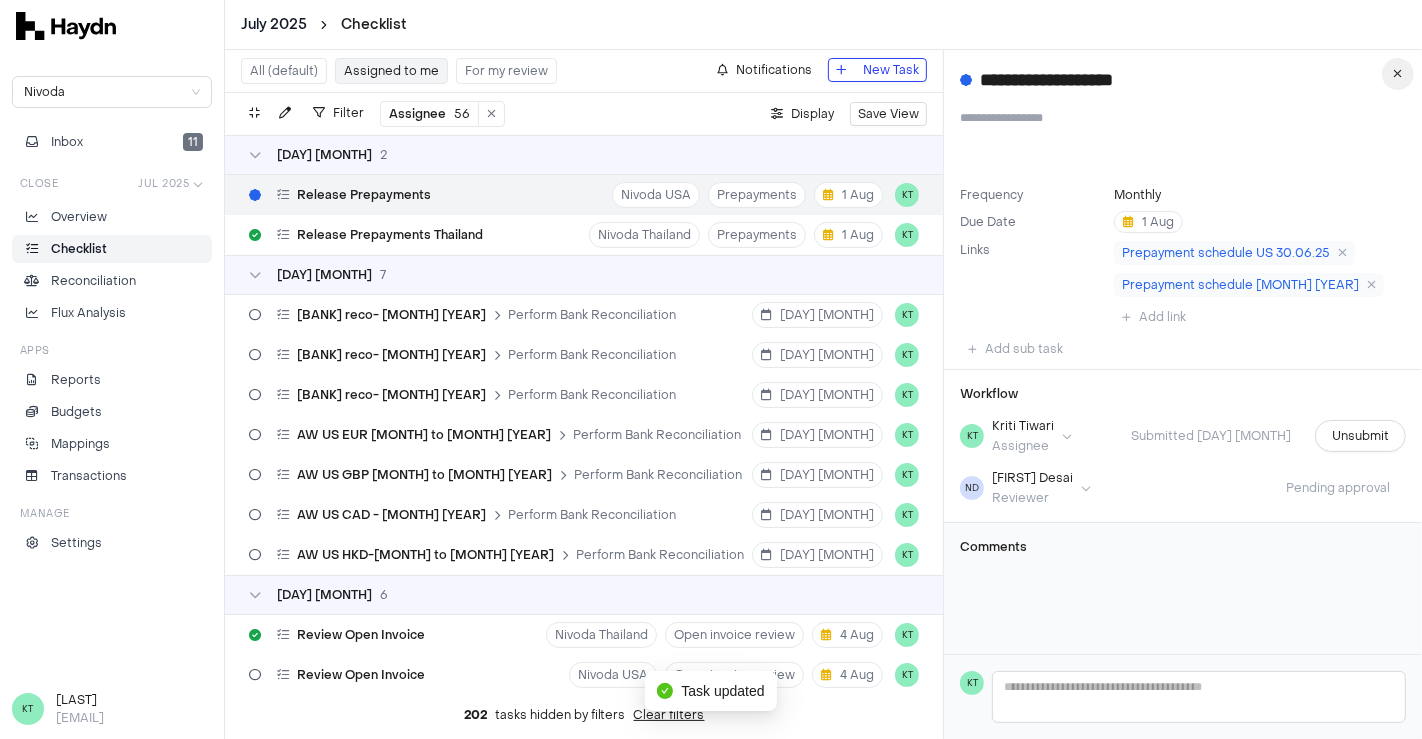 click at bounding box center [1398, 74] 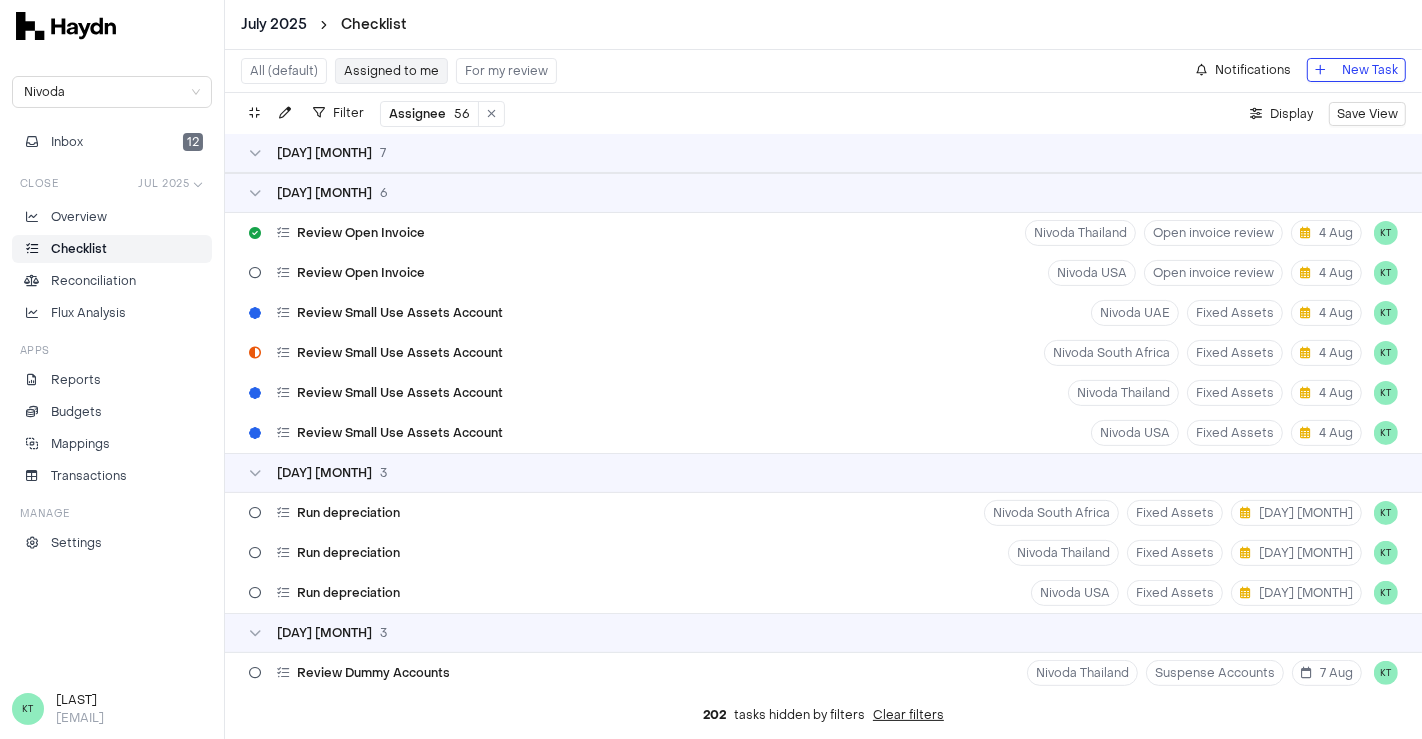 scroll, scrollTop: 404, scrollLeft: 0, axis: vertical 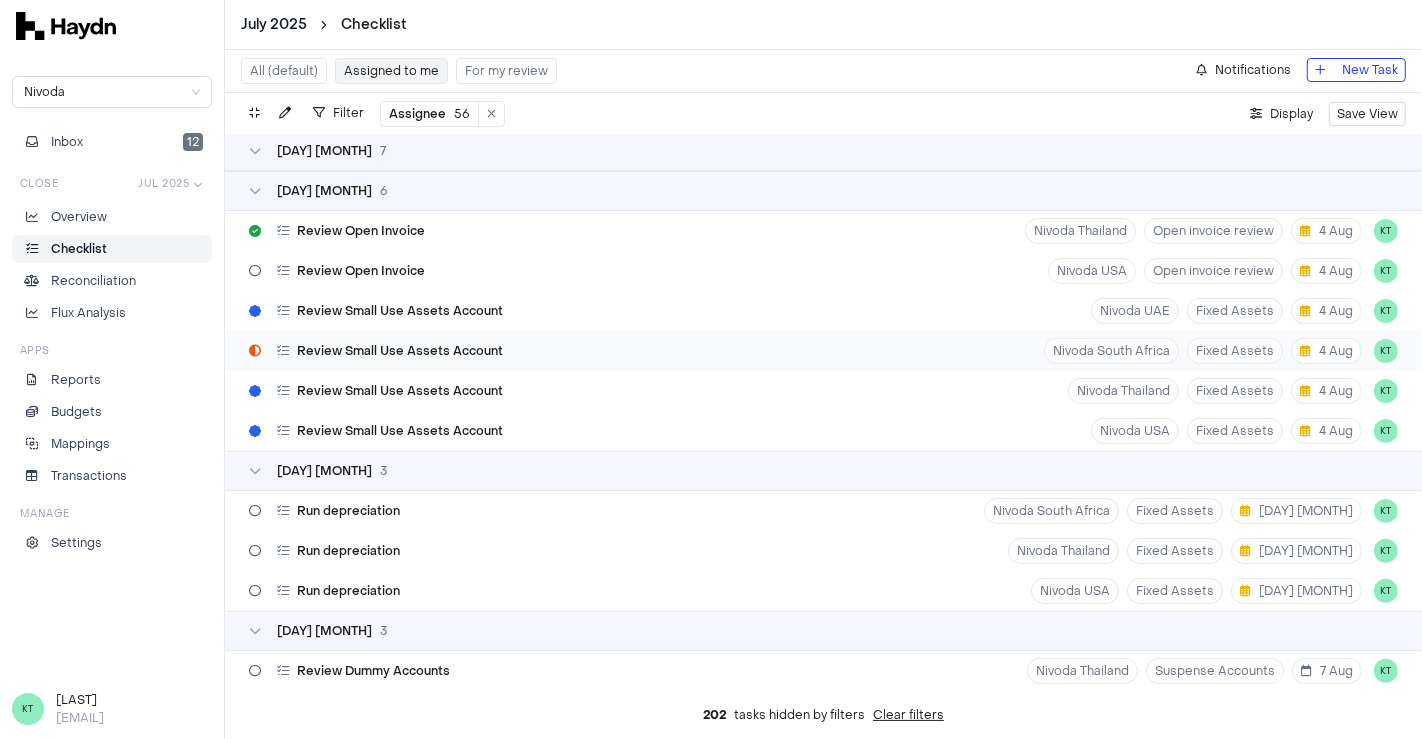 click on "Review Small Use Assets Account Nivoda South Africa Fixed Assets [DAY] [MONTH] KT" at bounding box center [823, 351] 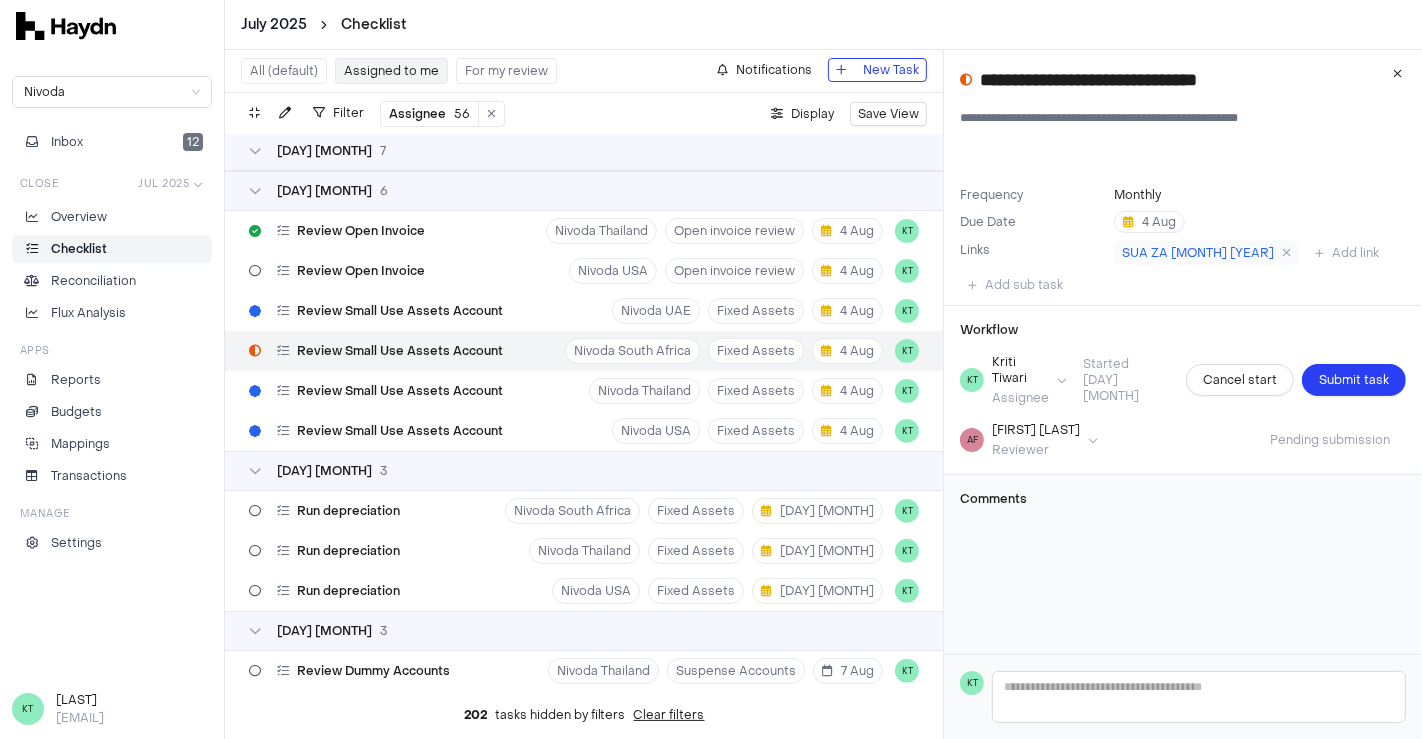 type 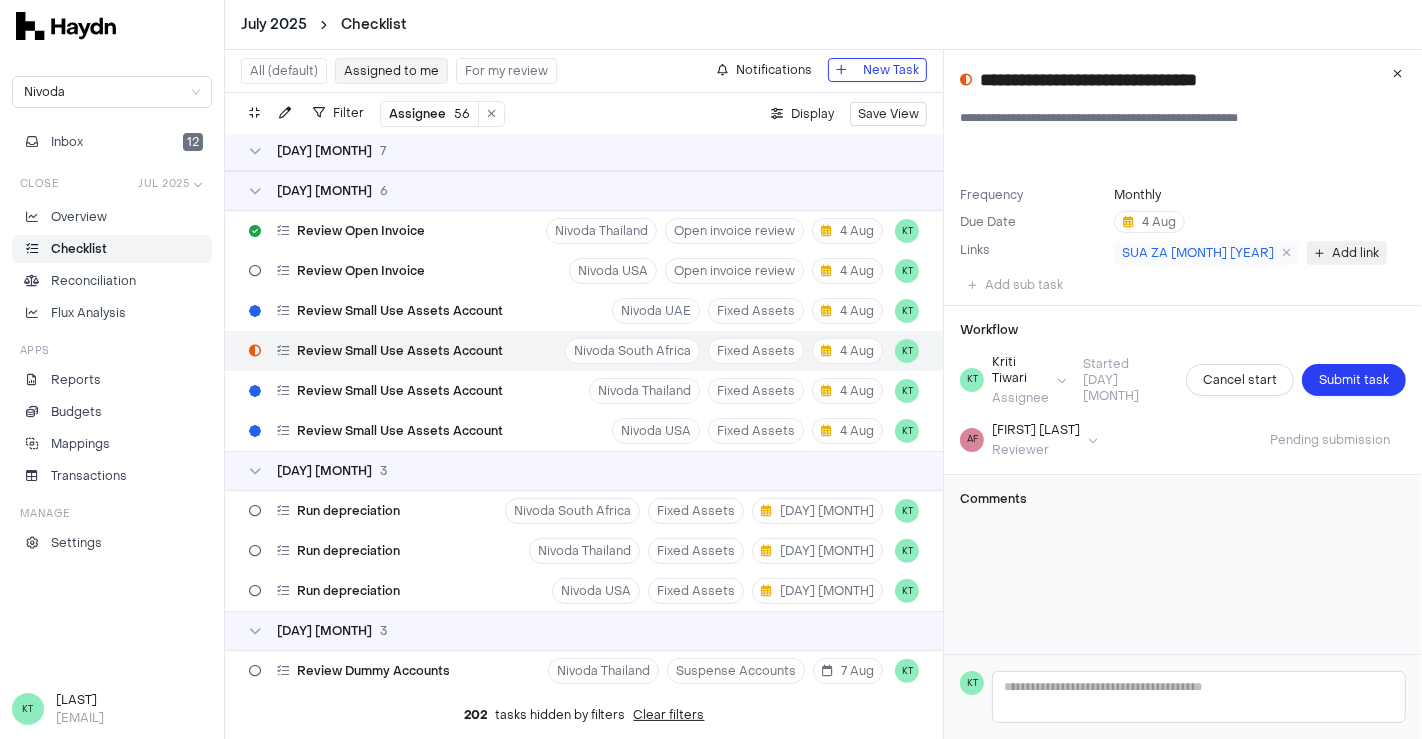 click on "Add link" at bounding box center (1355, 253) 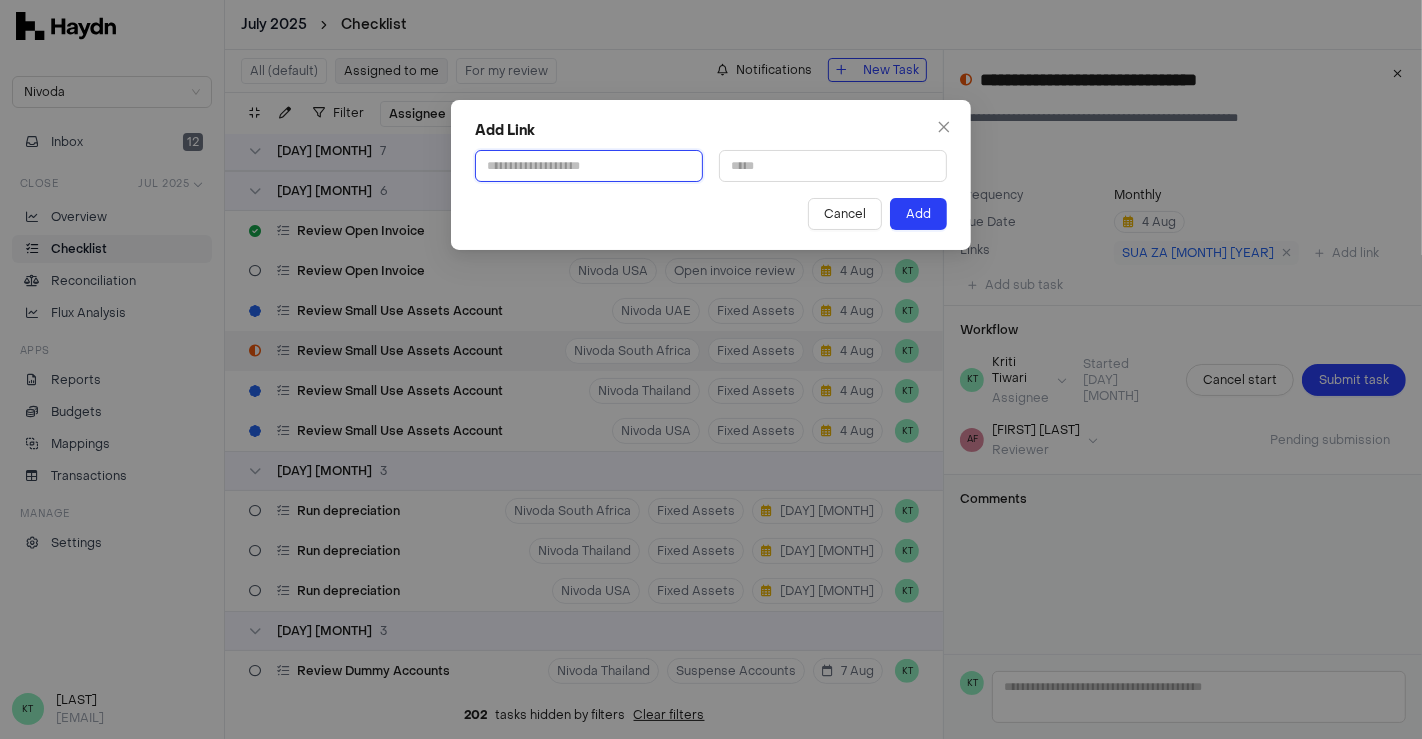 click at bounding box center (589, 166) 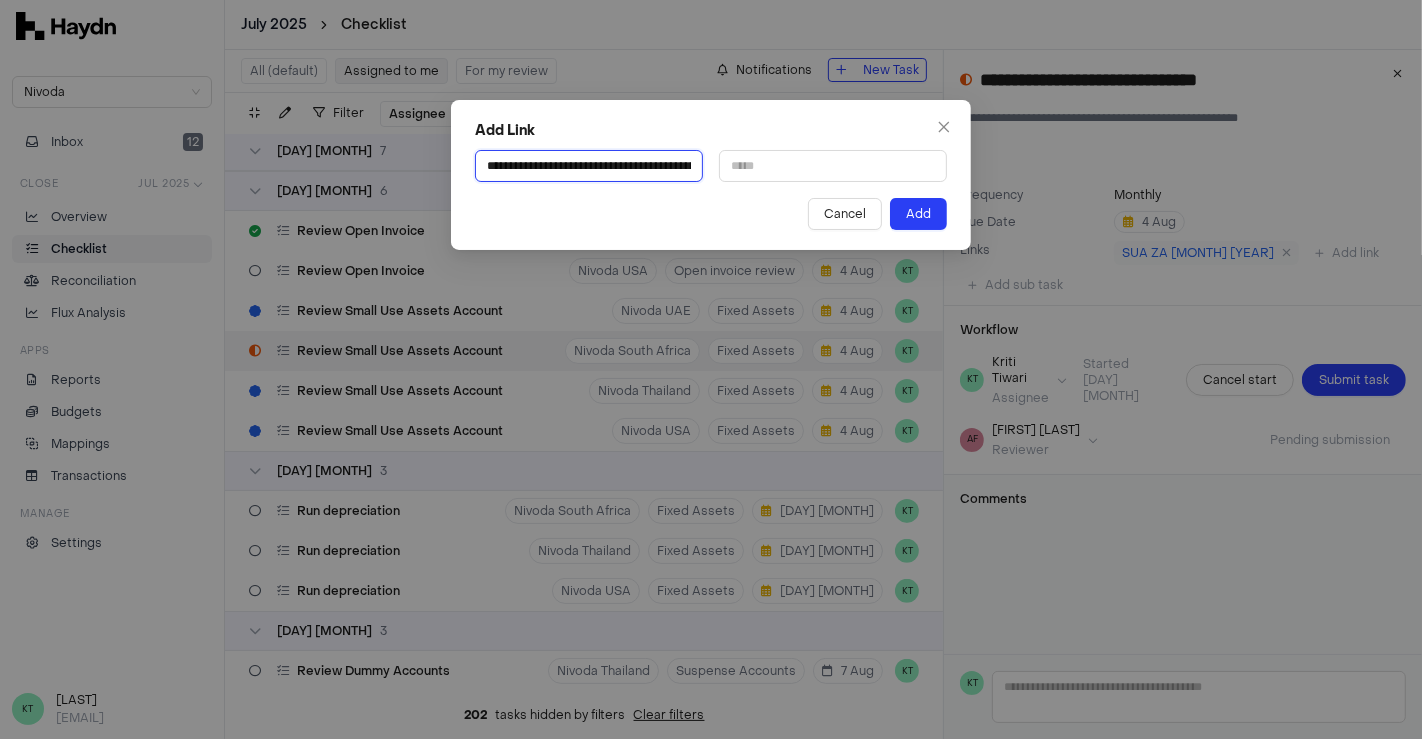 scroll, scrollTop: 0, scrollLeft: 609, axis: horizontal 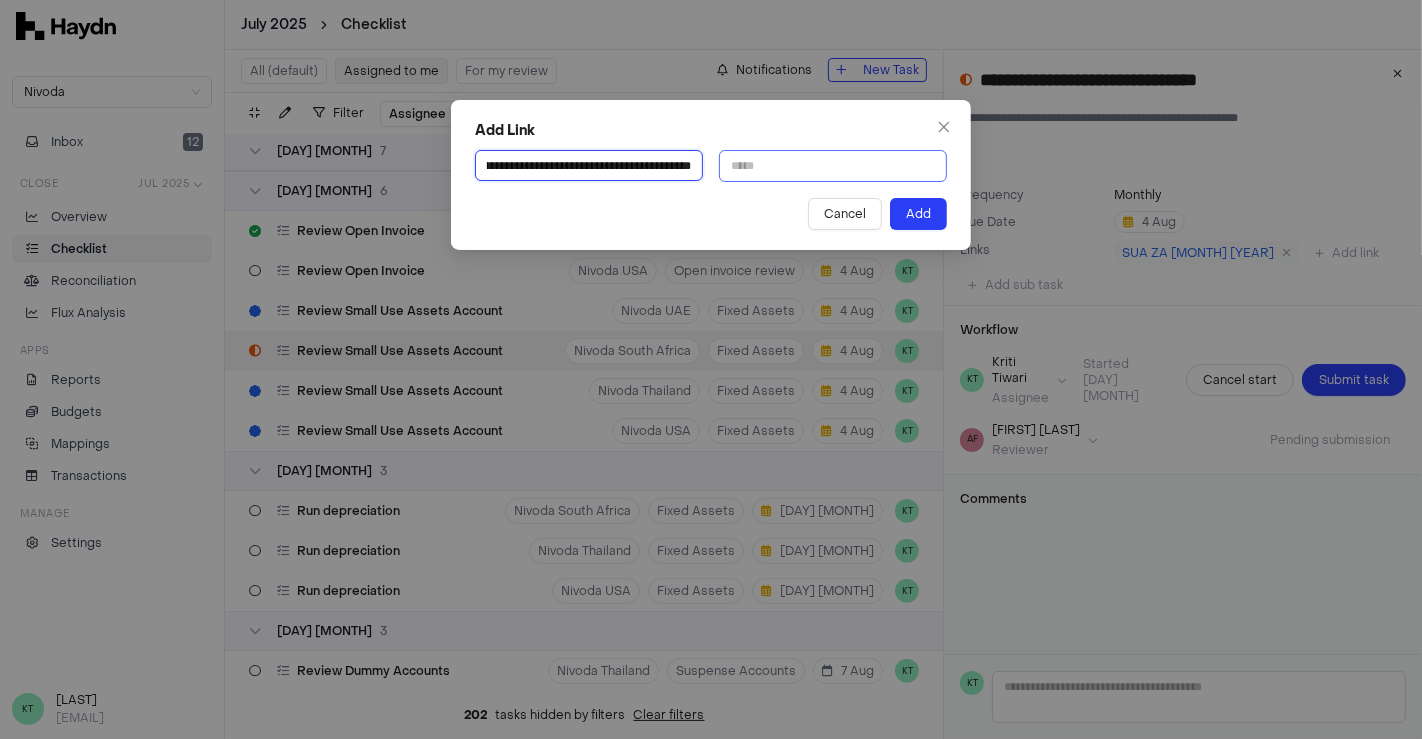 type on "**********" 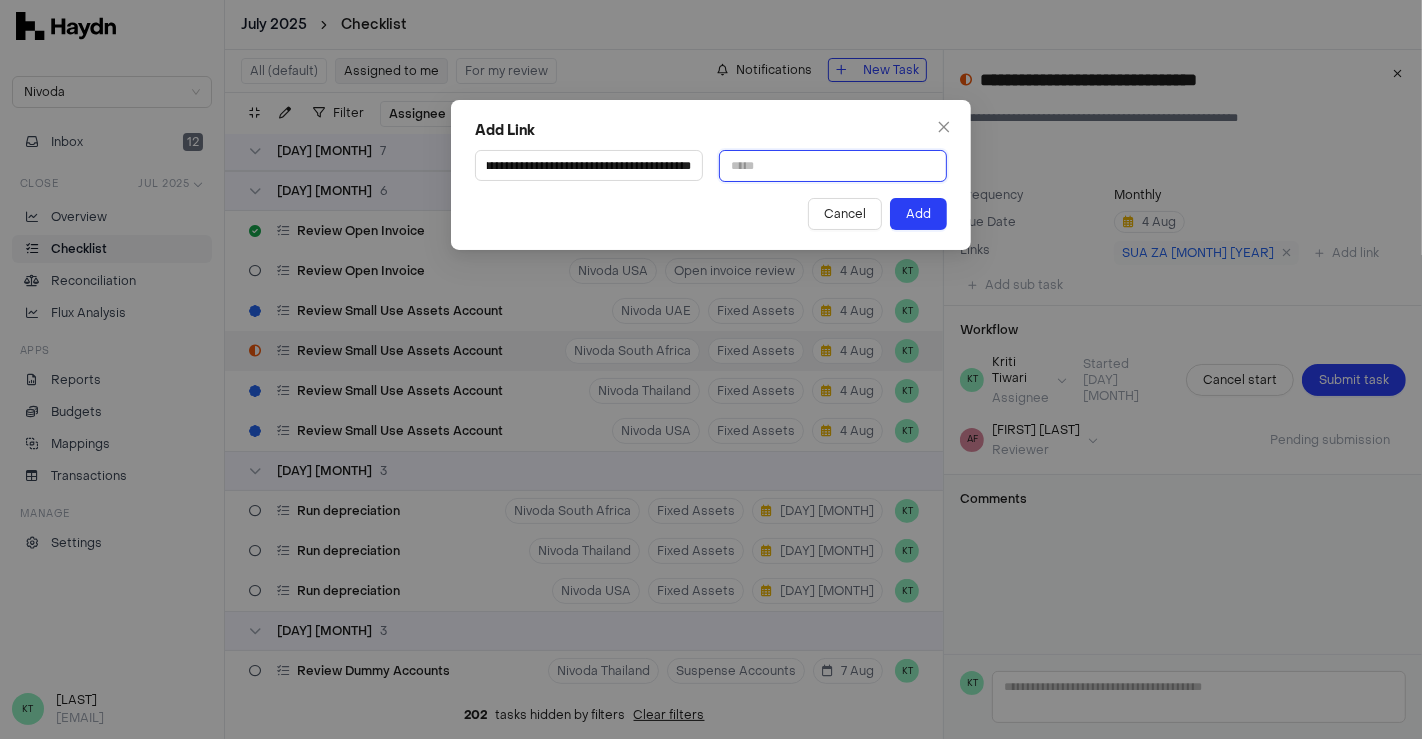 scroll, scrollTop: 0, scrollLeft: 0, axis: both 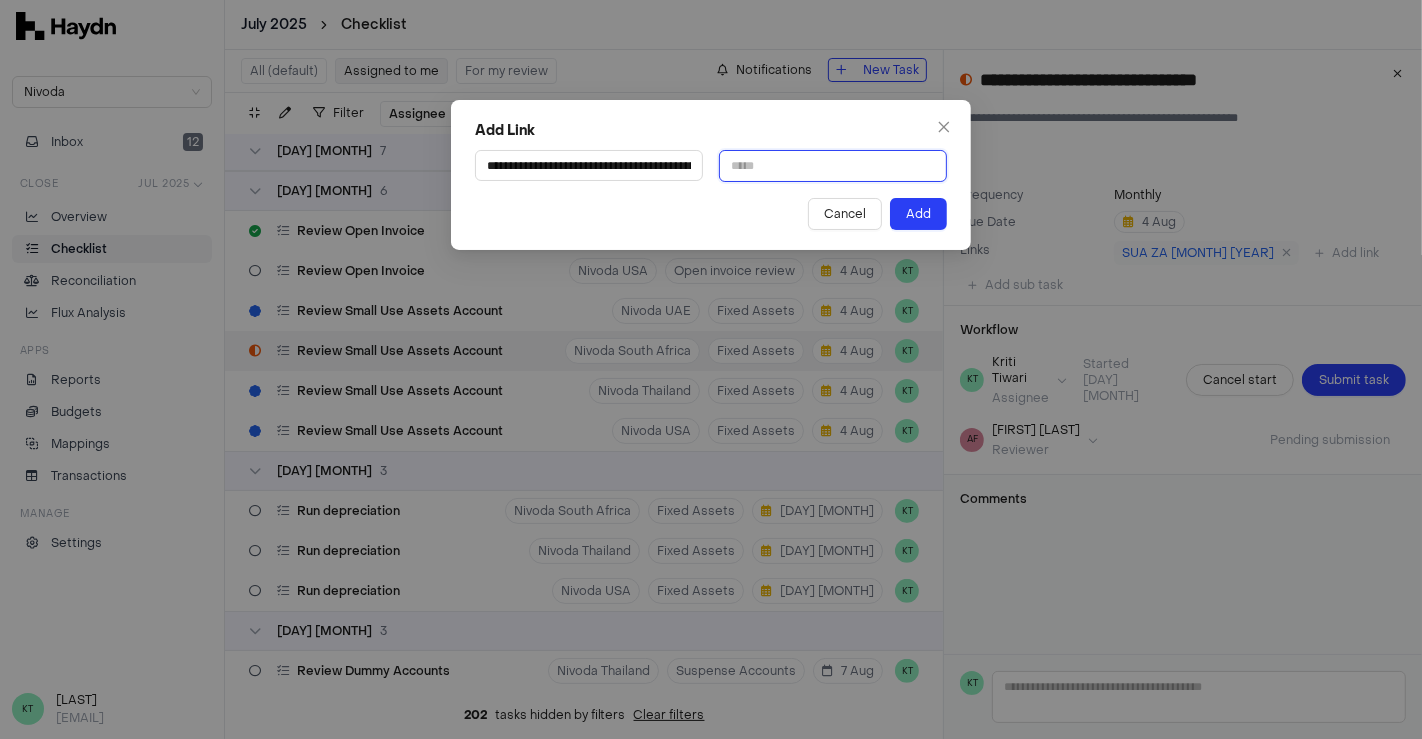 click at bounding box center [833, 166] 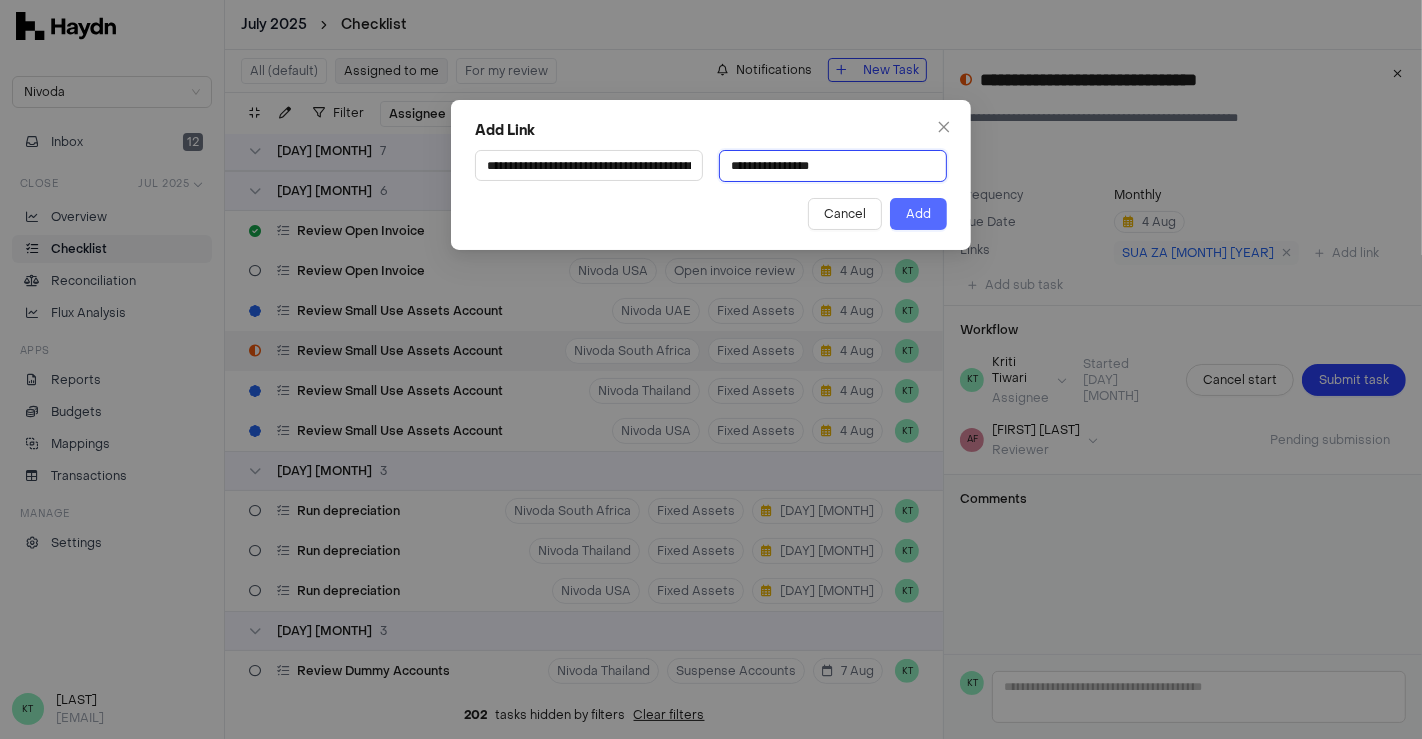 type on "**********" 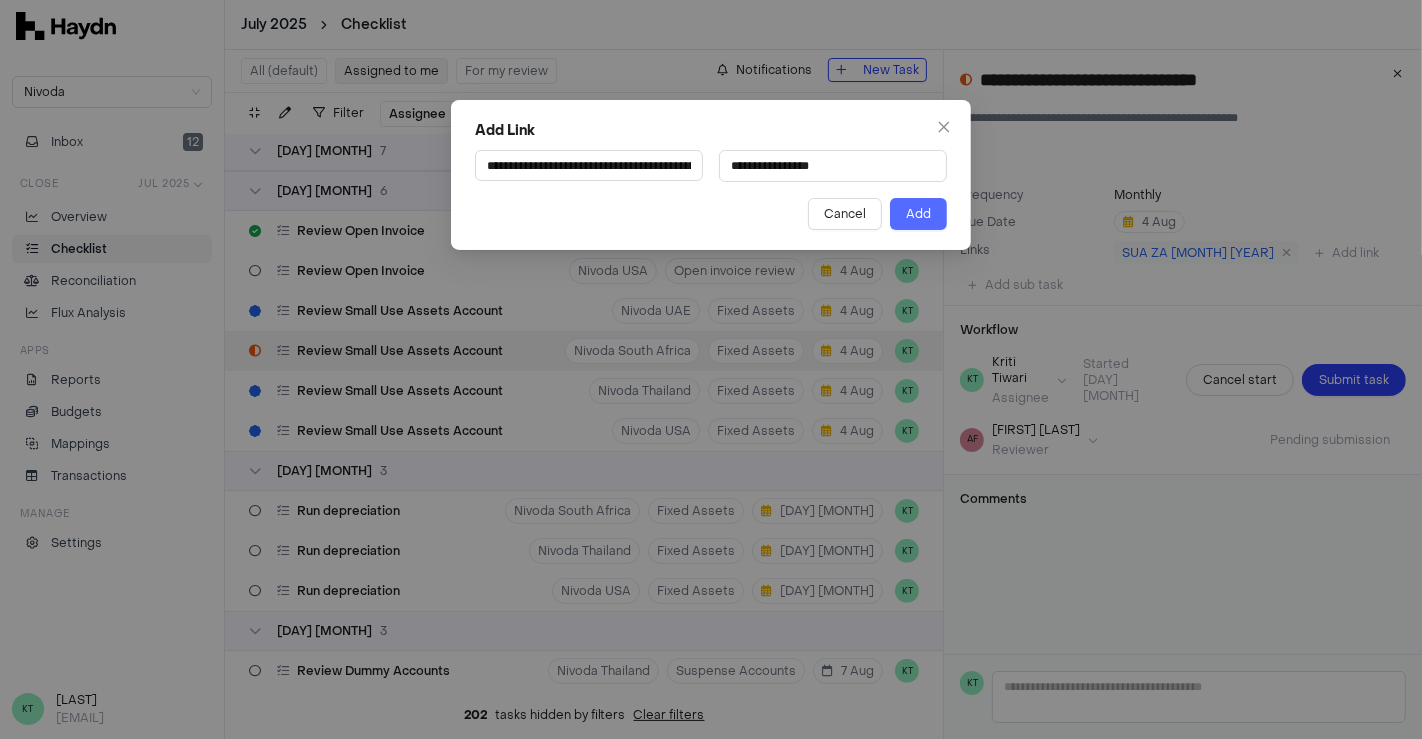 click on "Add" at bounding box center (918, 214) 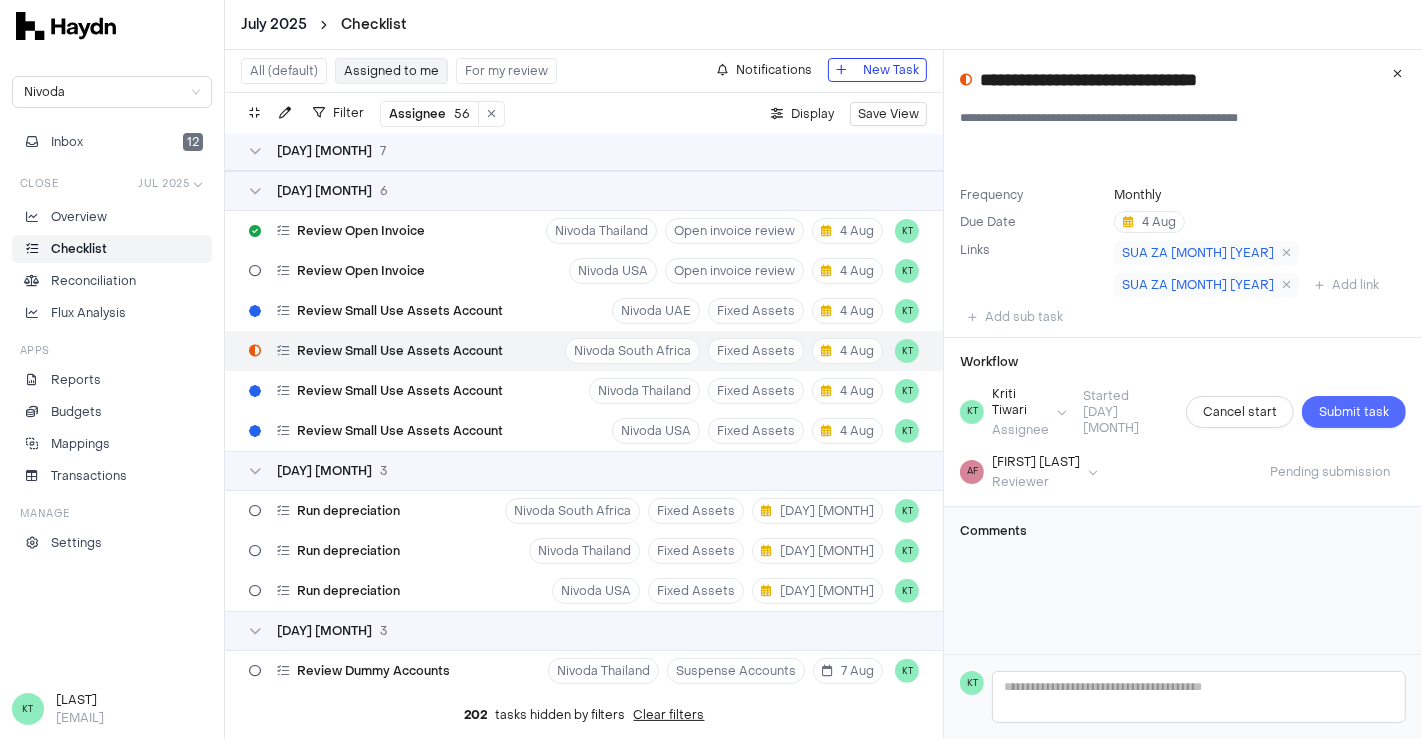 click on "Submit task" at bounding box center (1354, 412) 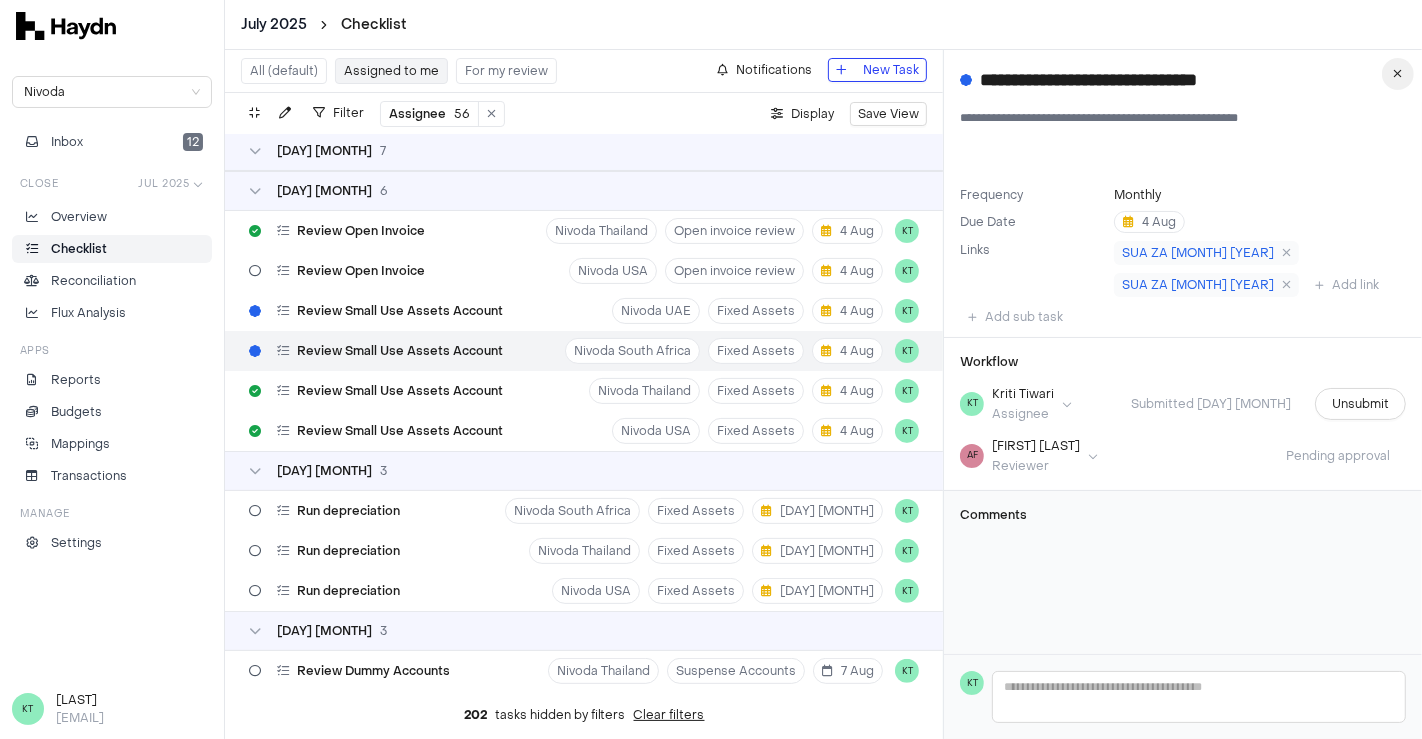 click at bounding box center (1398, 74) 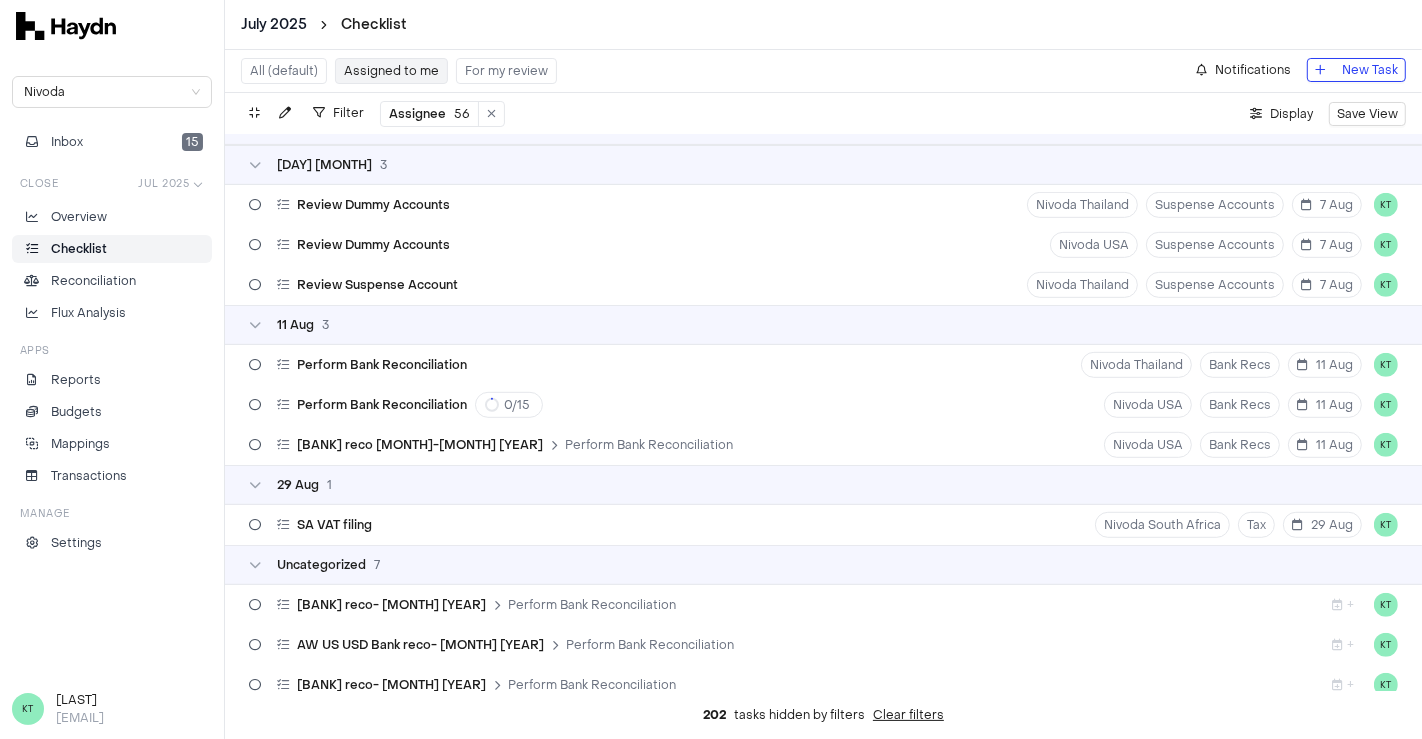 scroll, scrollTop: 1081, scrollLeft: 0, axis: vertical 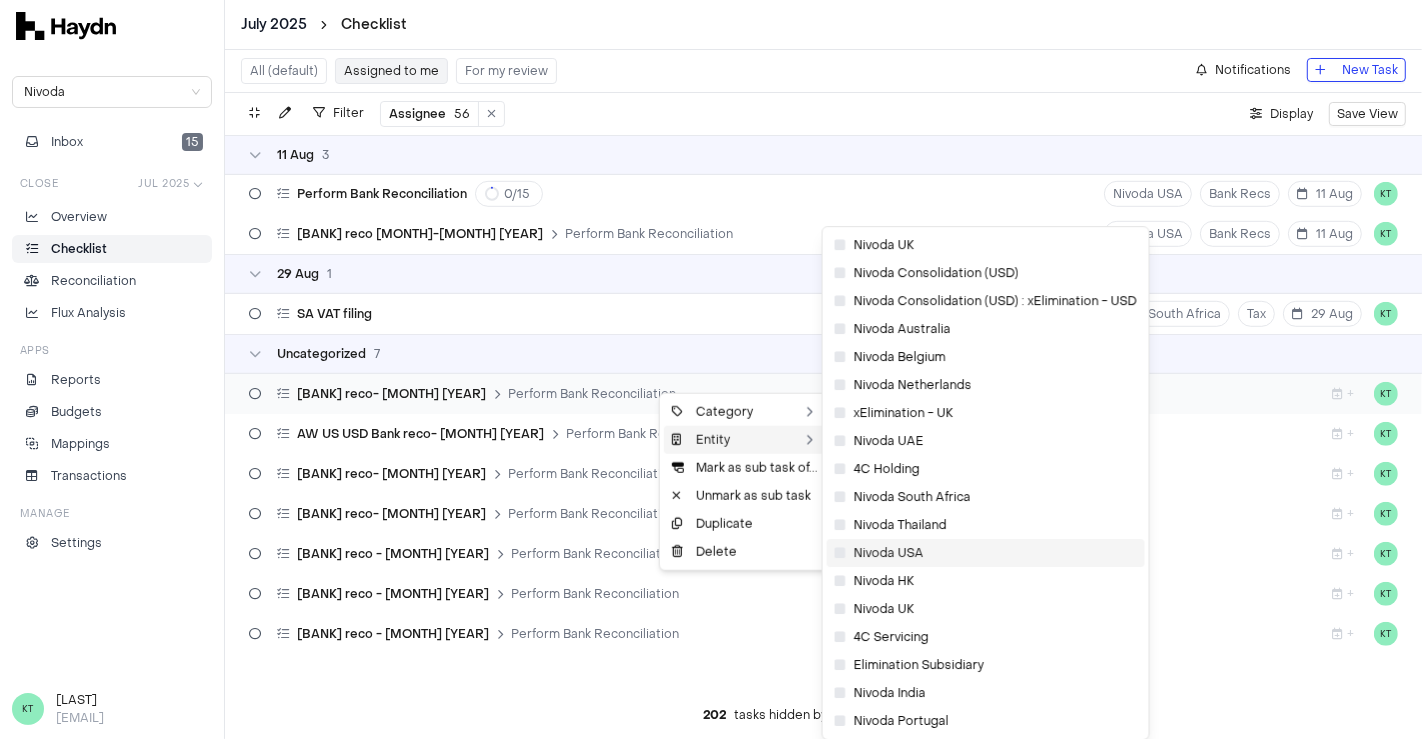 click at bounding box center (840, 553) 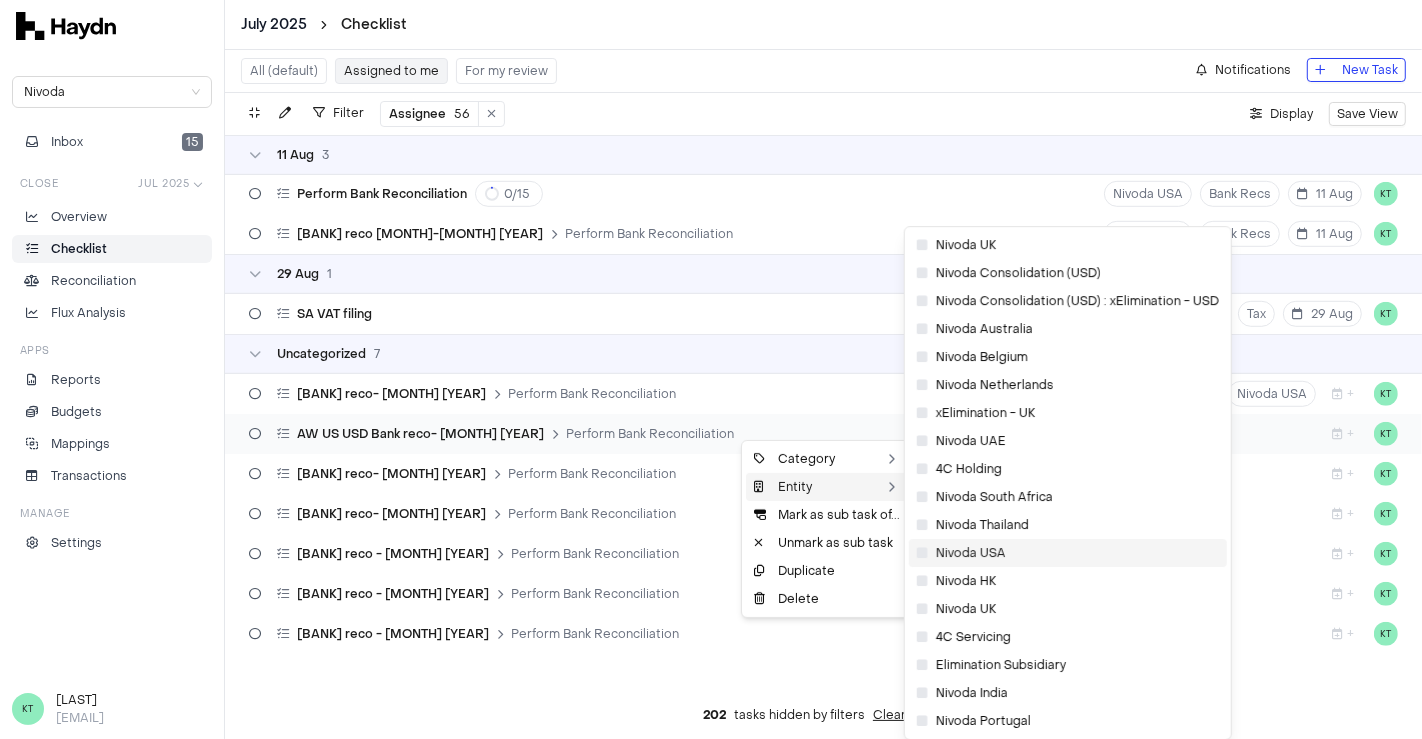 click at bounding box center [922, 553] 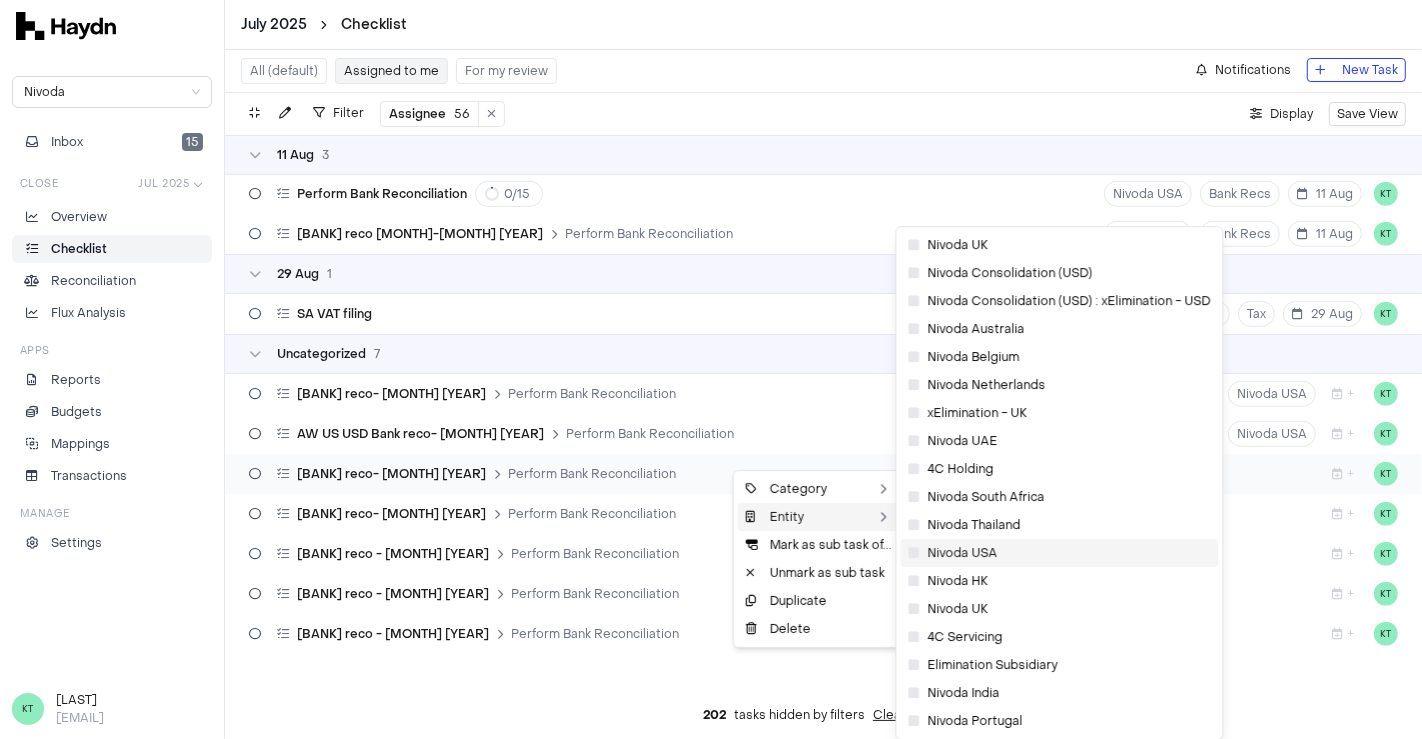 click at bounding box center [914, 553] 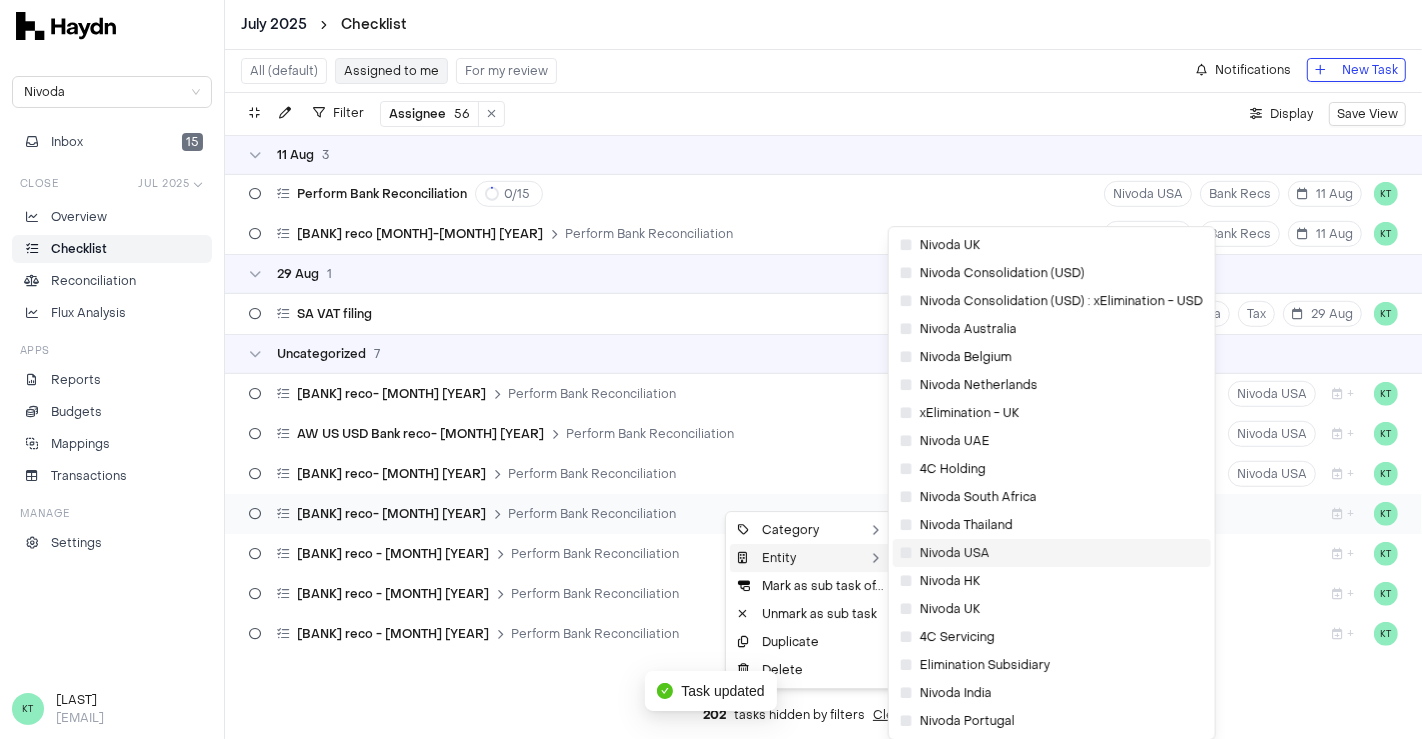 click at bounding box center (906, 553) 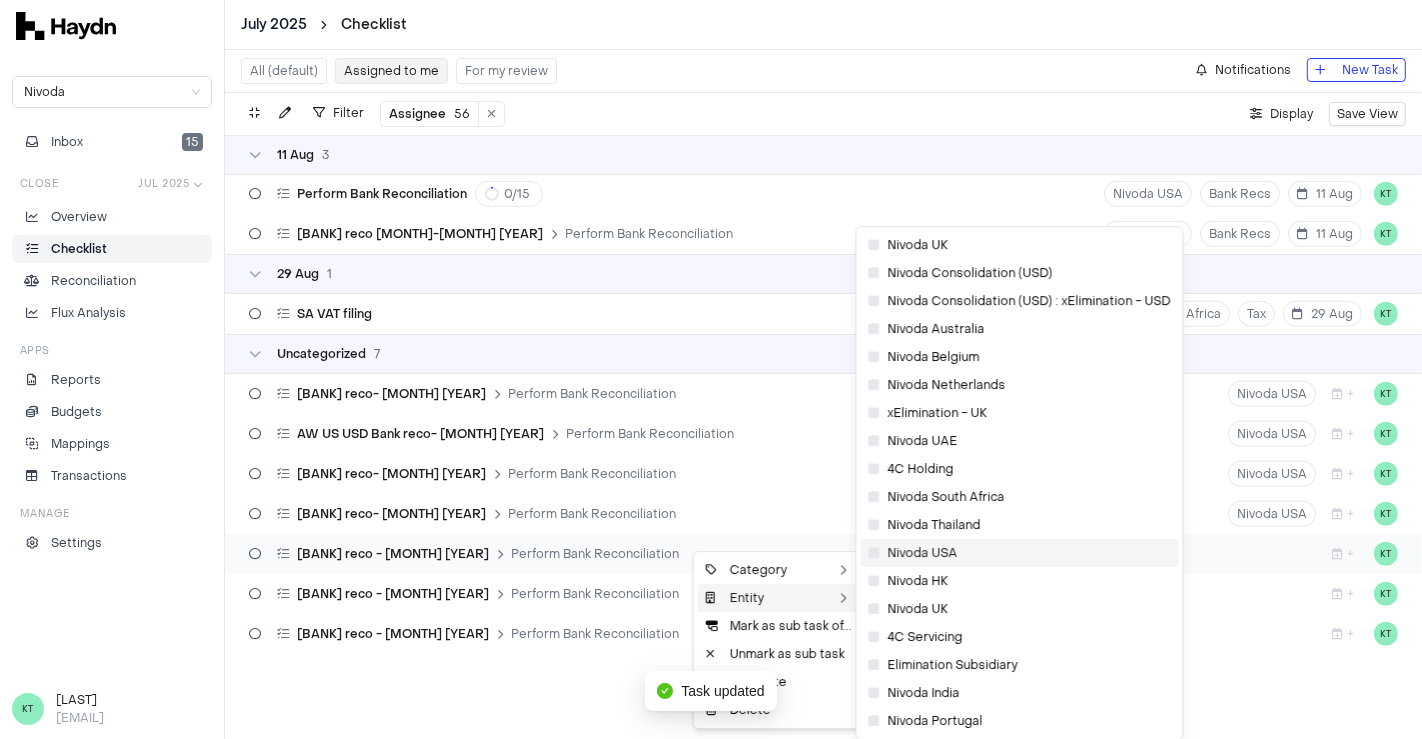 click at bounding box center [874, 553] 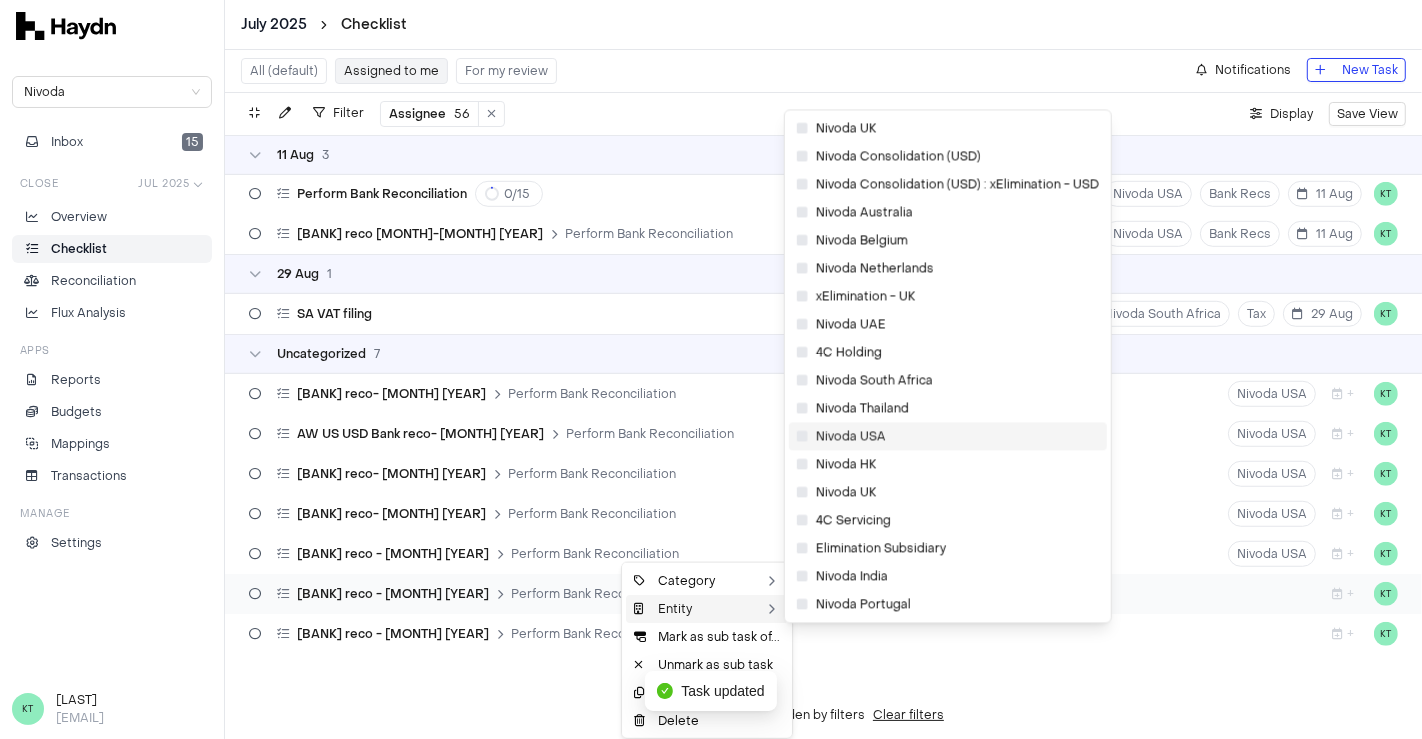click at bounding box center (802, 436) 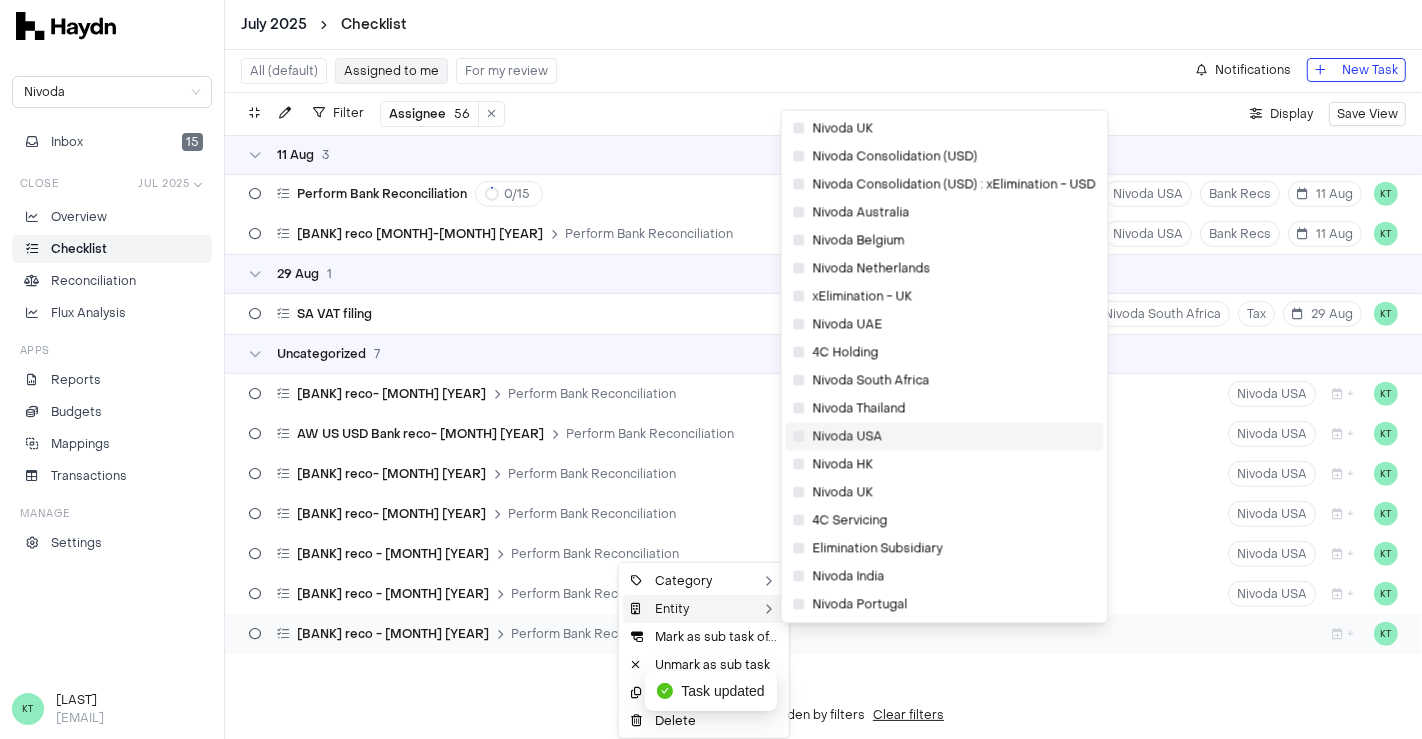 click on "Nivoda USA" at bounding box center [945, 436] 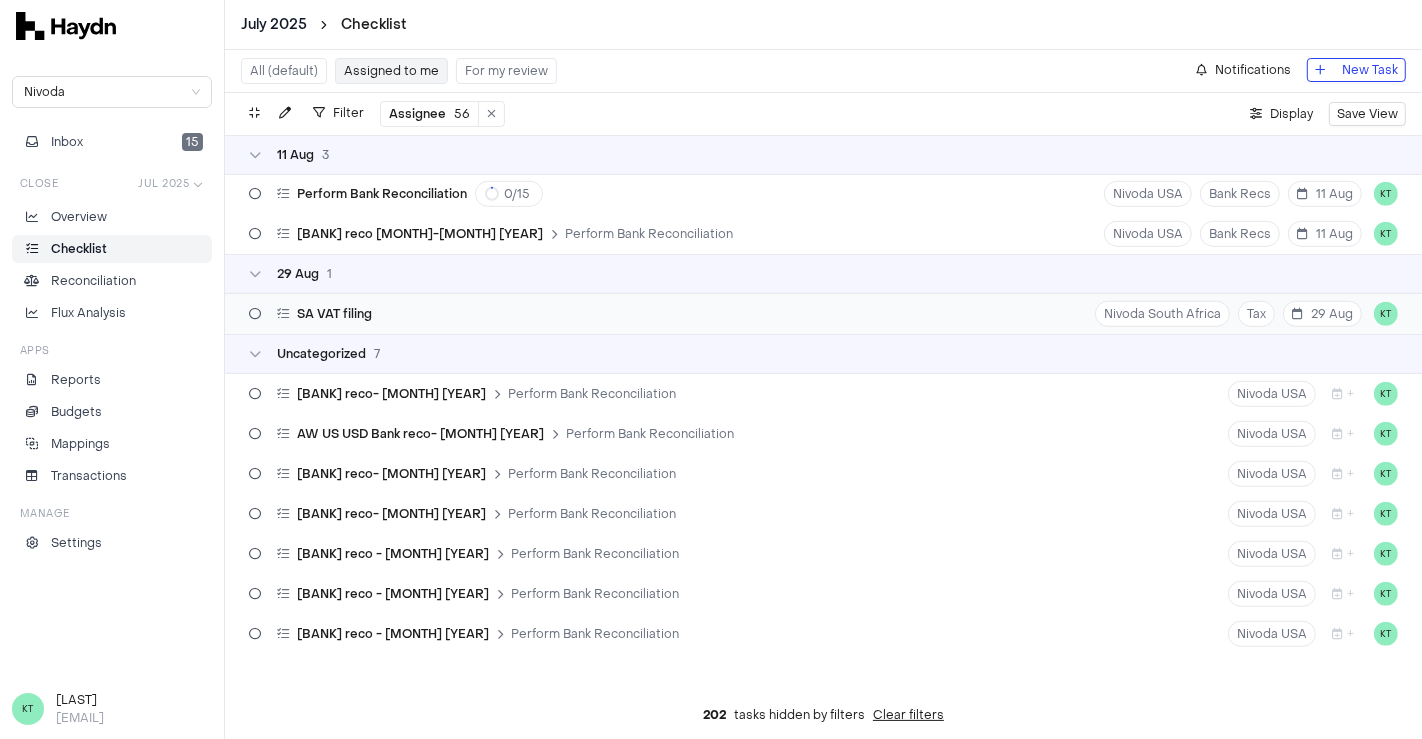 click on "SA VAT filing  Nivoda South Africa Tax [DAY] [MONTH] KT" at bounding box center (823, 314) 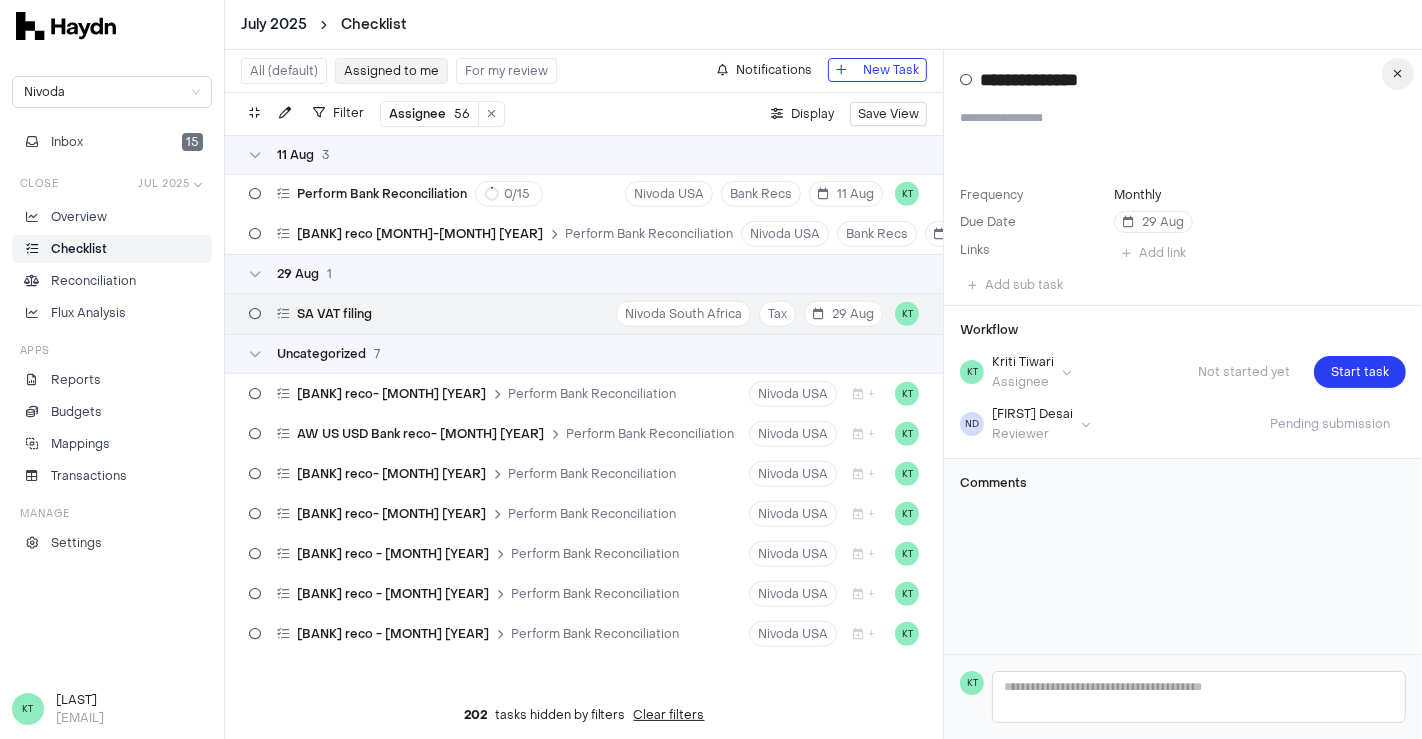 click at bounding box center (1398, 74) 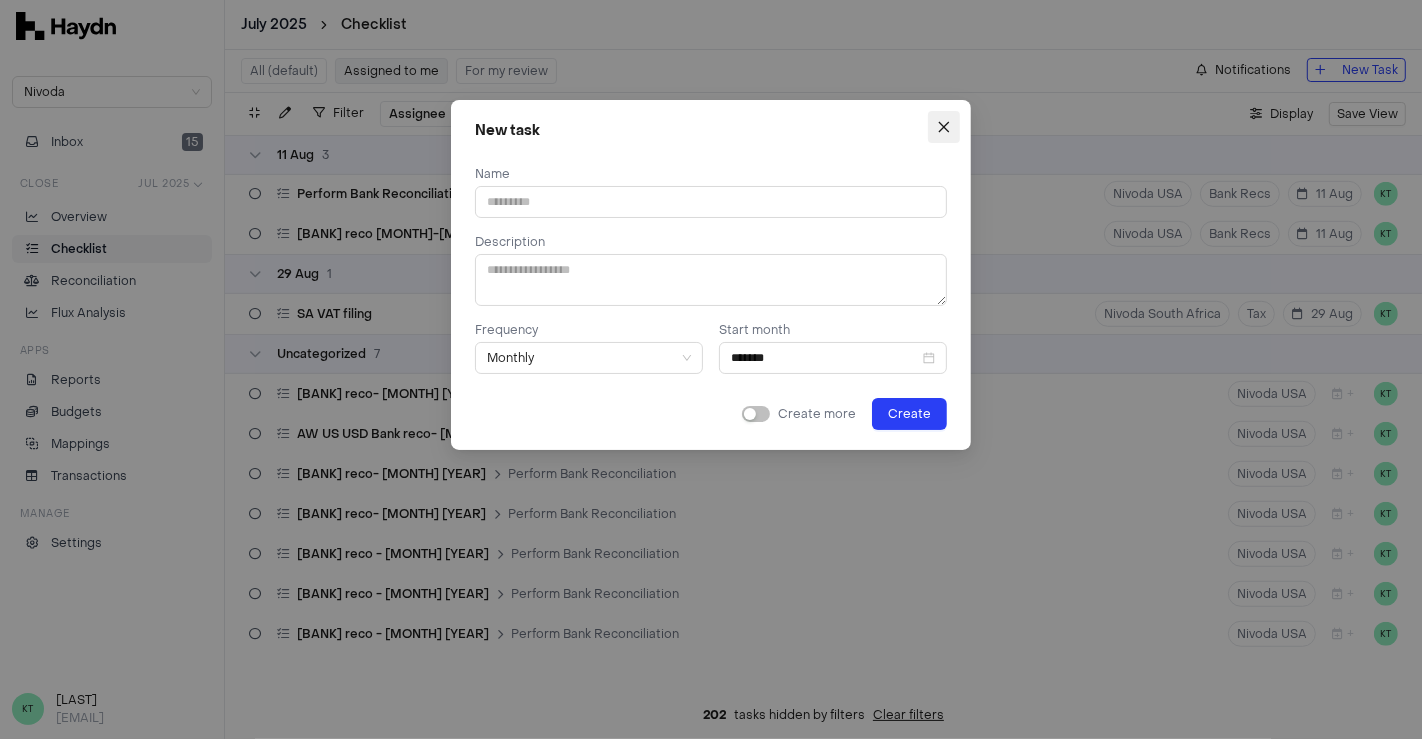 click at bounding box center [944, 127] 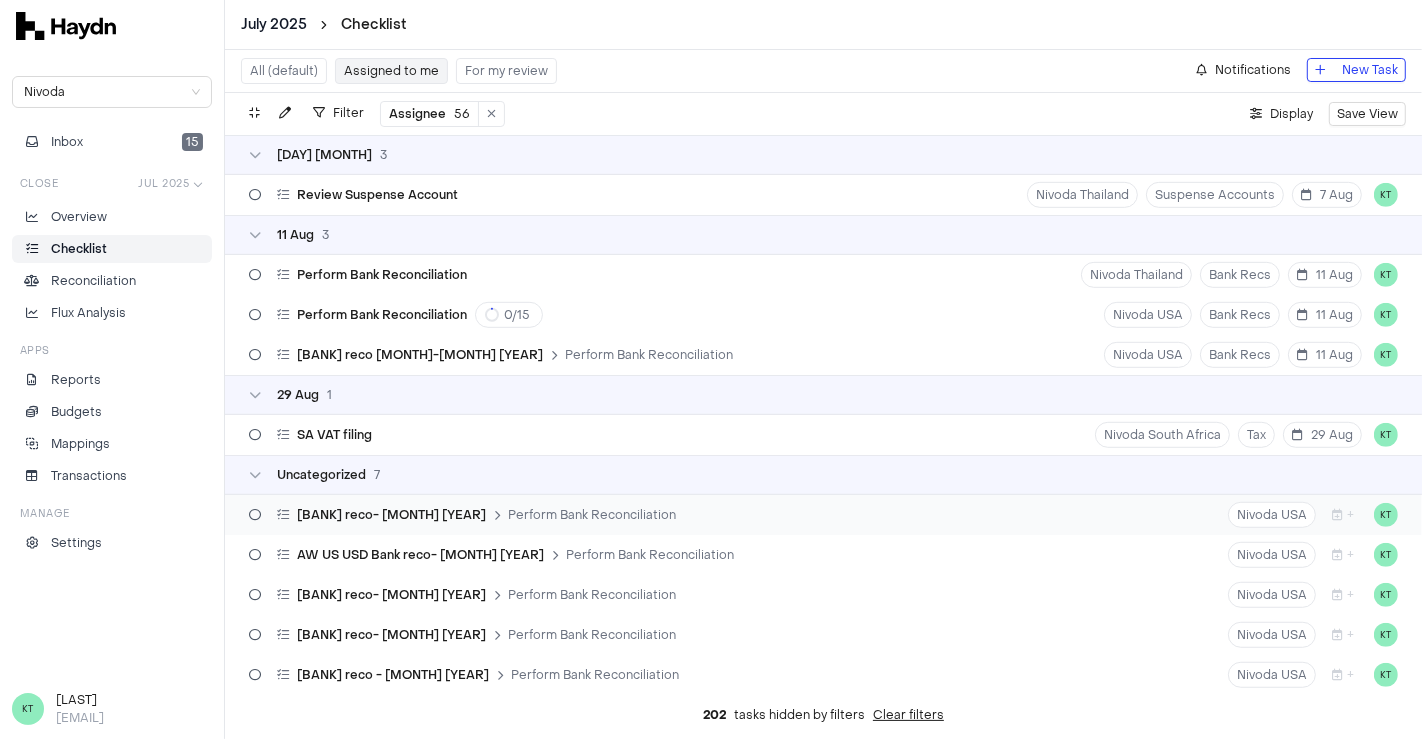 scroll, scrollTop: 1081, scrollLeft: 0, axis: vertical 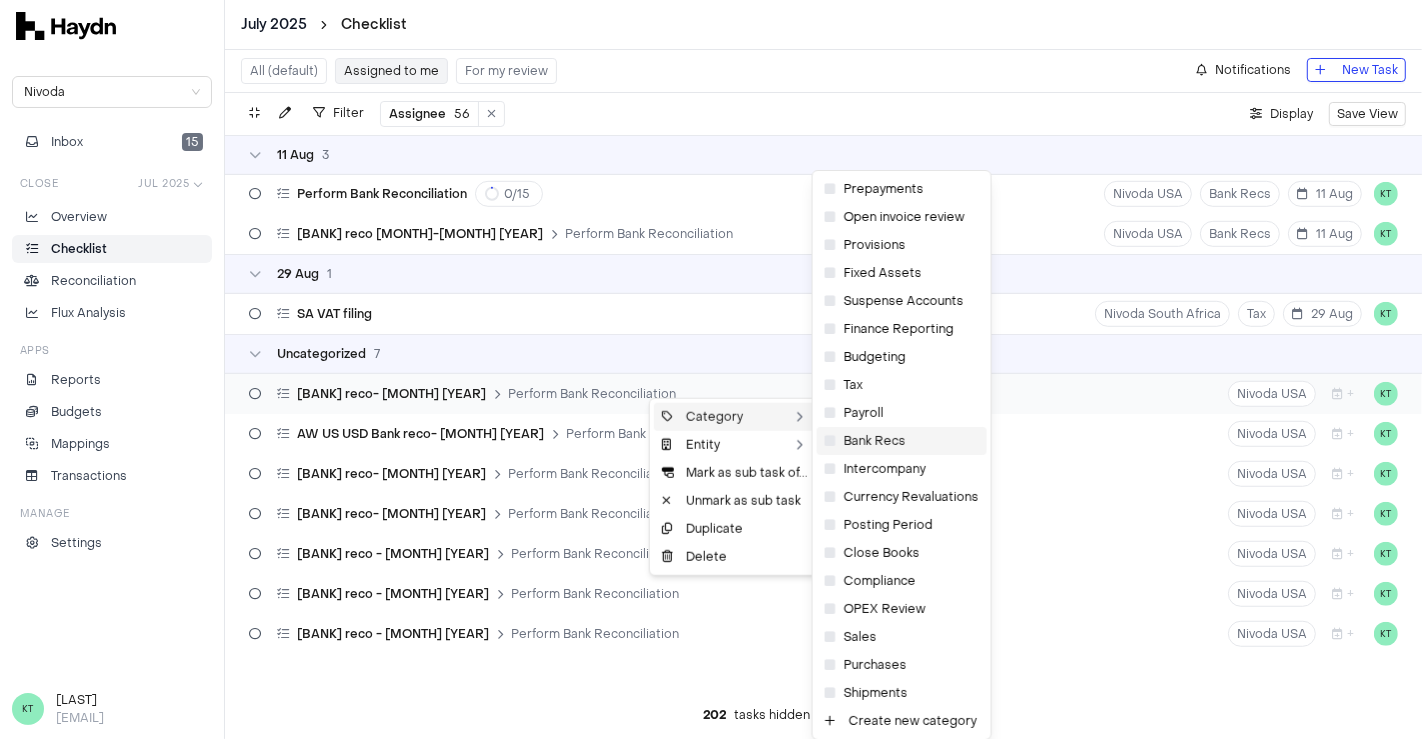click at bounding box center [830, 441] 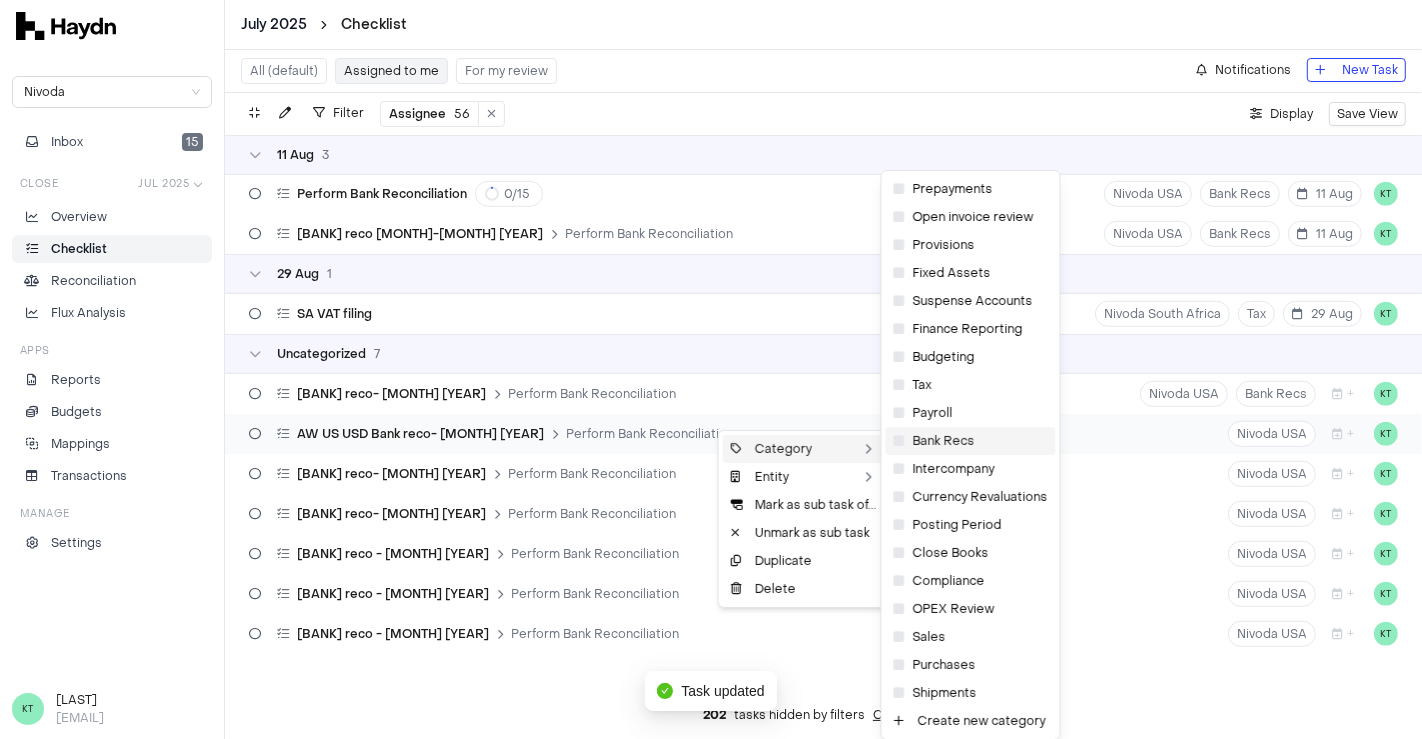 click at bounding box center (899, 441) 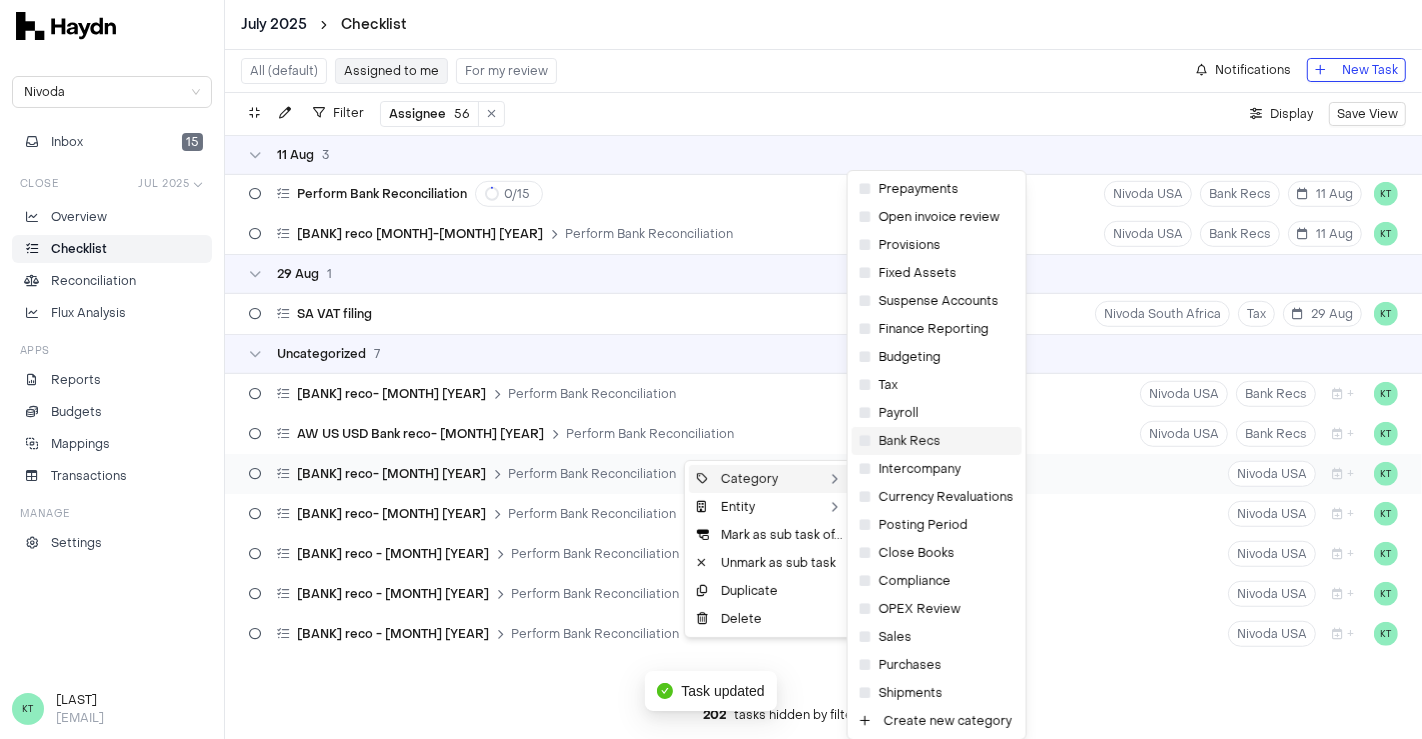 click on "Bank Recs" at bounding box center [937, 441] 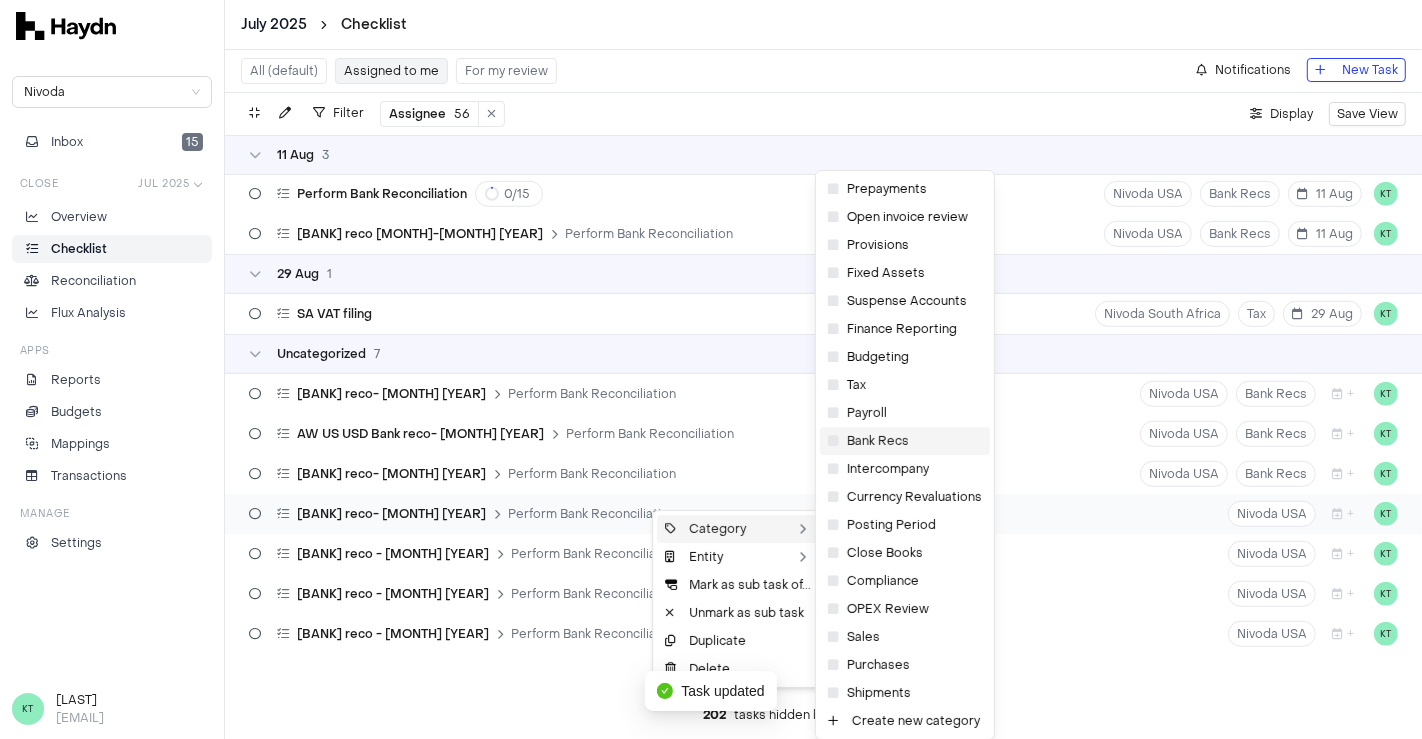 click at bounding box center (833, 441) 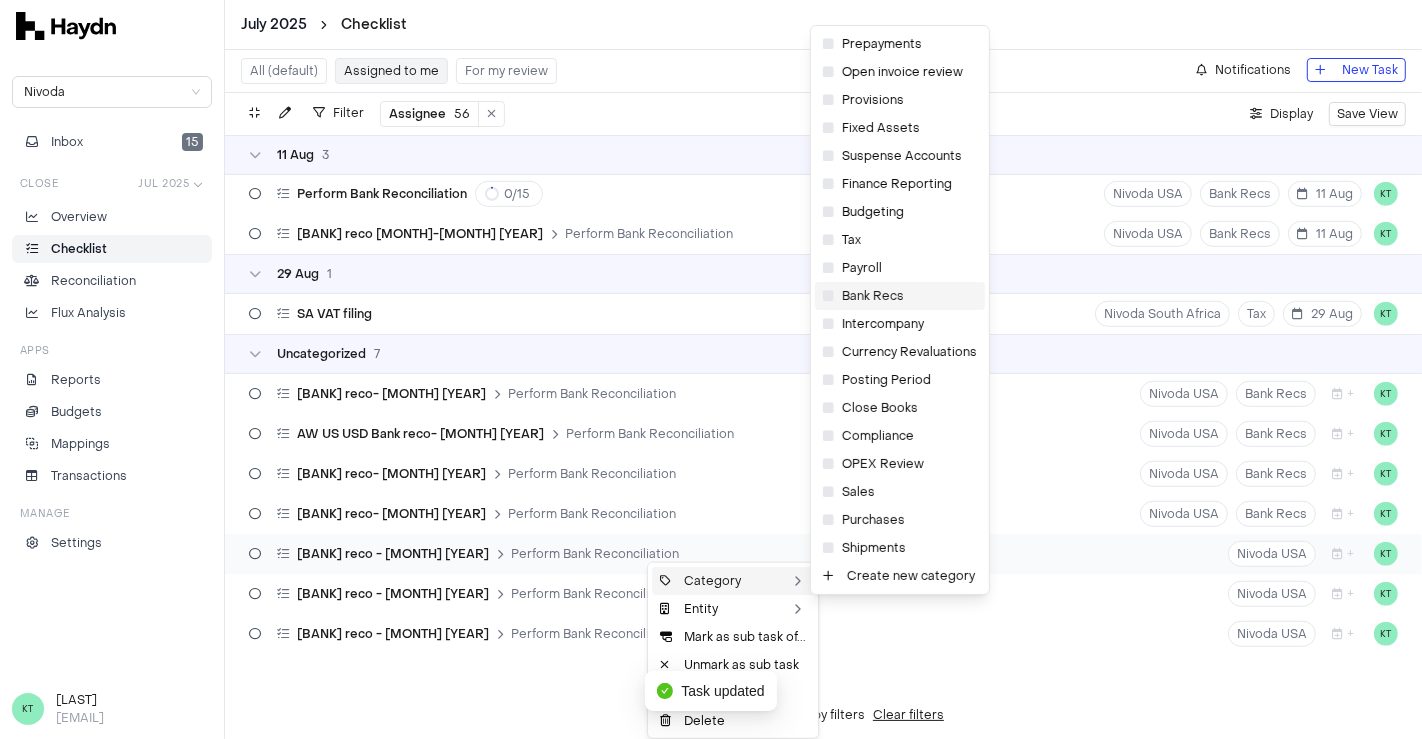 click on "Bank Recs" at bounding box center (900, 296) 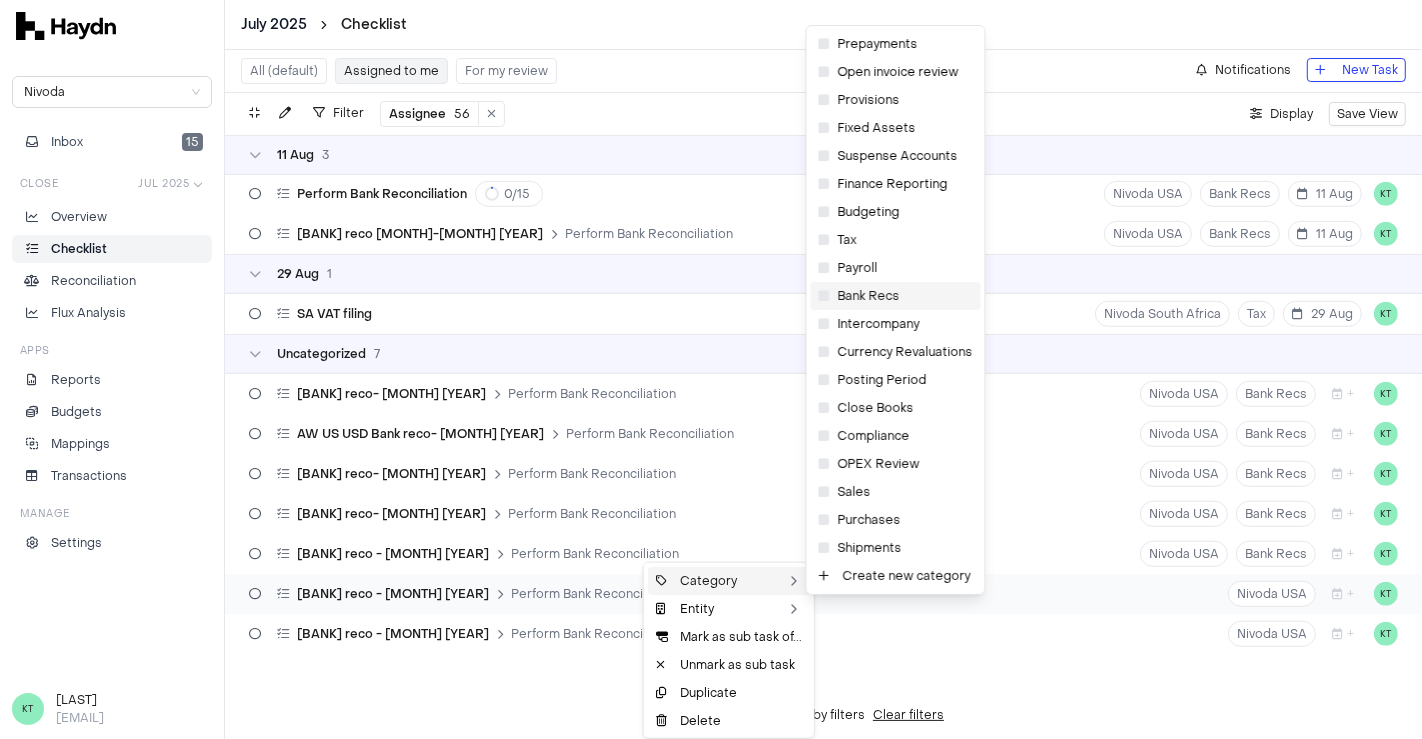 click at bounding box center (824, 296) 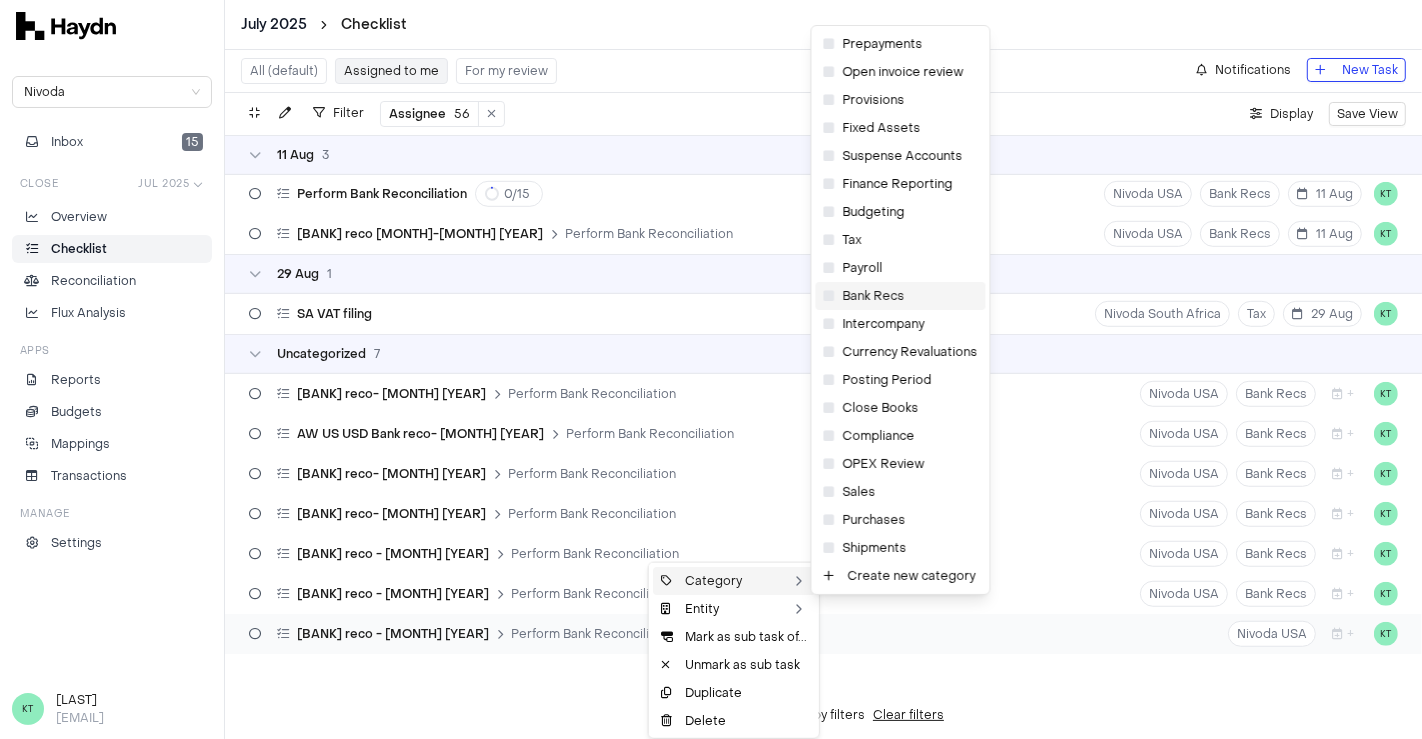 click at bounding box center (829, 296) 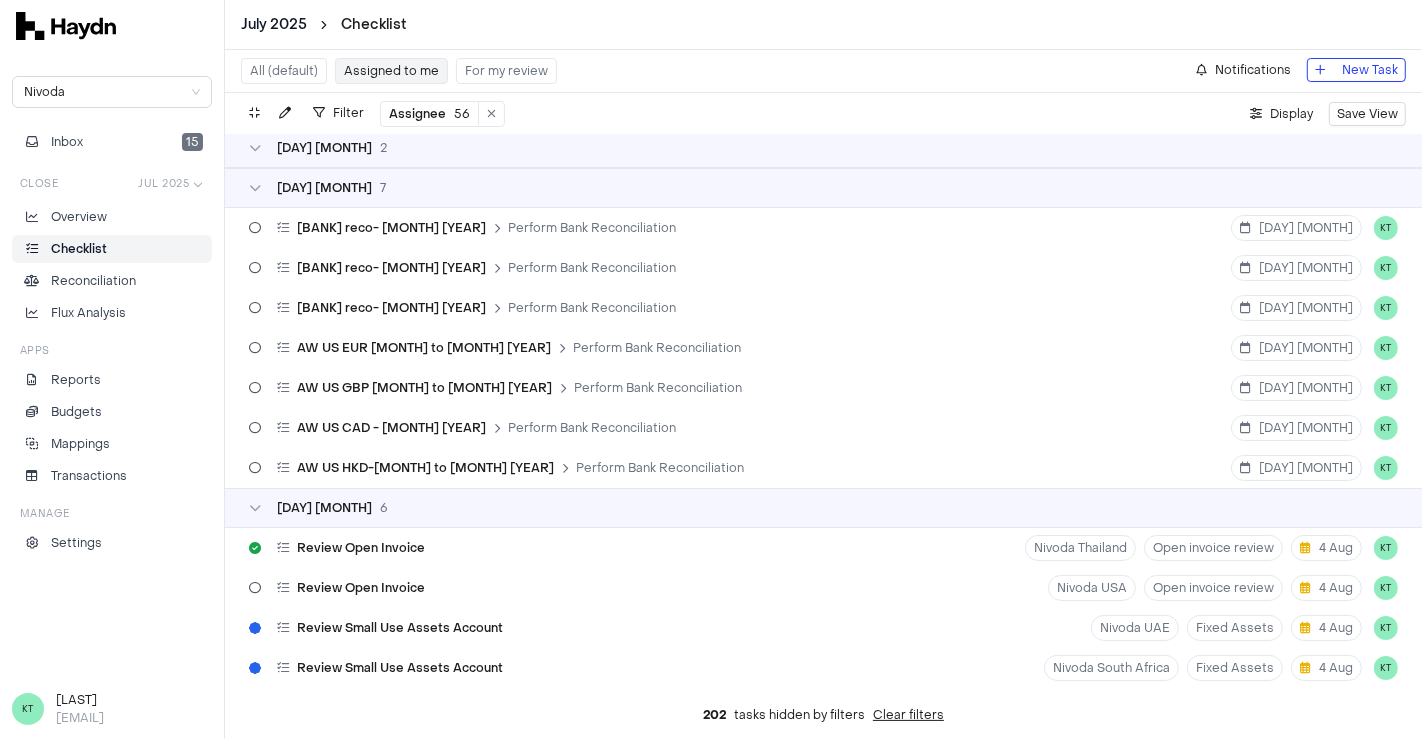 scroll, scrollTop: 0, scrollLeft: 0, axis: both 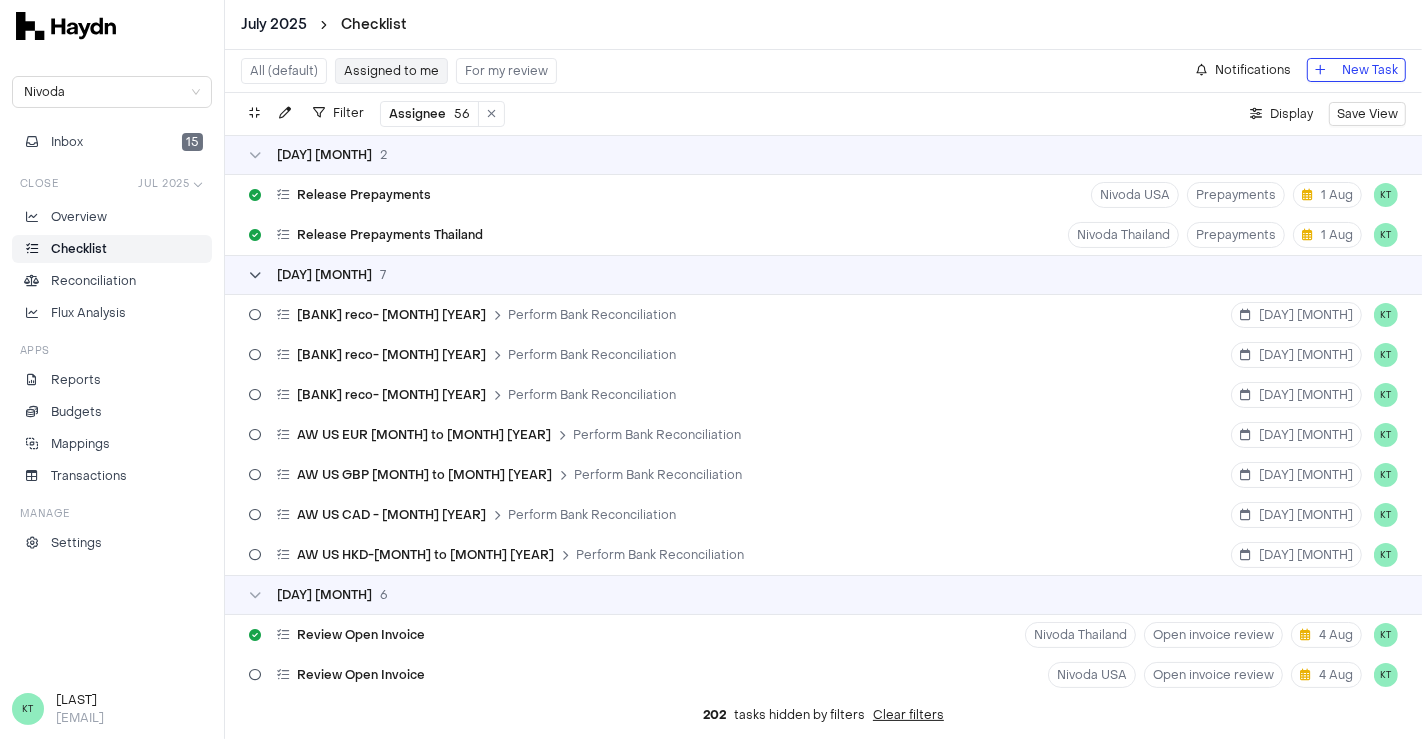 click on "[DAY] [MONTH] [NUMBER]" at bounding box center (317, 275) 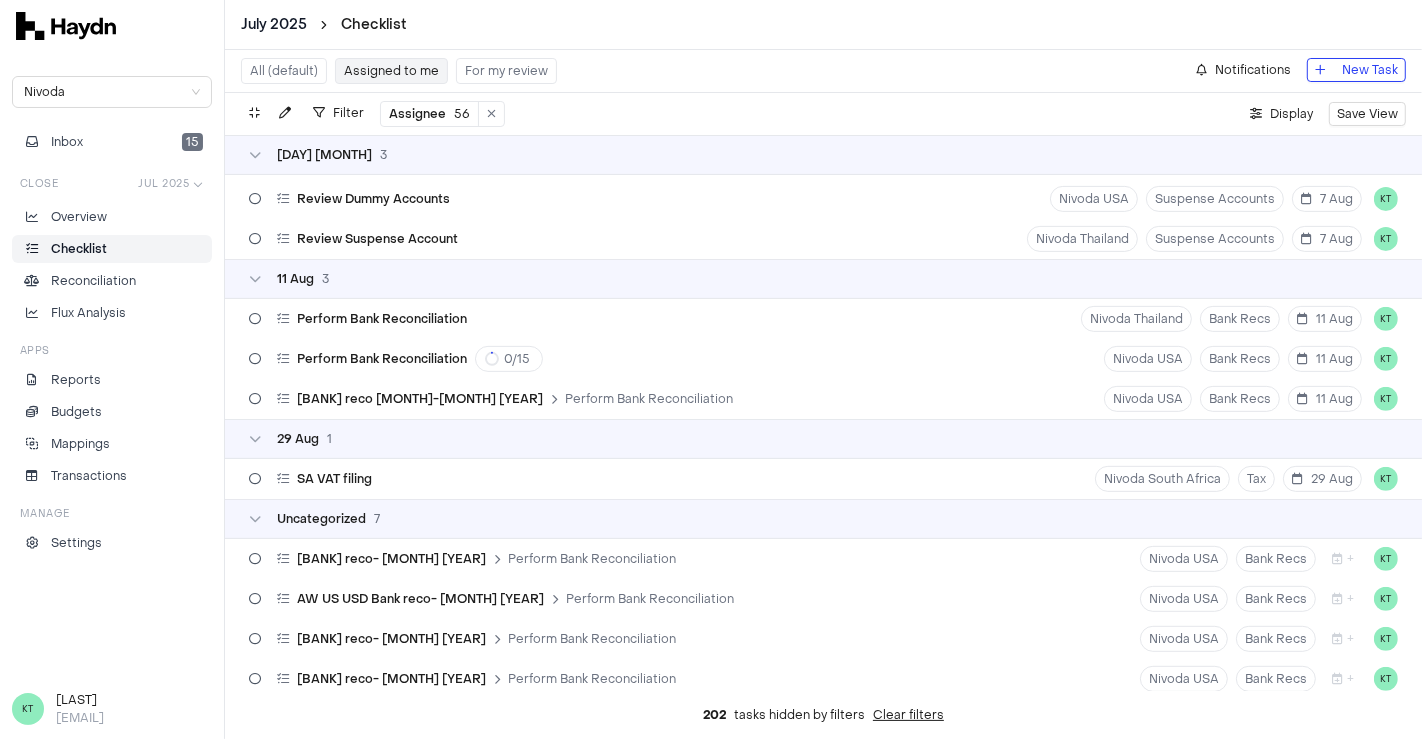 scroll, scrollTop: 638, scrollLeft: 0, axis: vertical 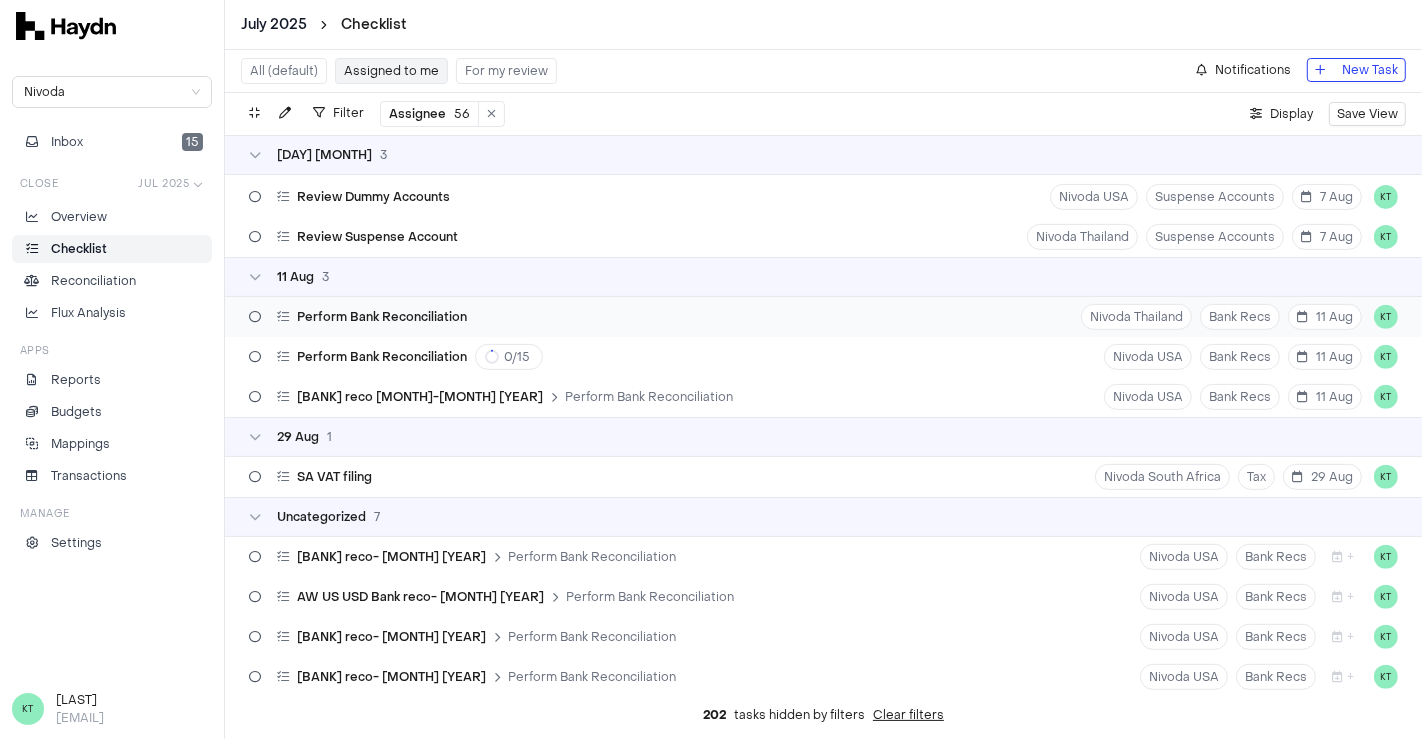 click on "Perform Bank Reconciliation Nivoda Thailand Bank Recs [DAY] [MONTH] KT" at bounding box center [823, 317] 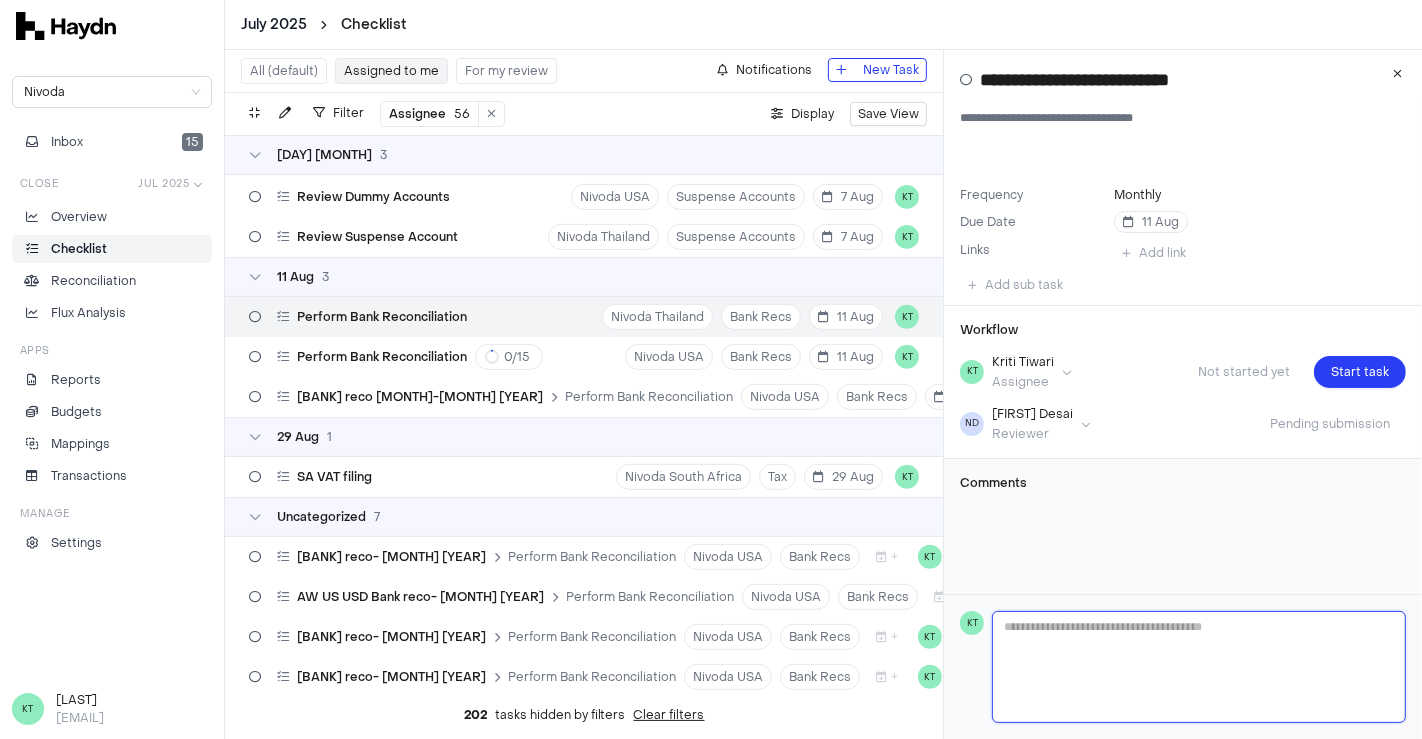click at bounding box center [1199, 667] 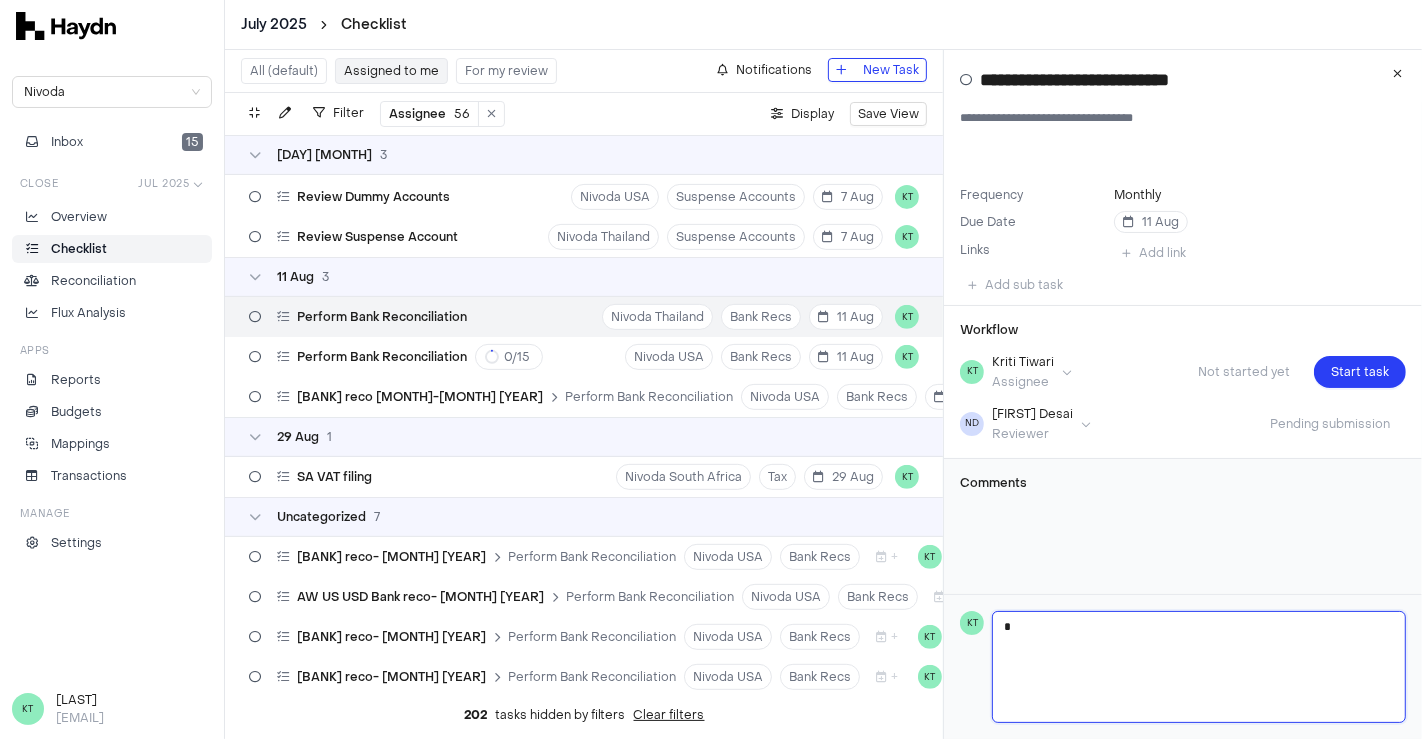 type 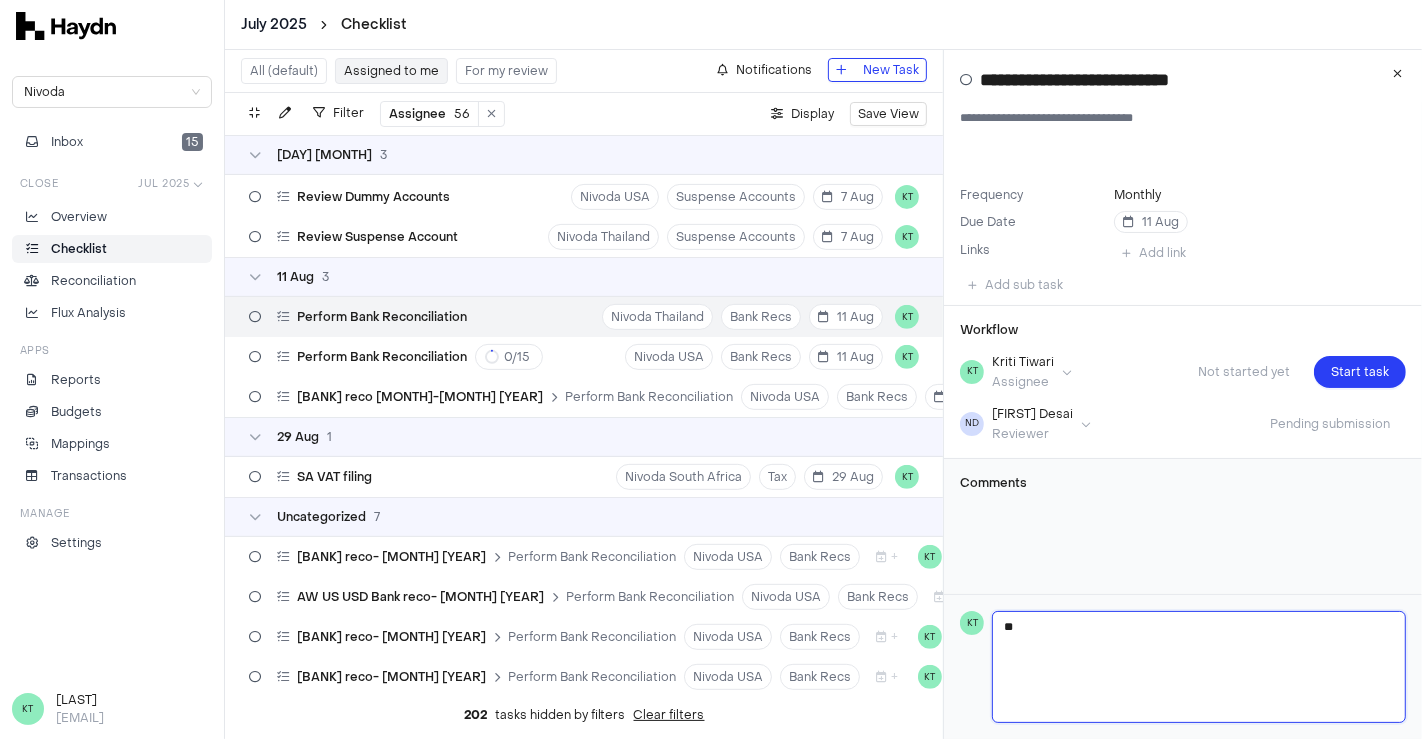 type 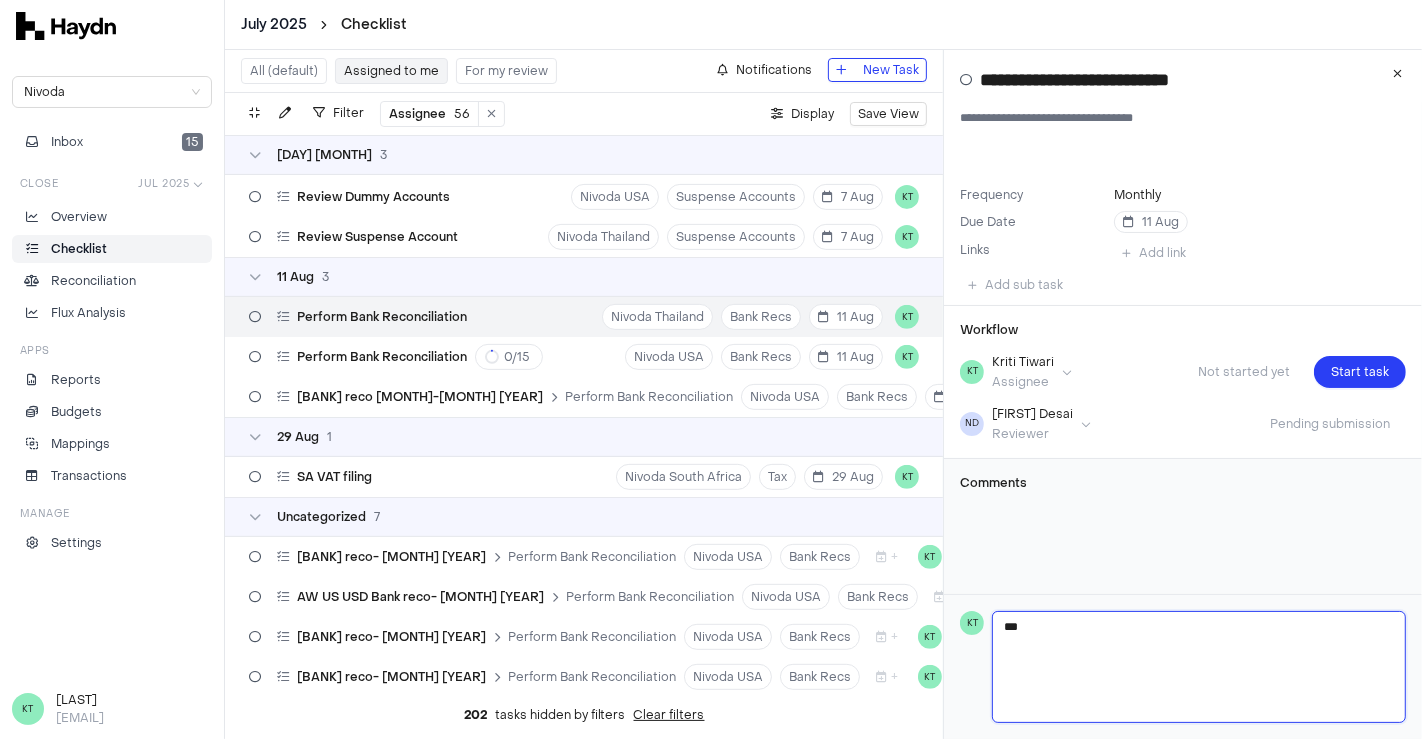 type 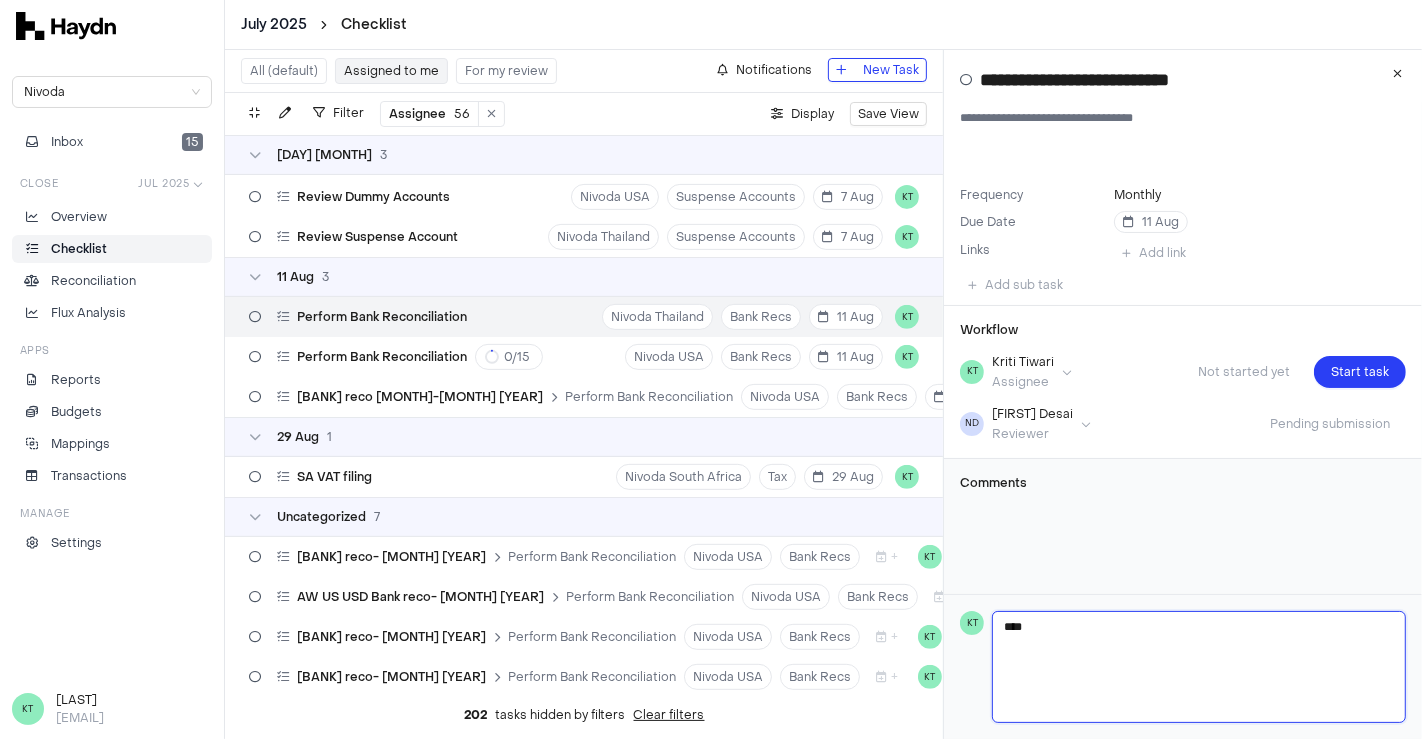 type 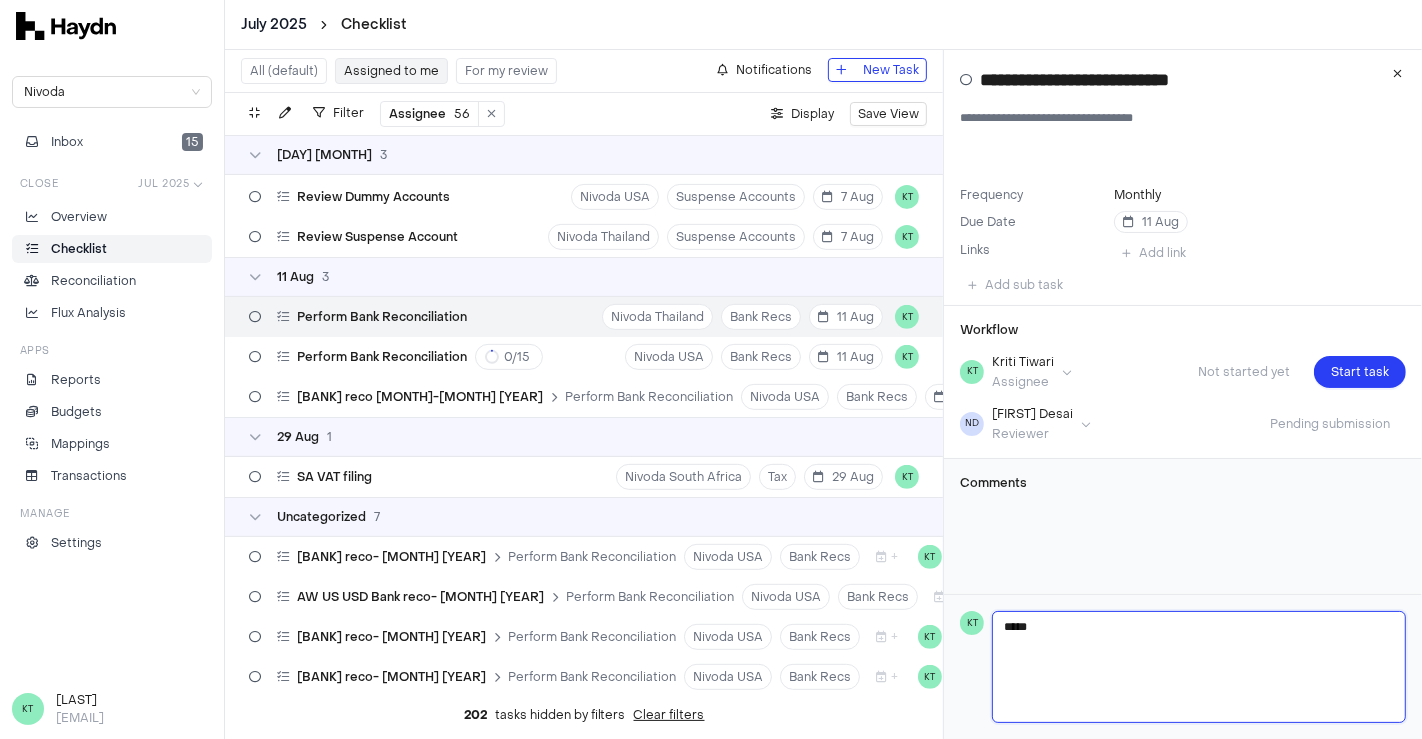 type 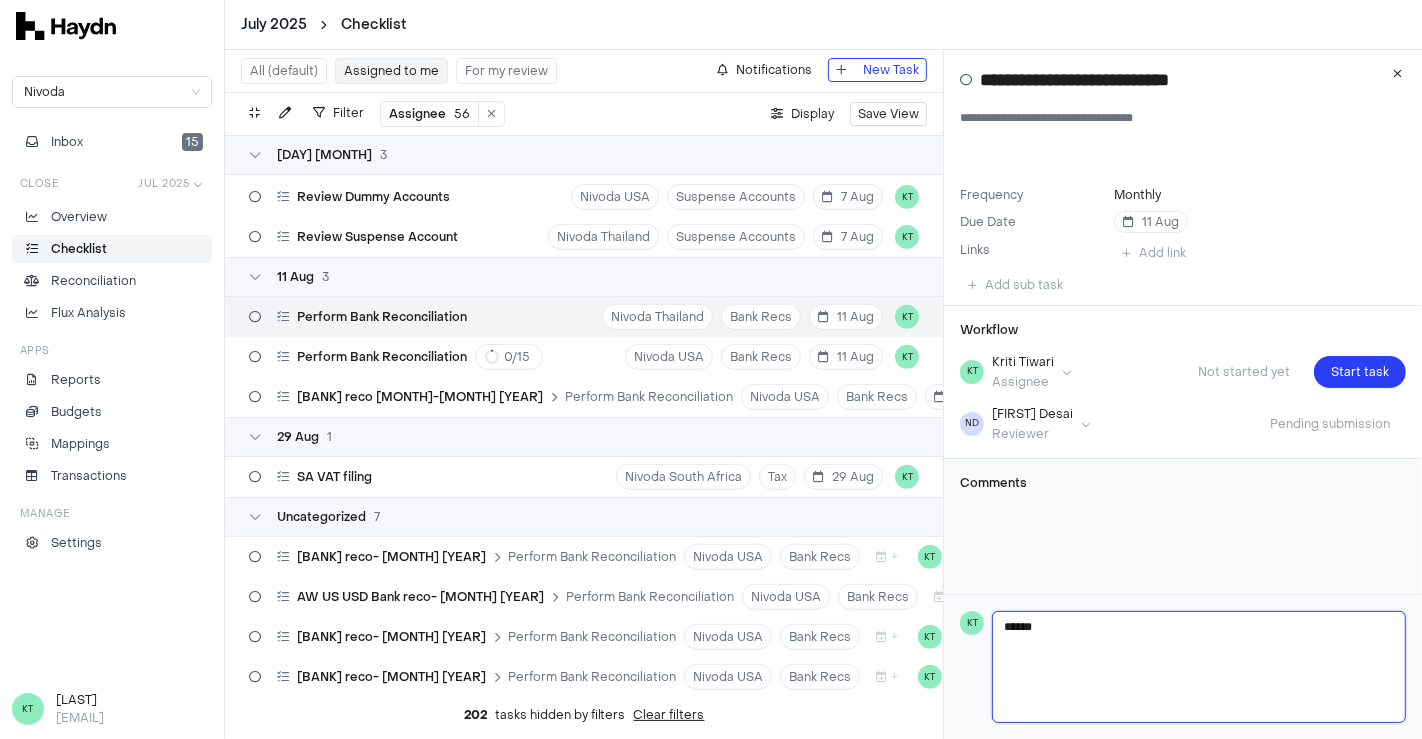 type 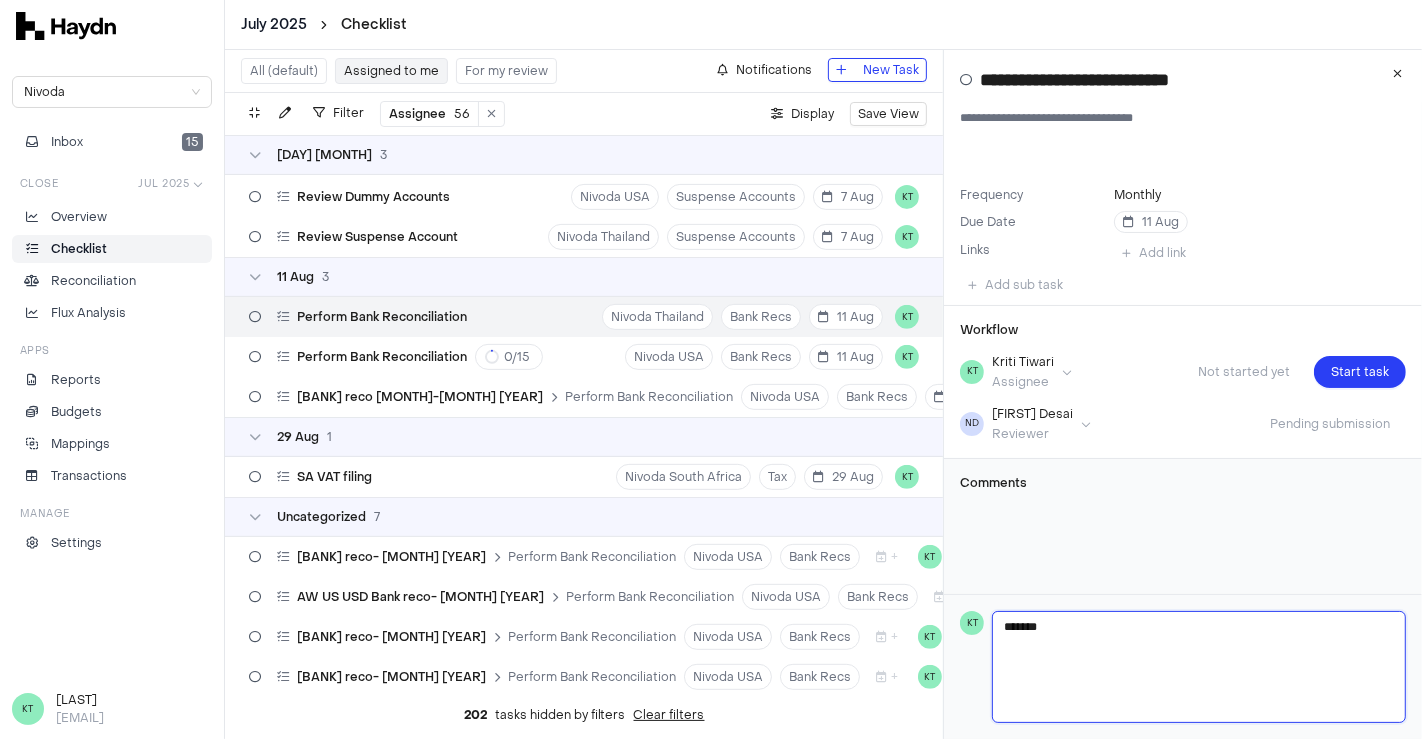 type 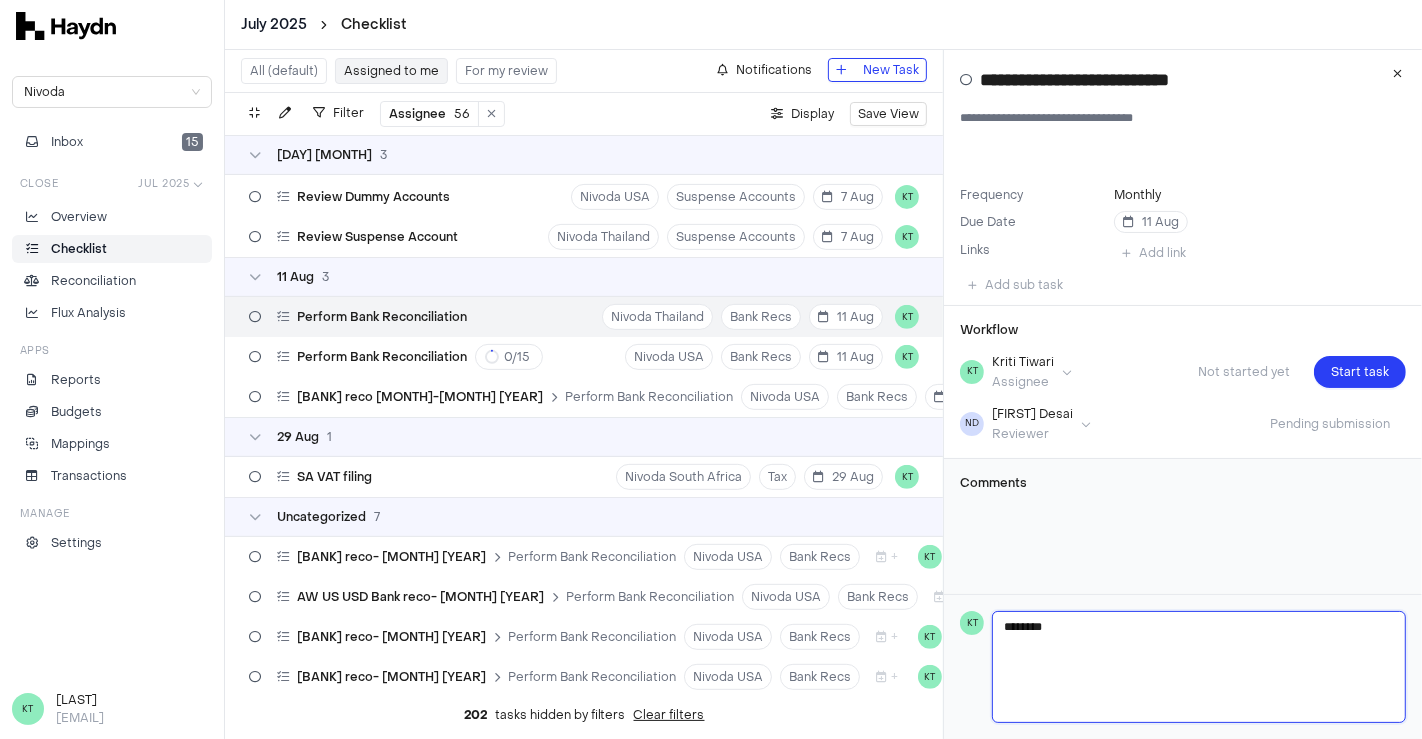 type 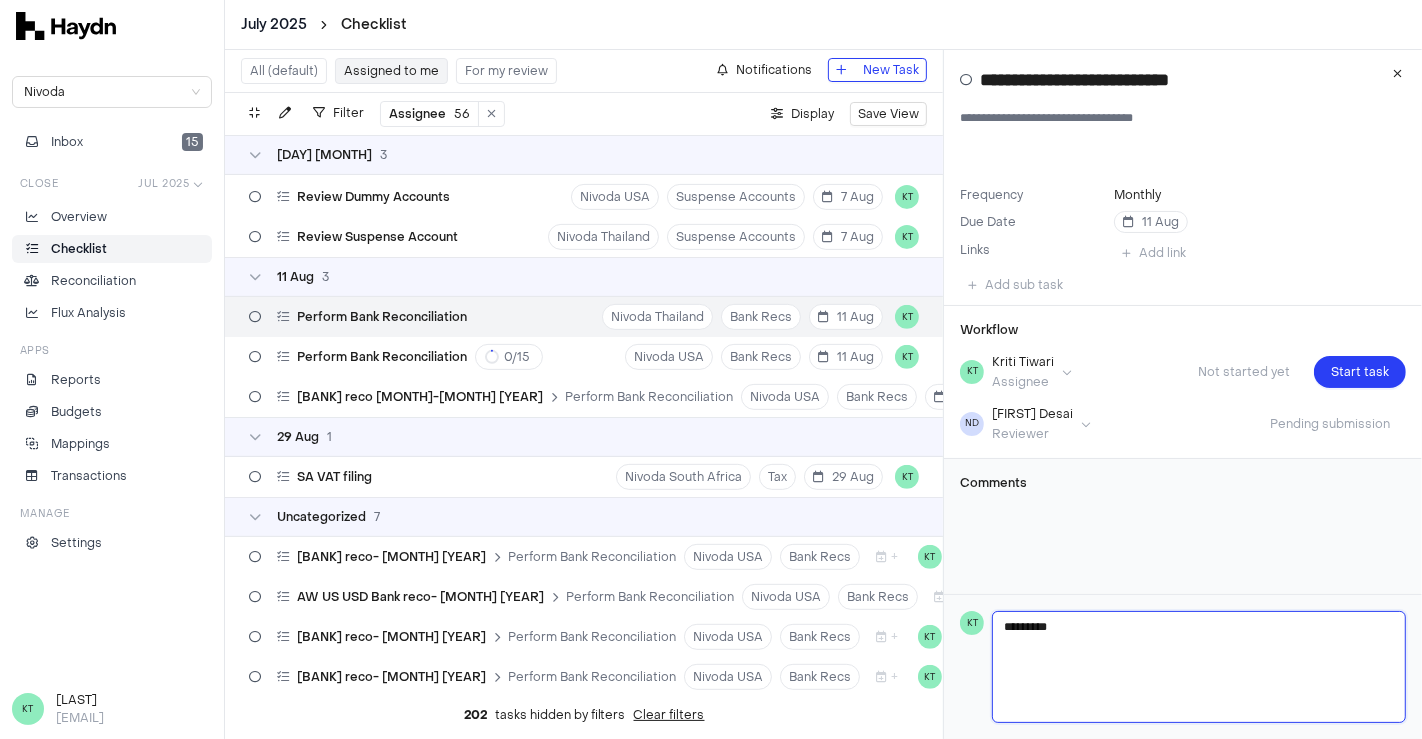 type 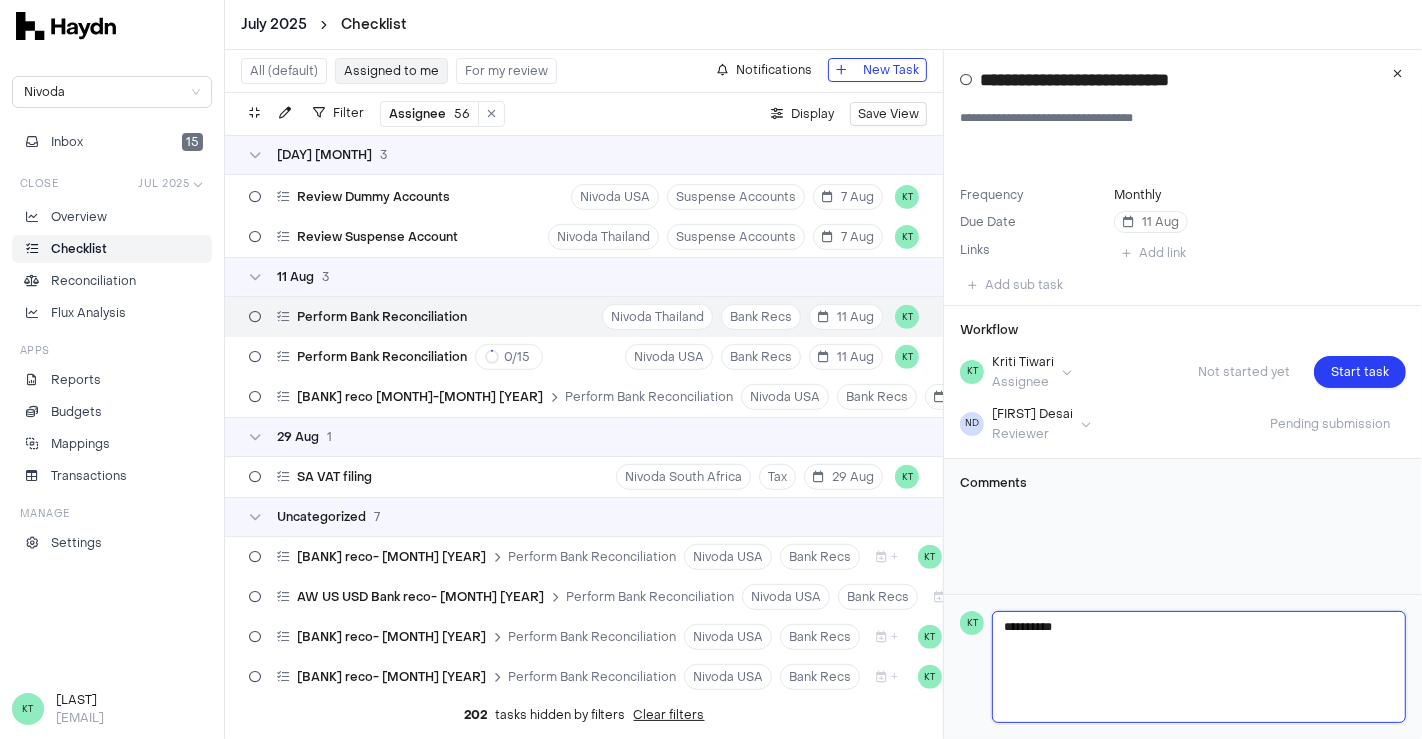 type 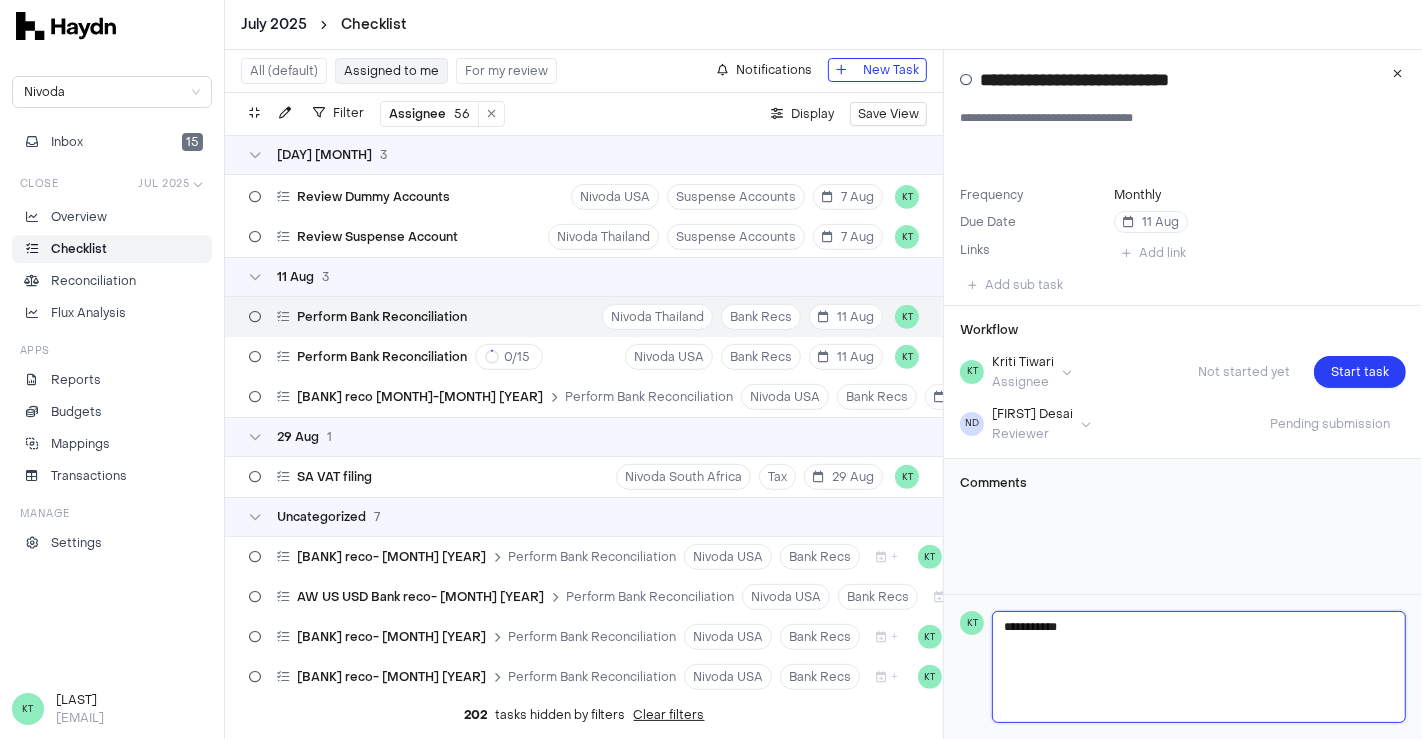 type 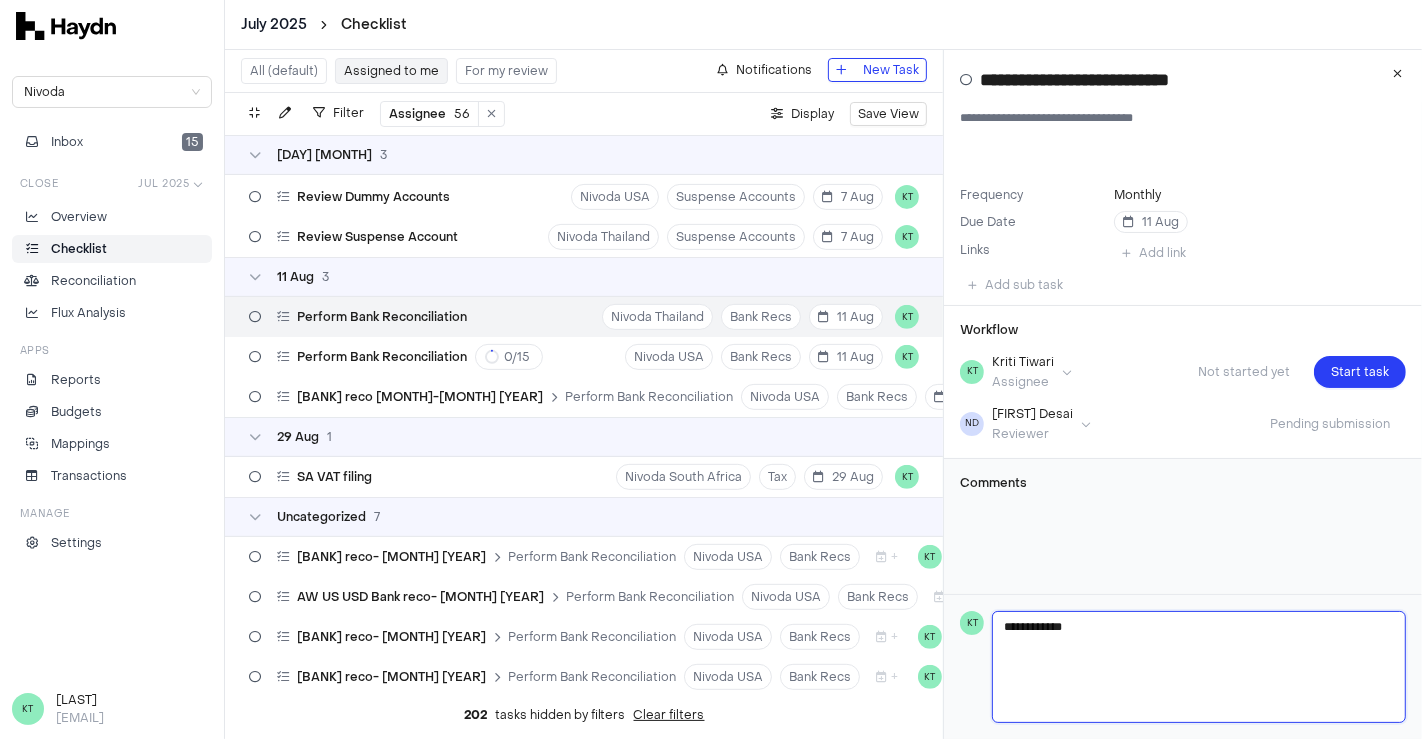 type 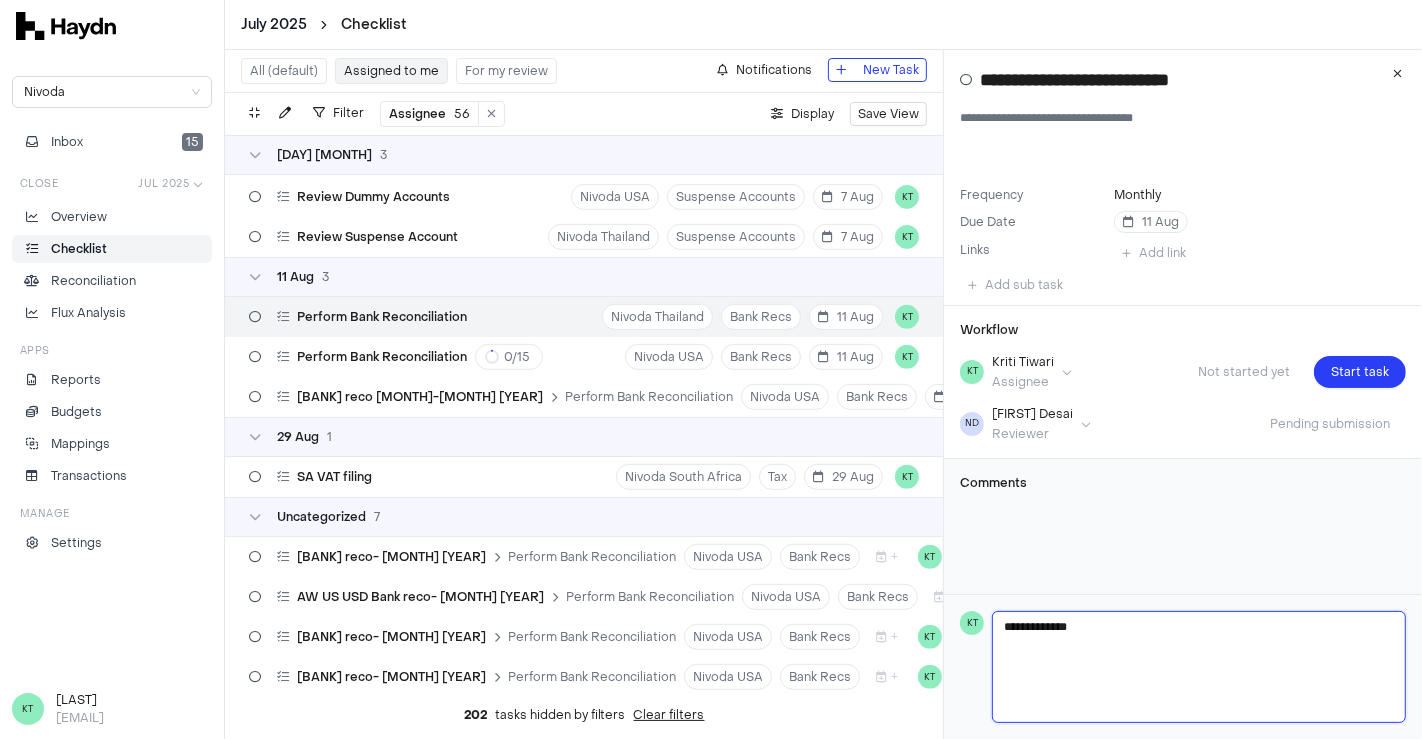 type 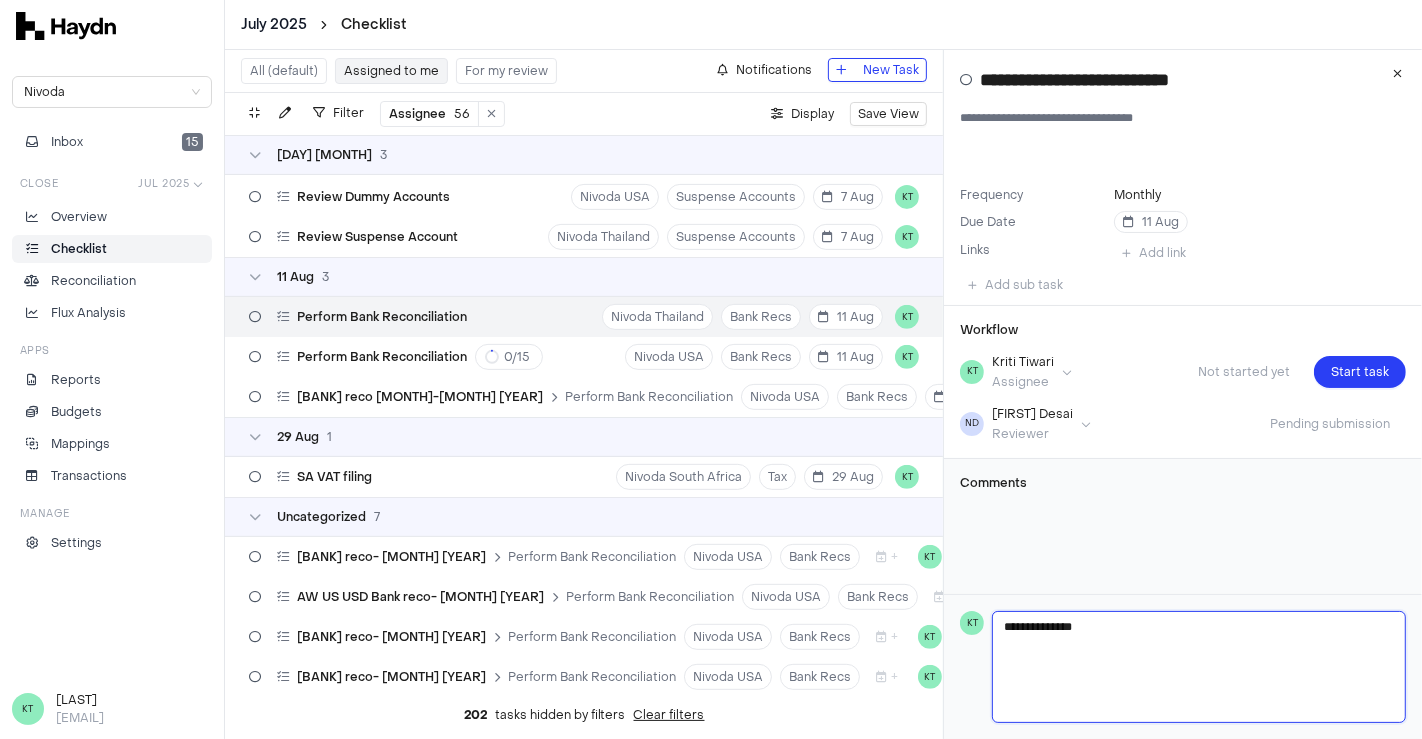 type 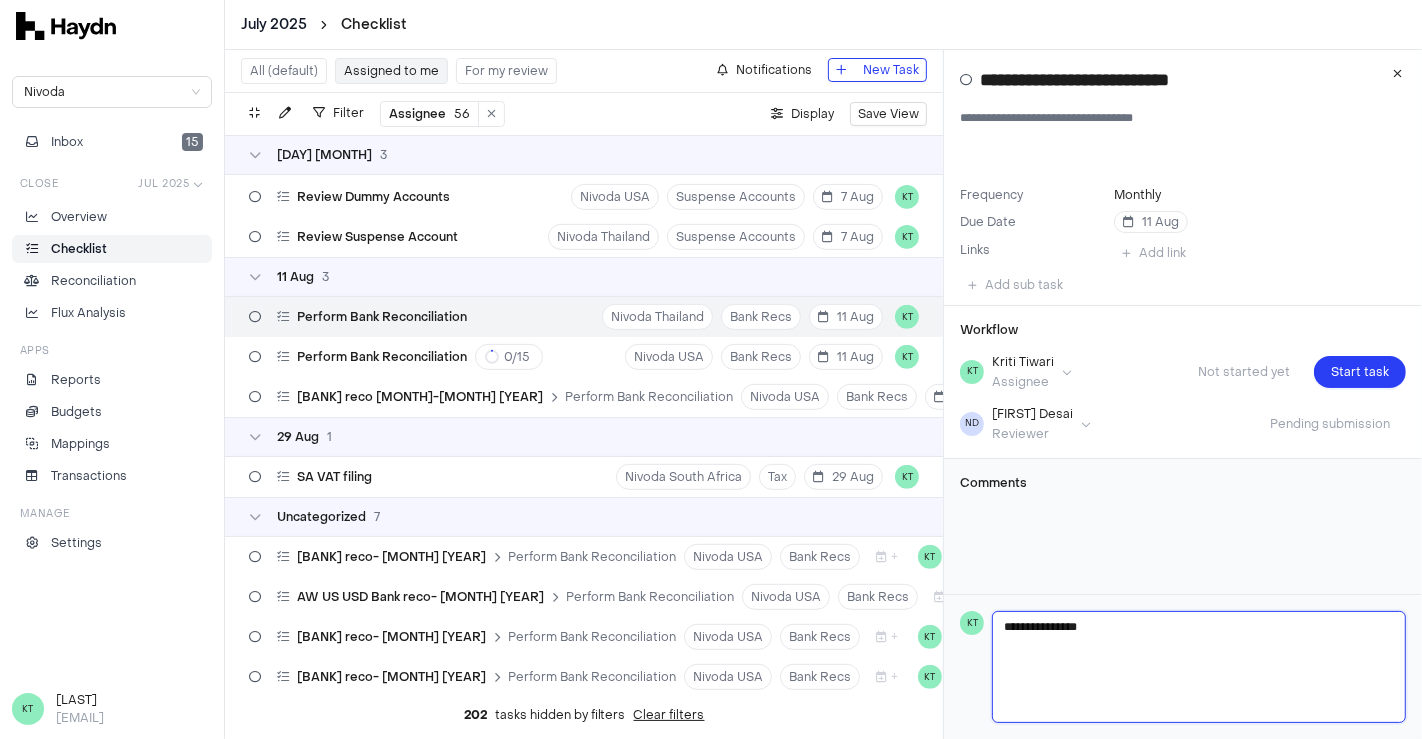 type 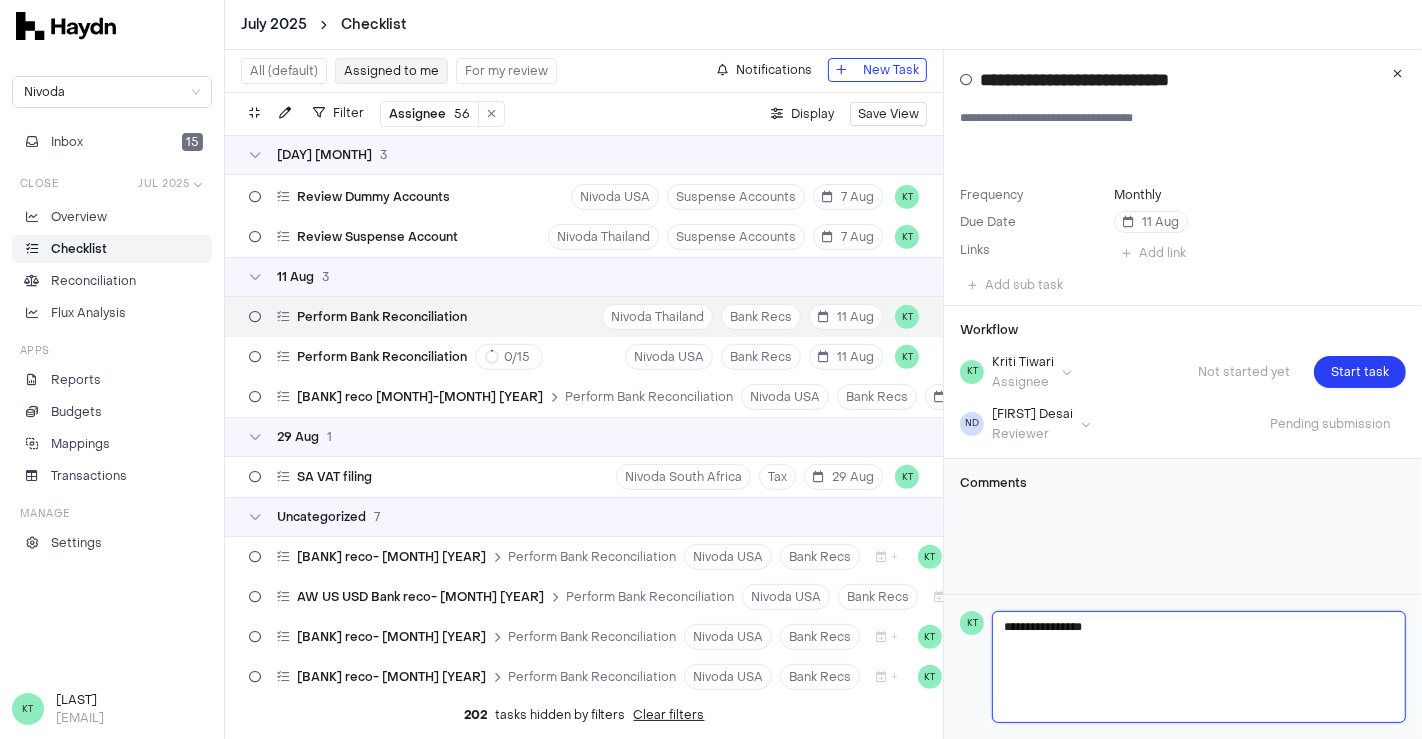 type 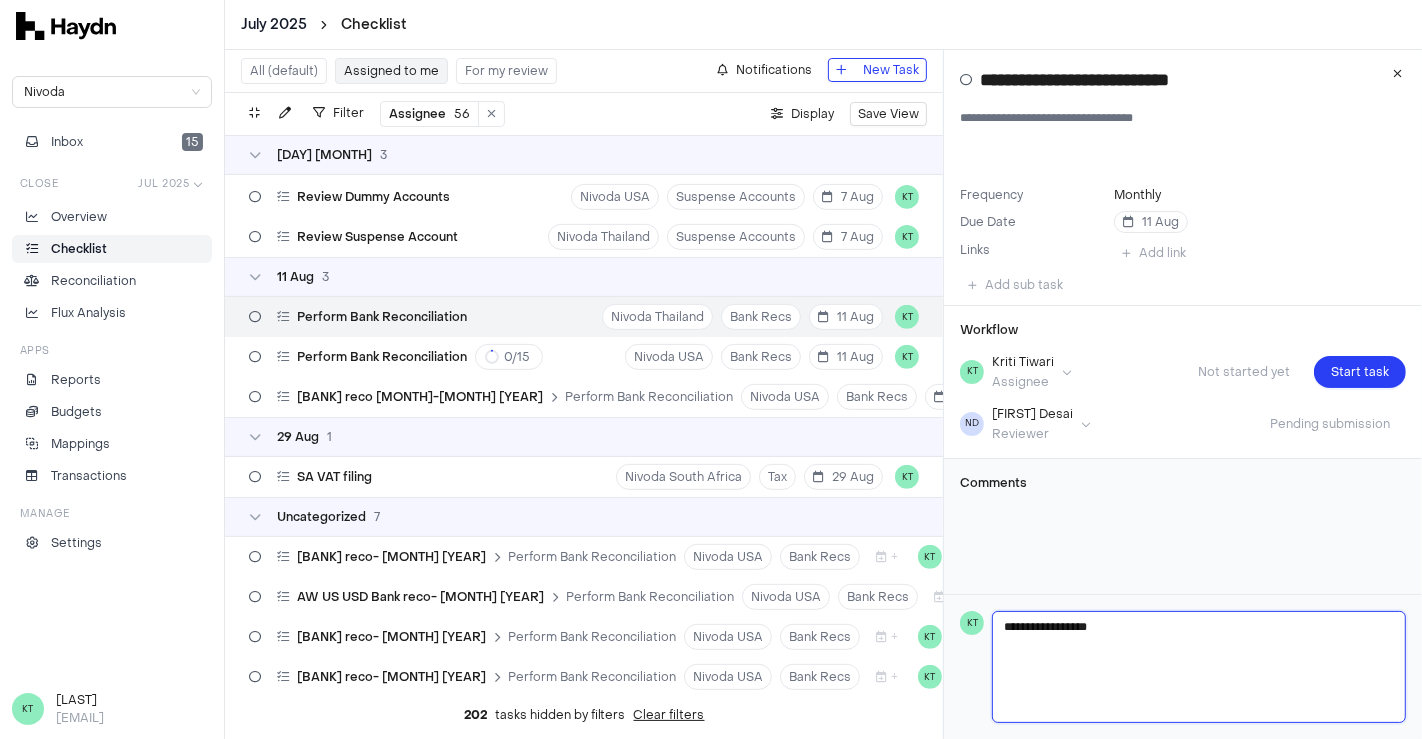 type 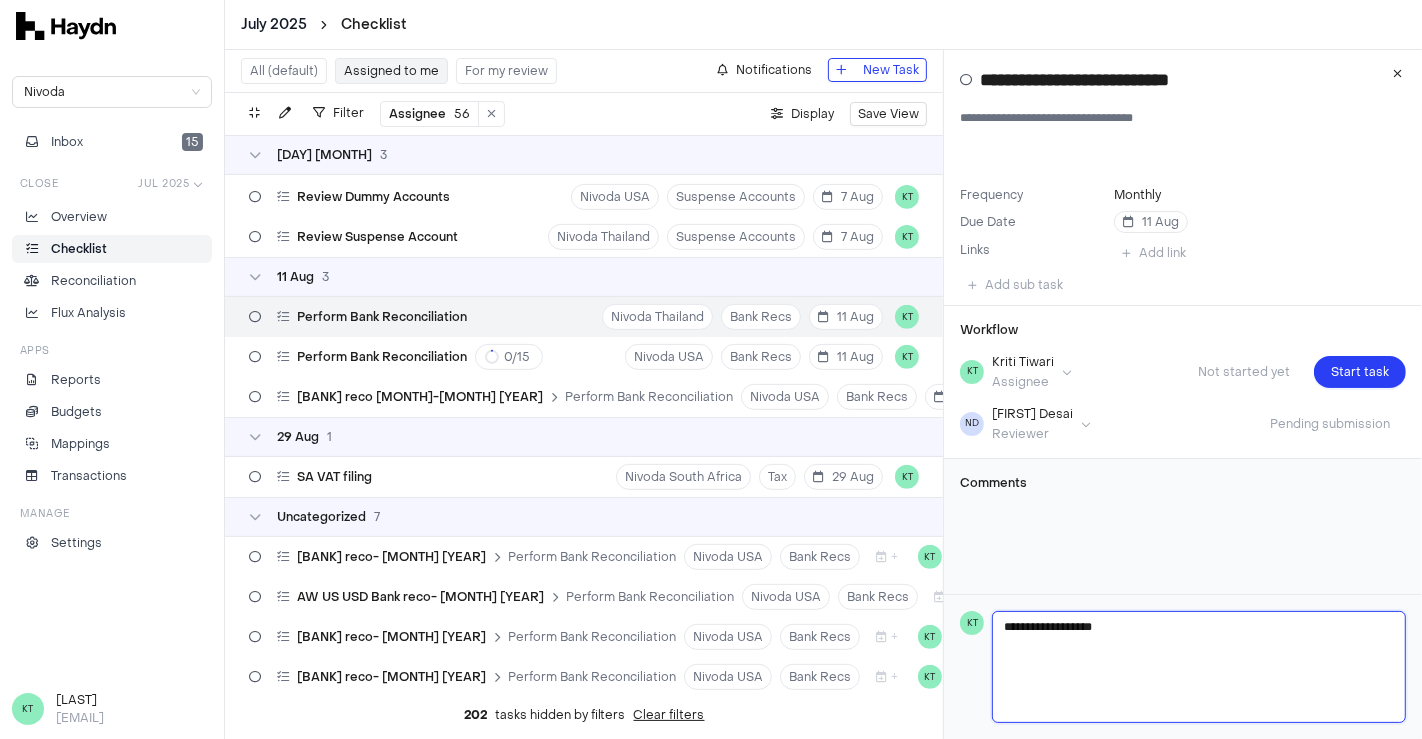 type 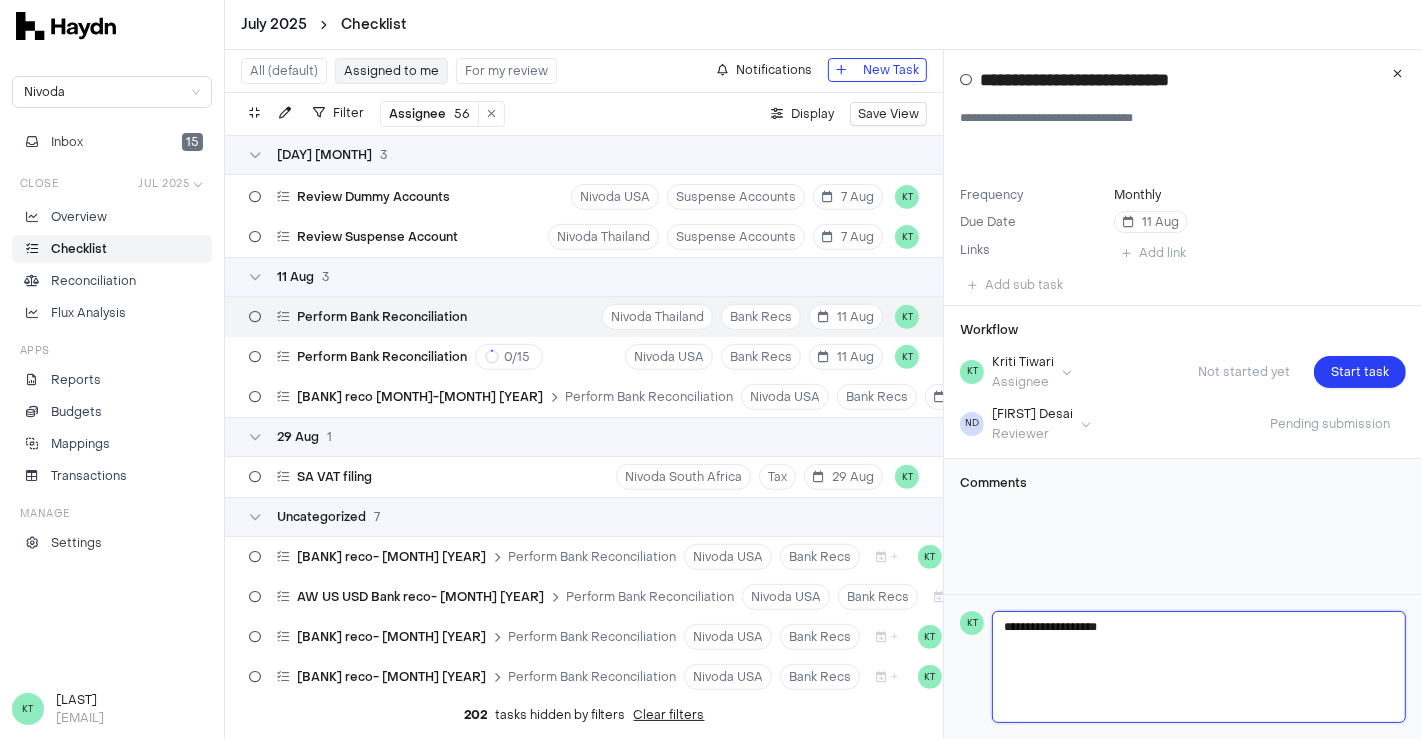 type 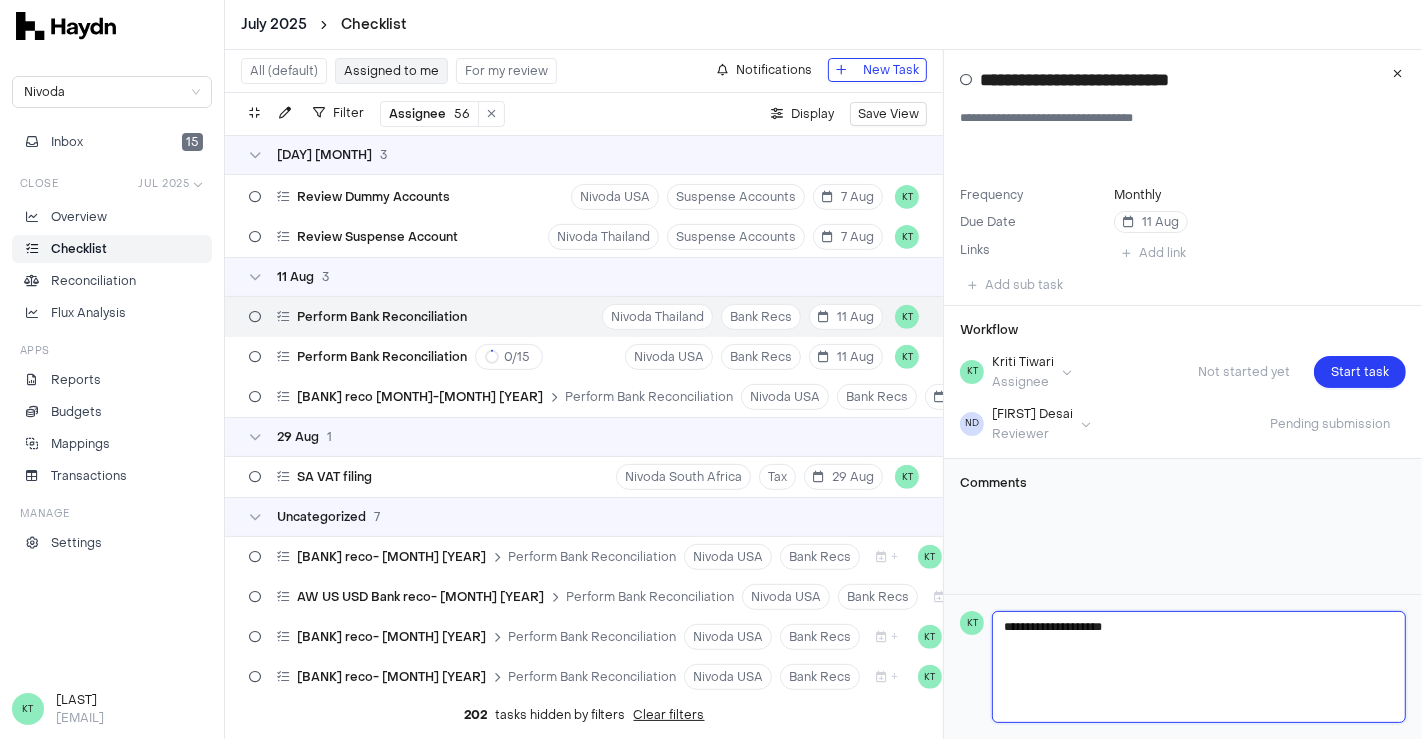 type 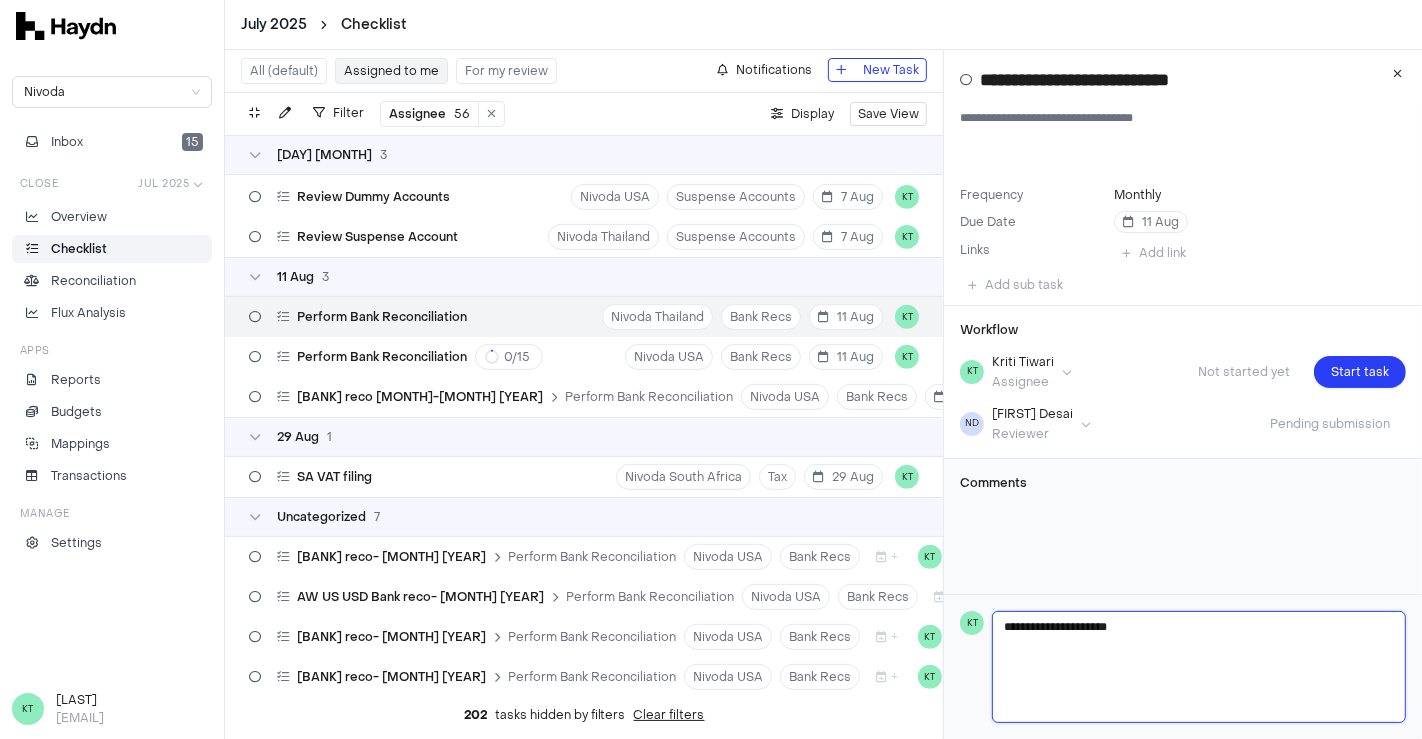 type 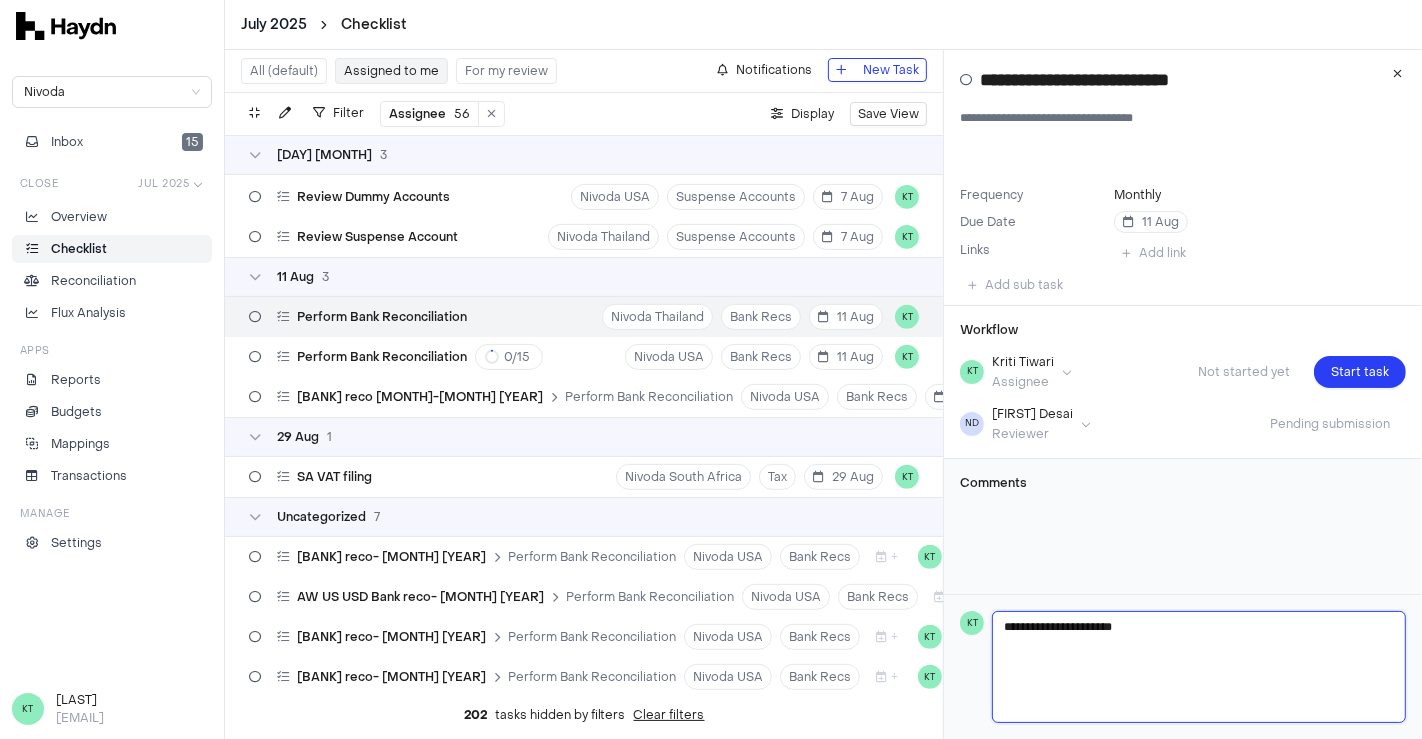 type 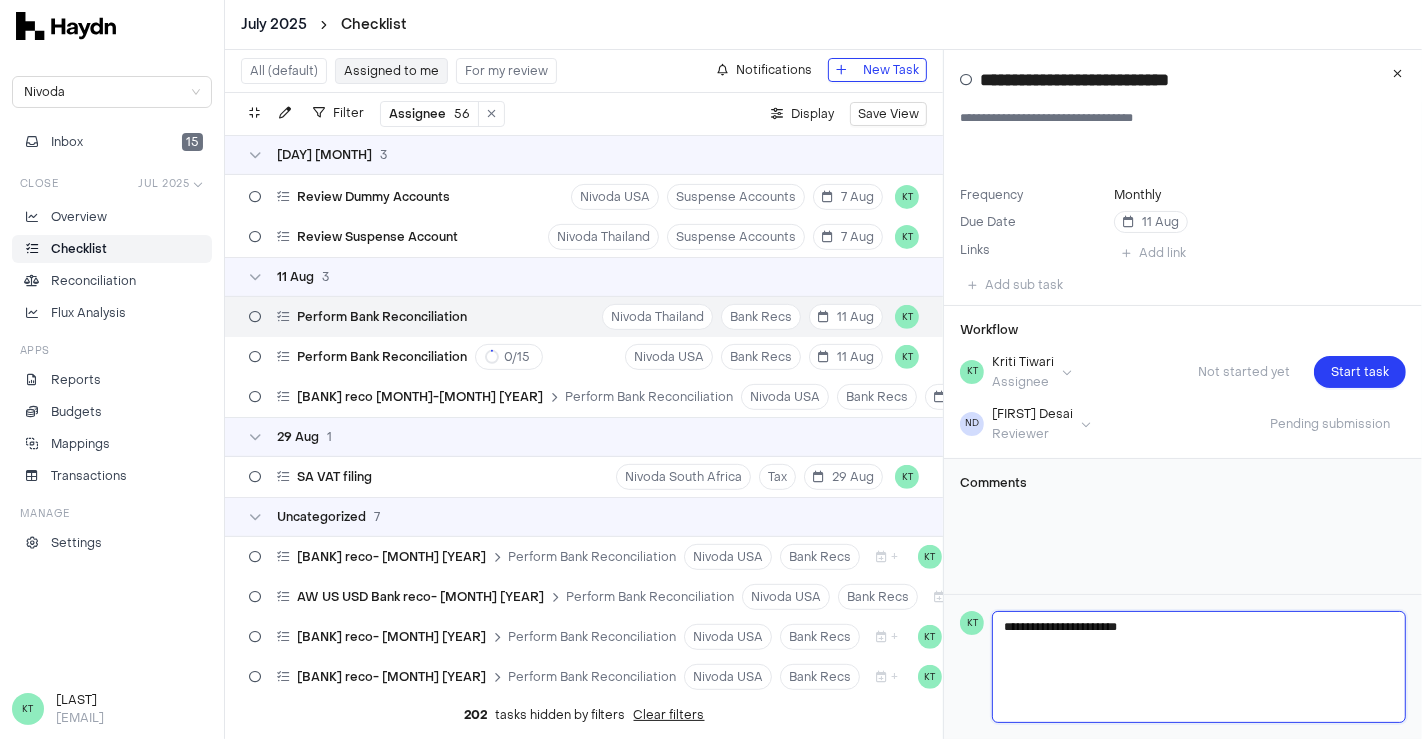 type 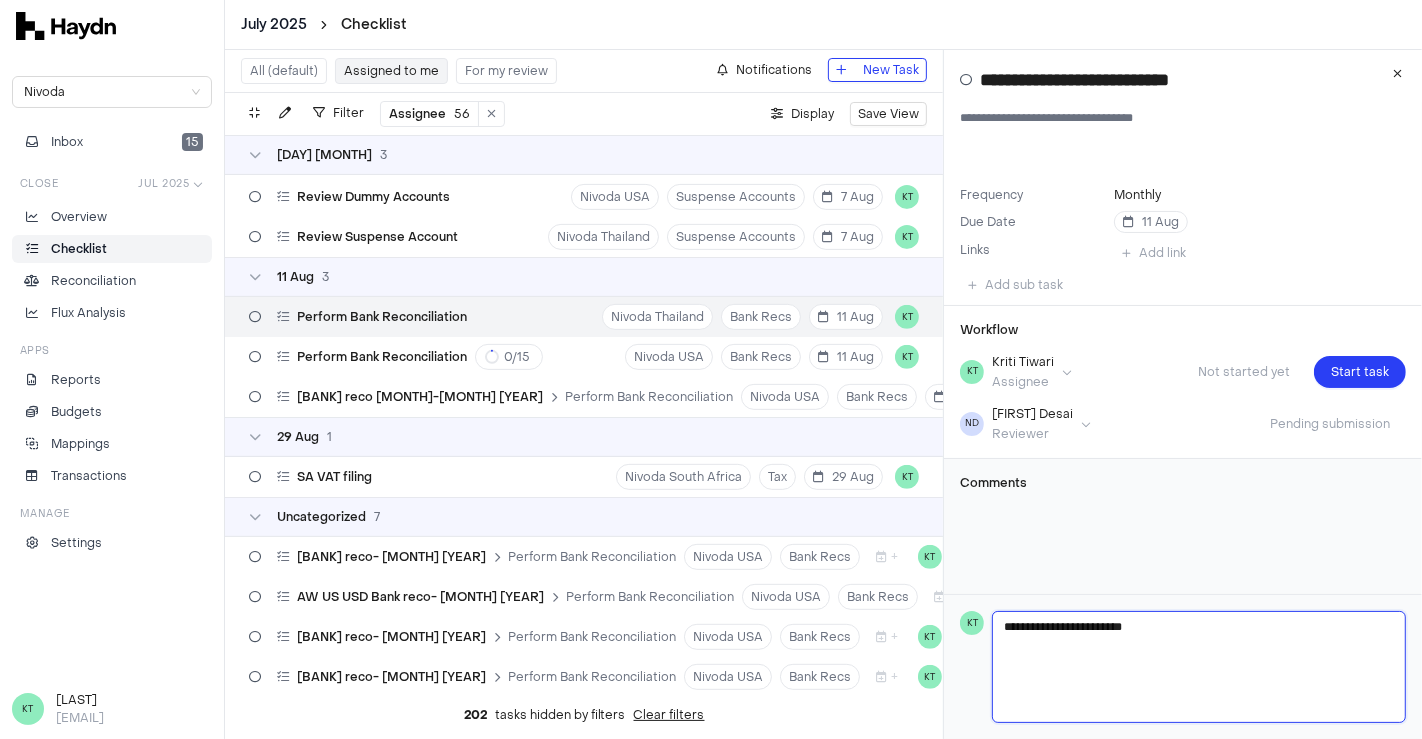 type 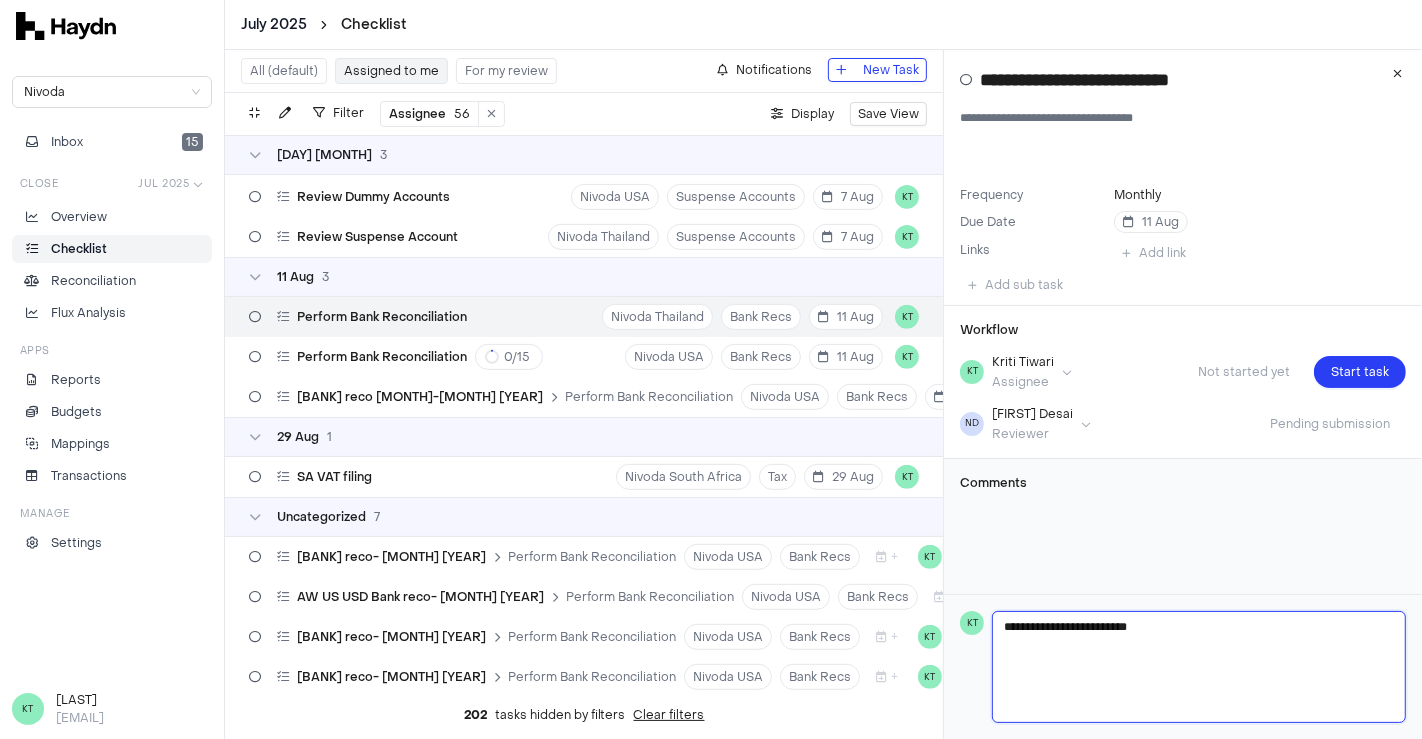 type 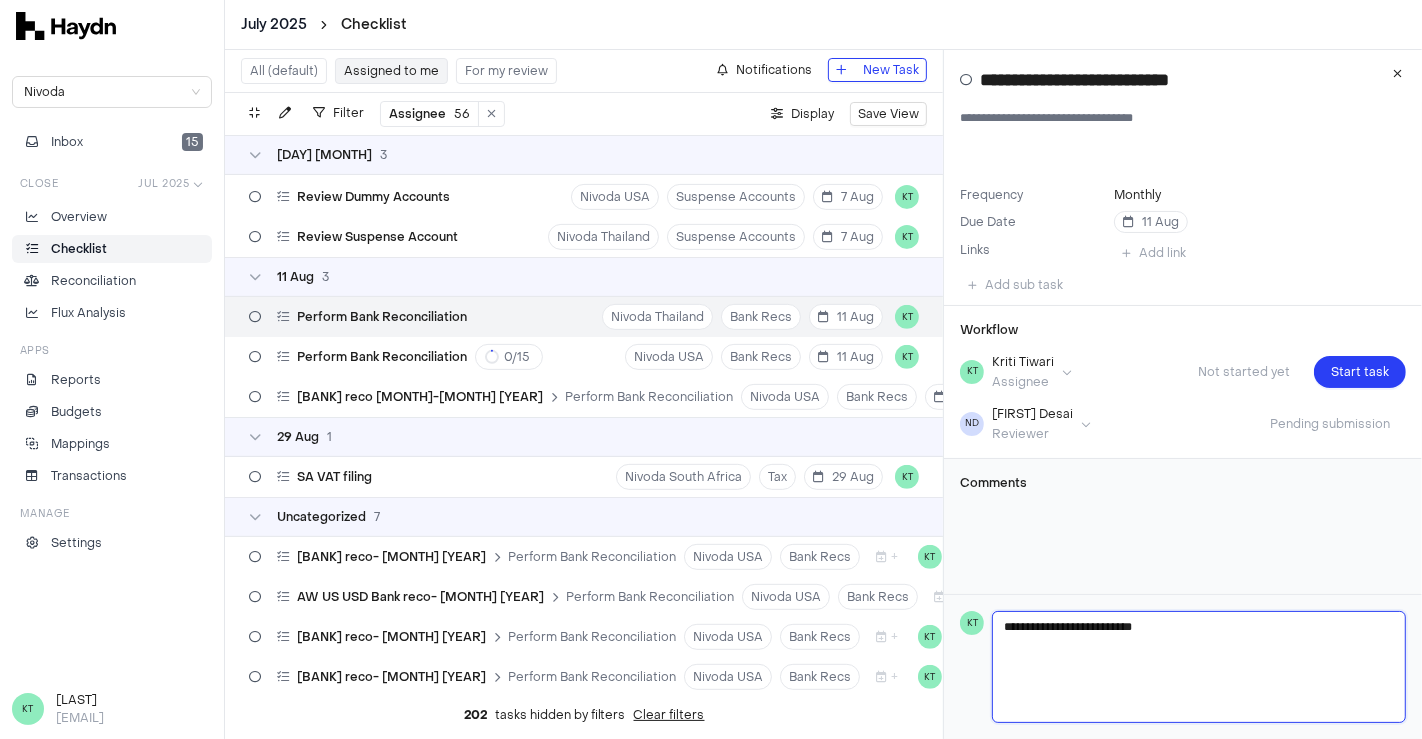 type 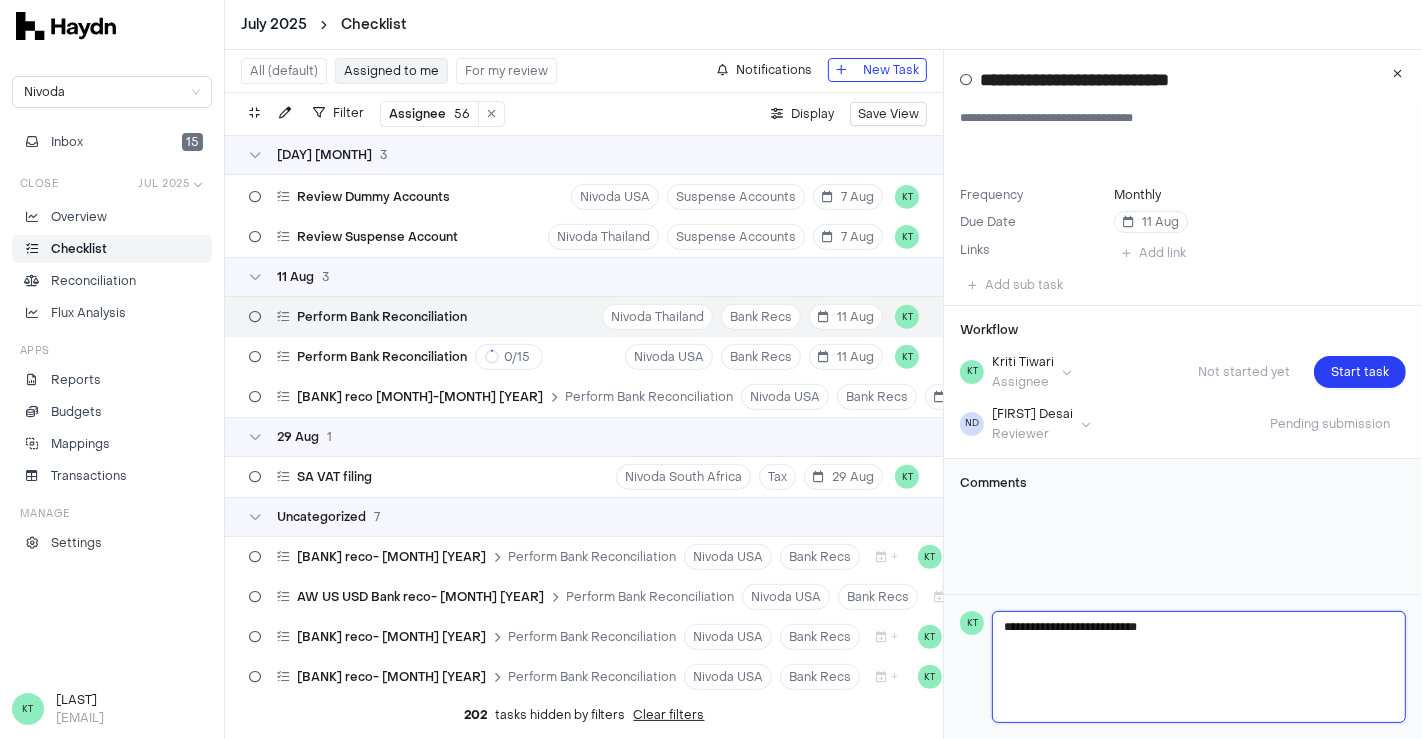 type 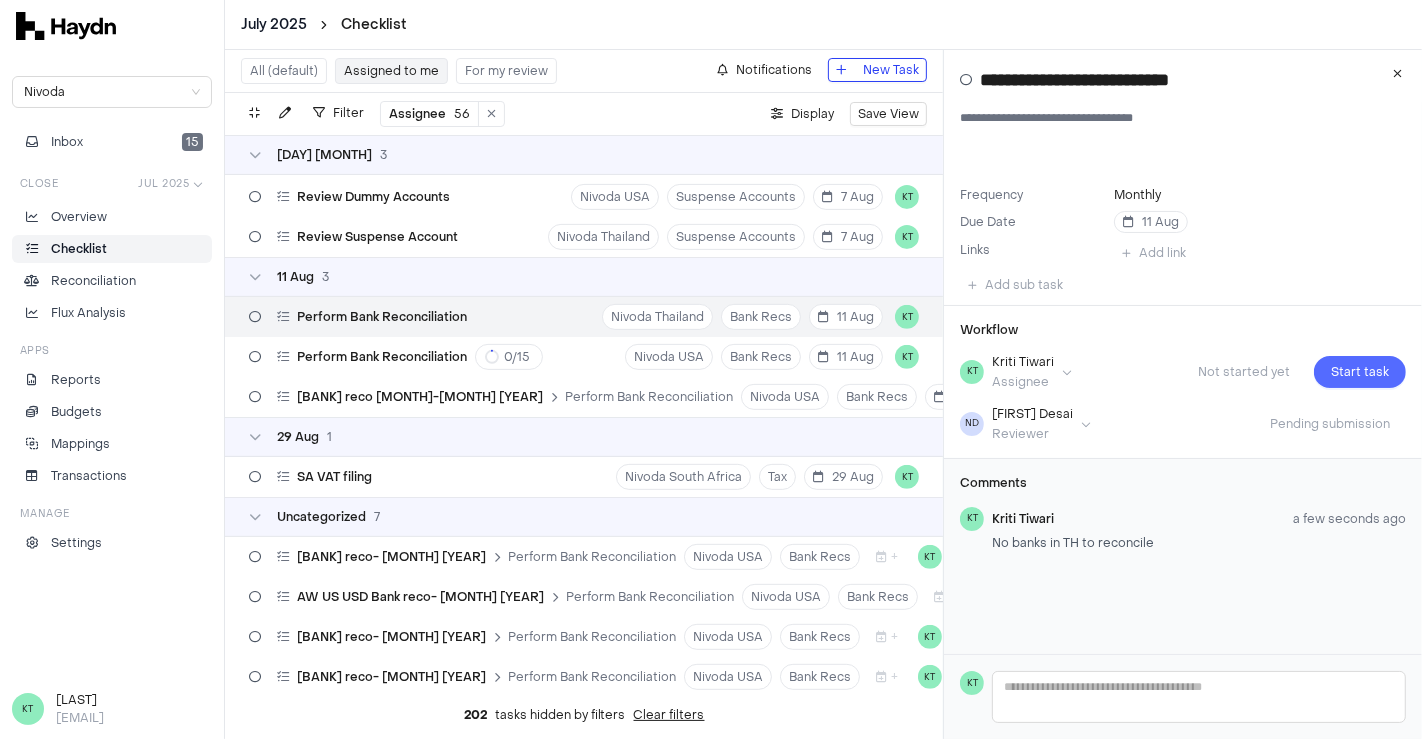 click on "Start task" at bounding box center [1360, 372] 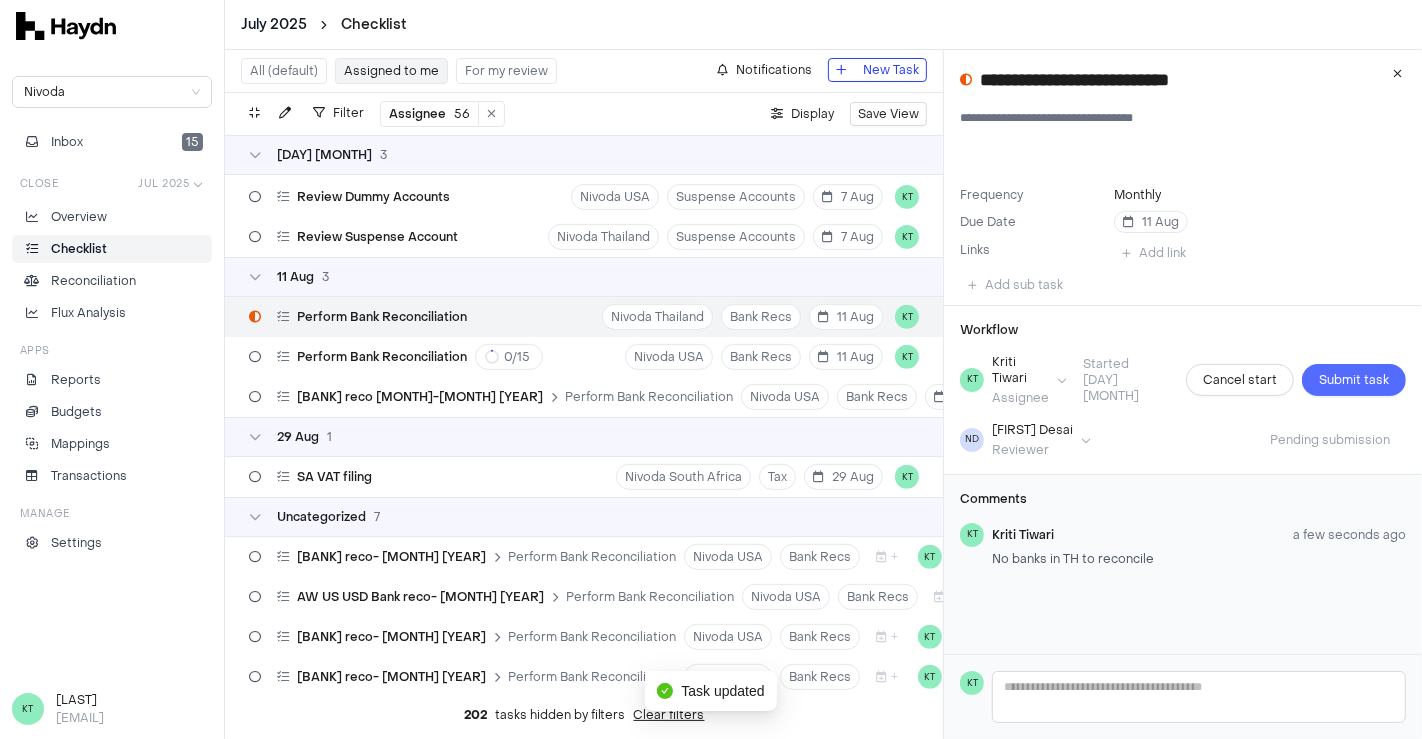click on "Submit task" at bounding box center (1354, 380) 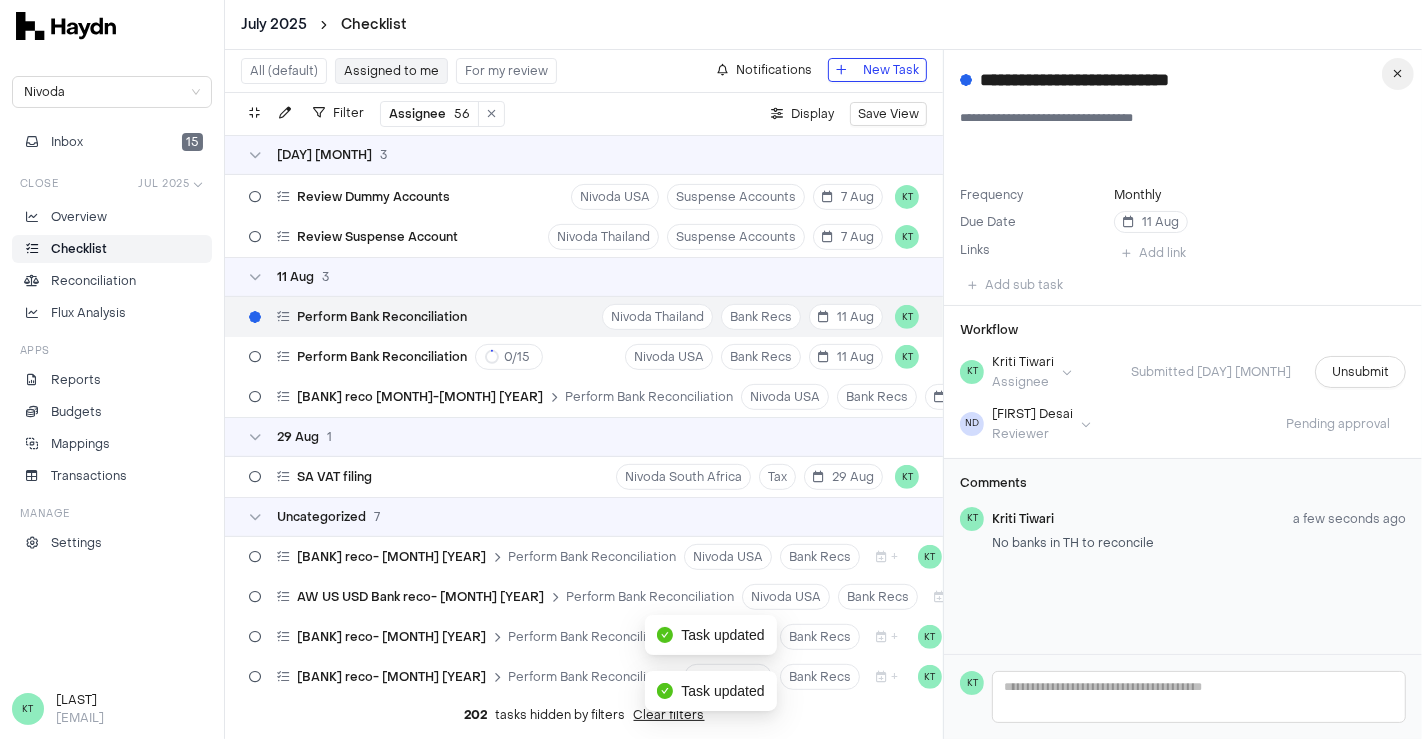 click at bounding box center (1398, 74) 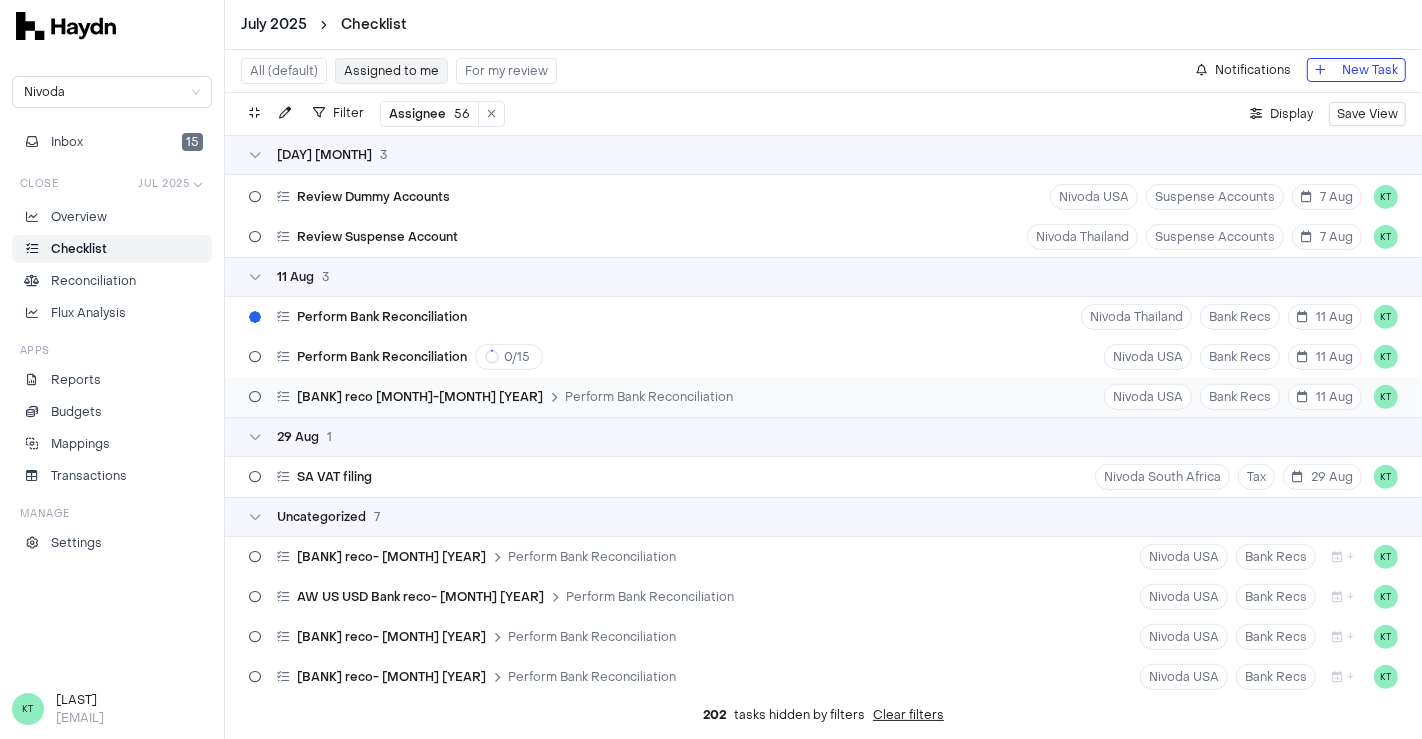 click on "Perform Bank Reconciliation" at bounding box center (649, 397) 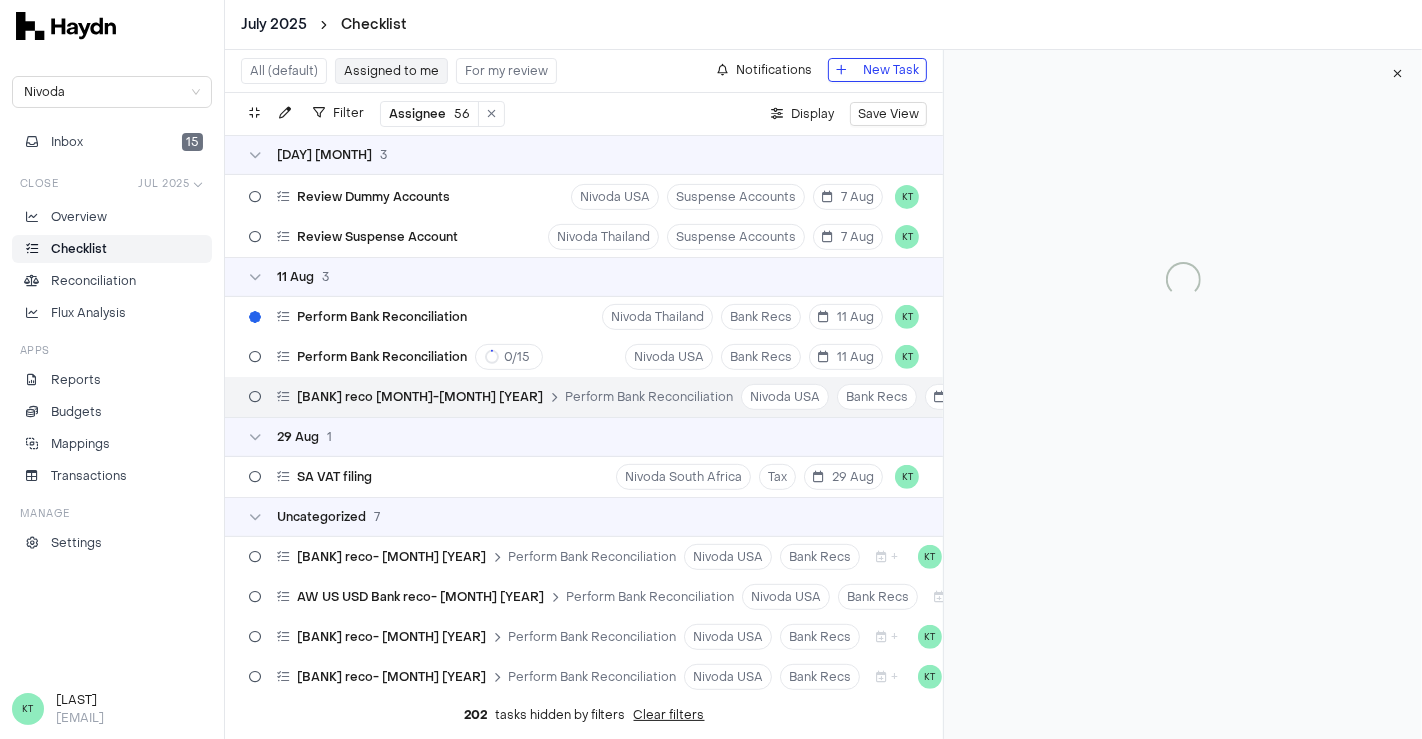 type 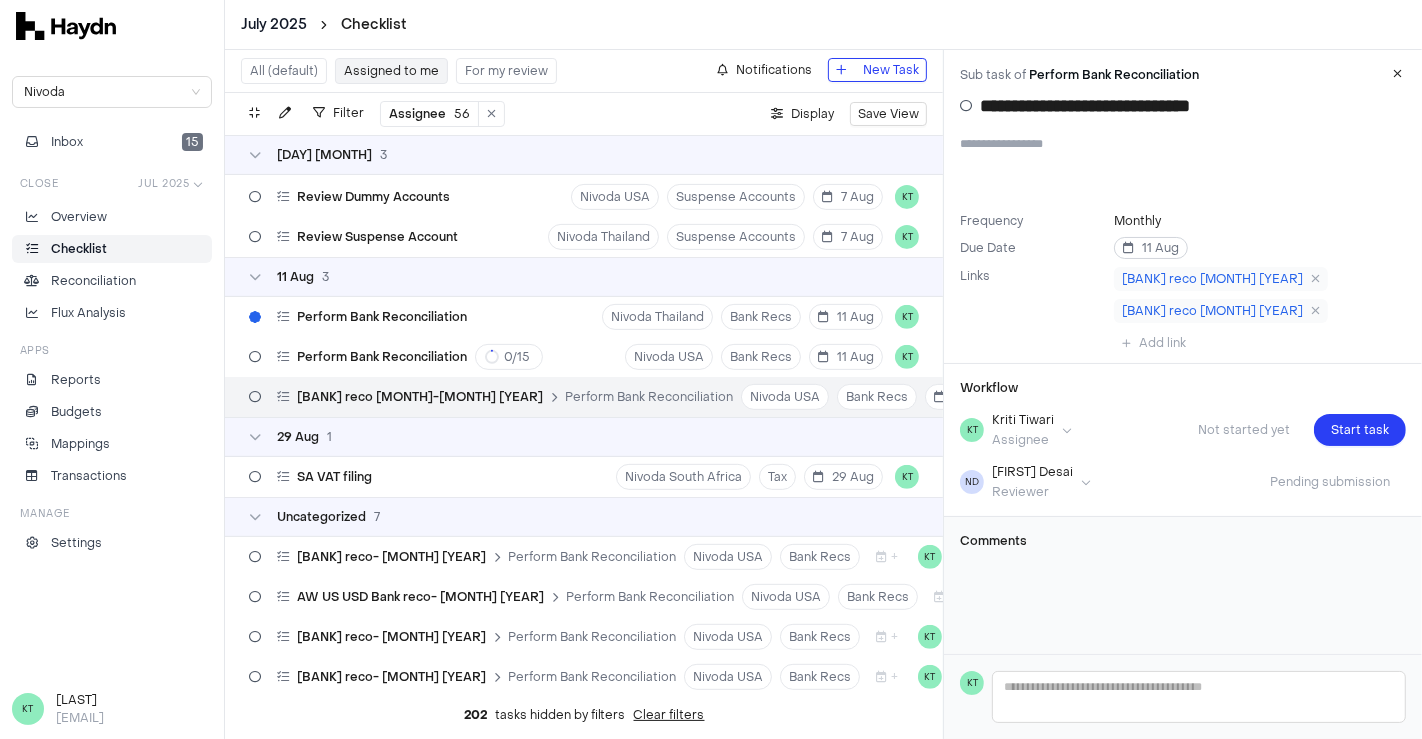 click on "11 Aug" at bounding box center [1151, 248] 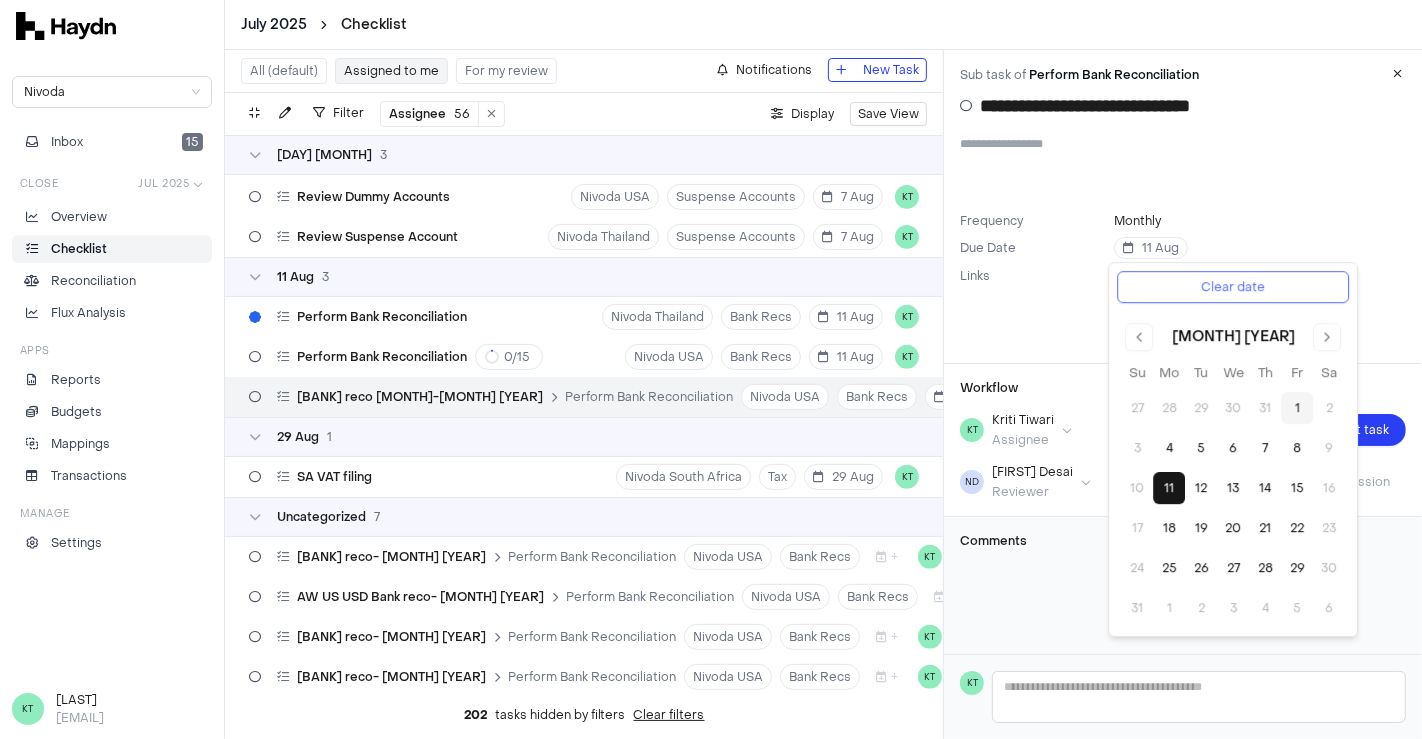 click on "Clear date" at bounding box center [1233, 287] 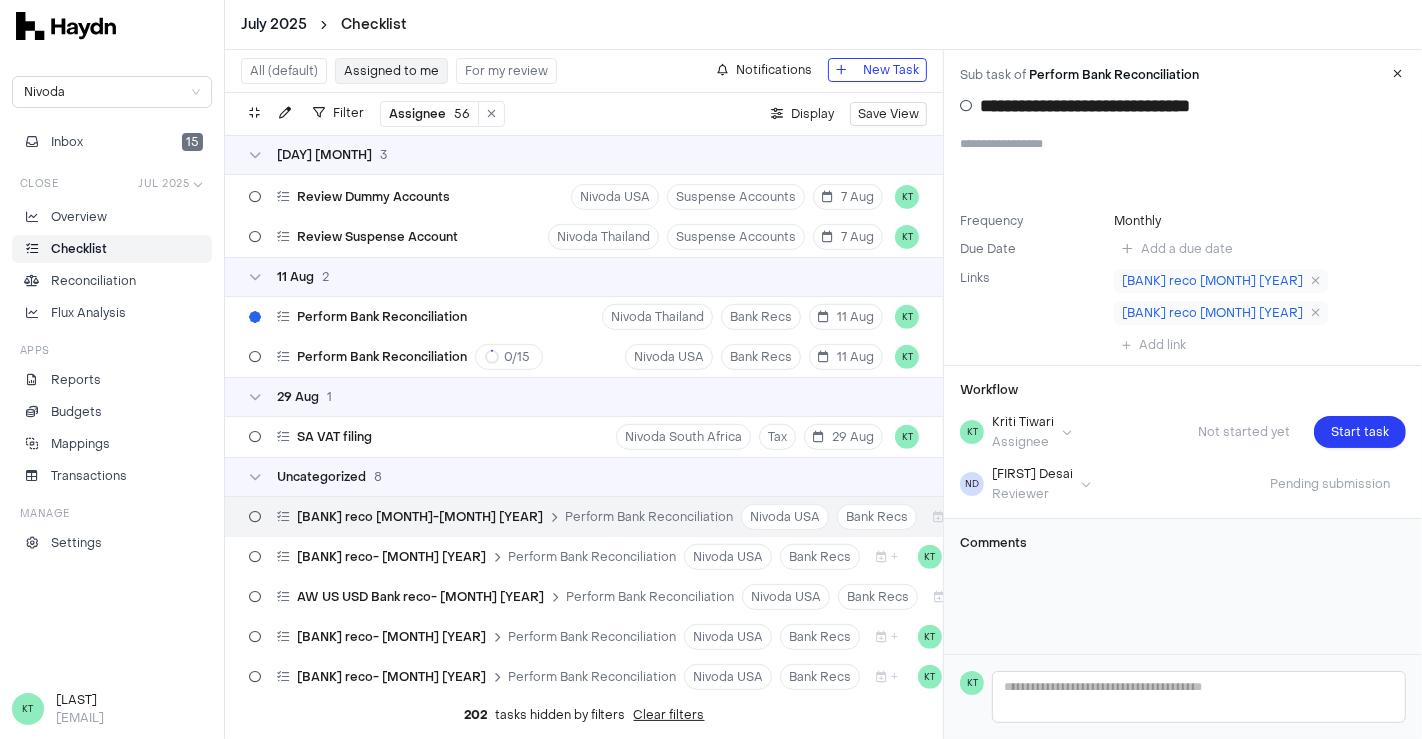 click on "Monthly" at bounding box center (1137, 221) 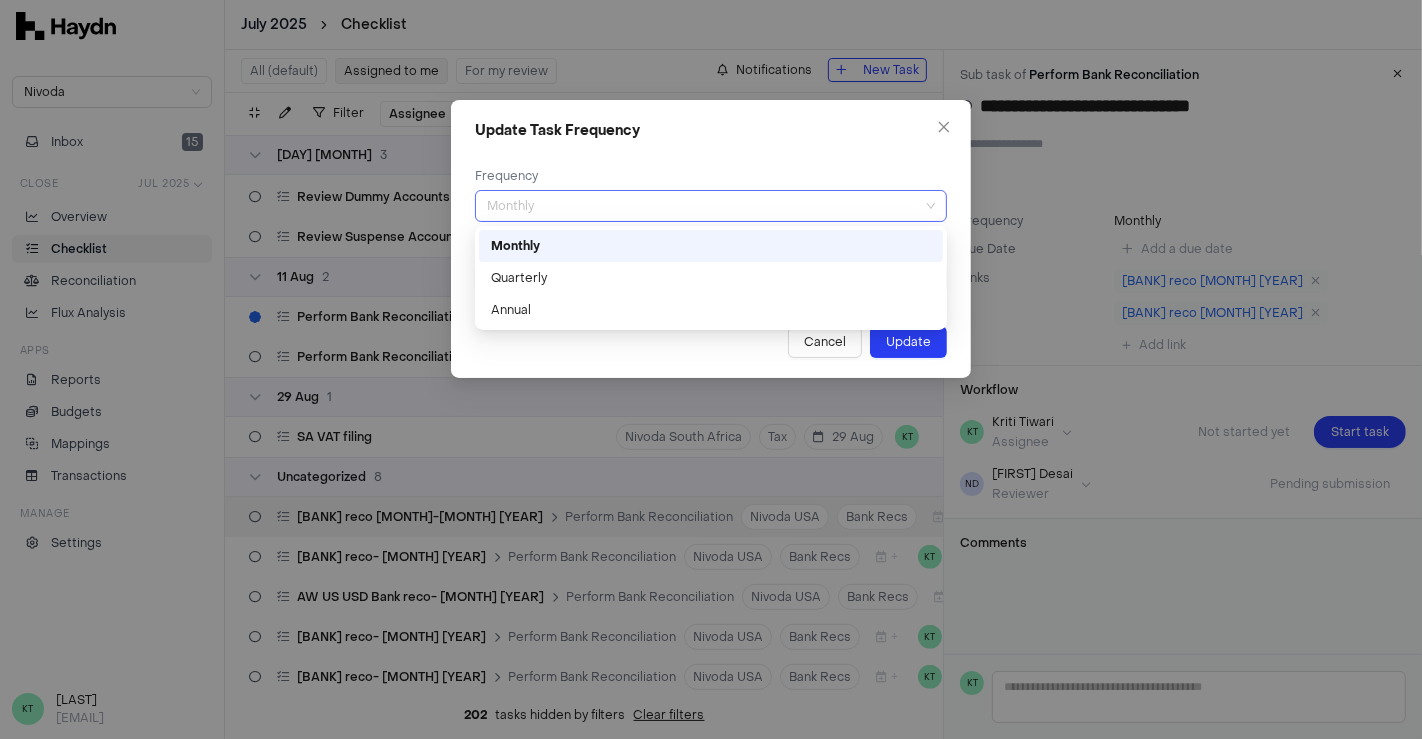 click on "Monthly" at bounding box center [711, 206] 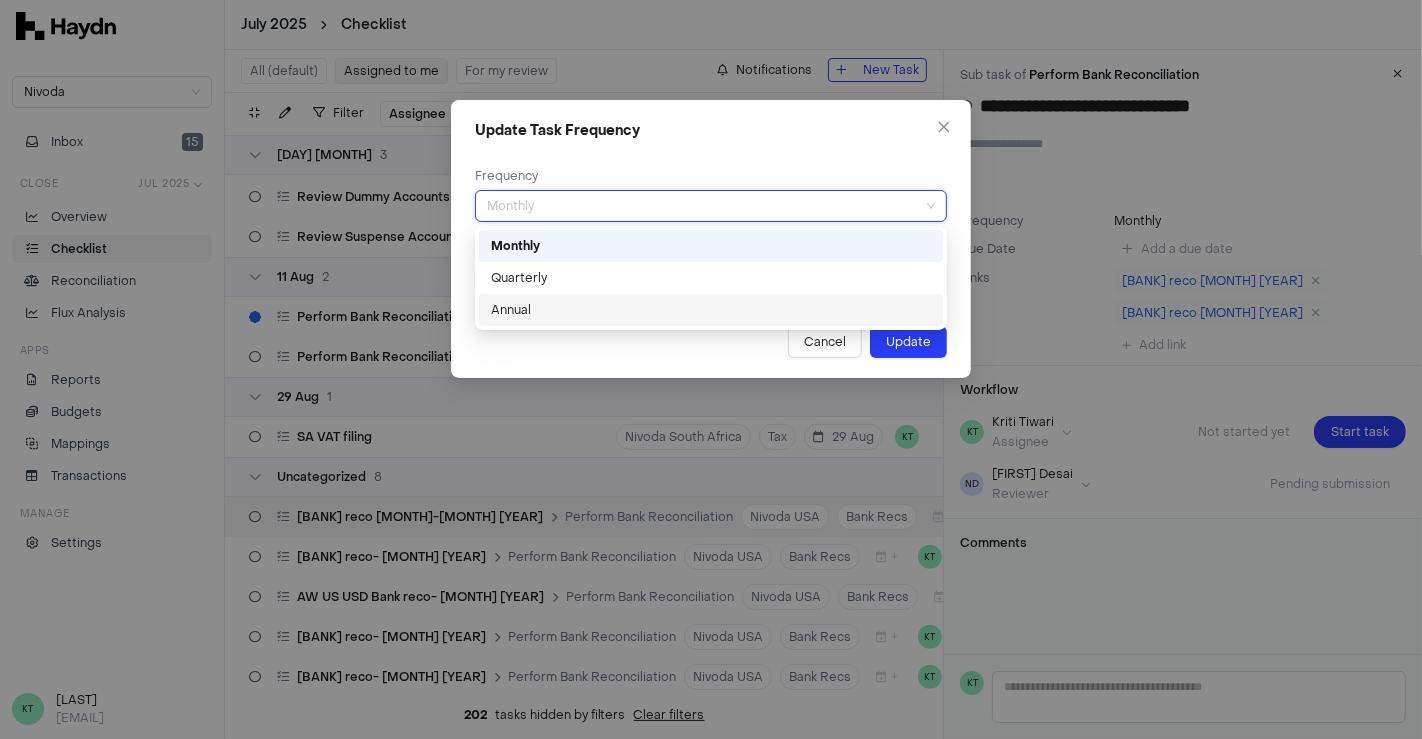 click on "Annual" at bounding box center (711, 310) 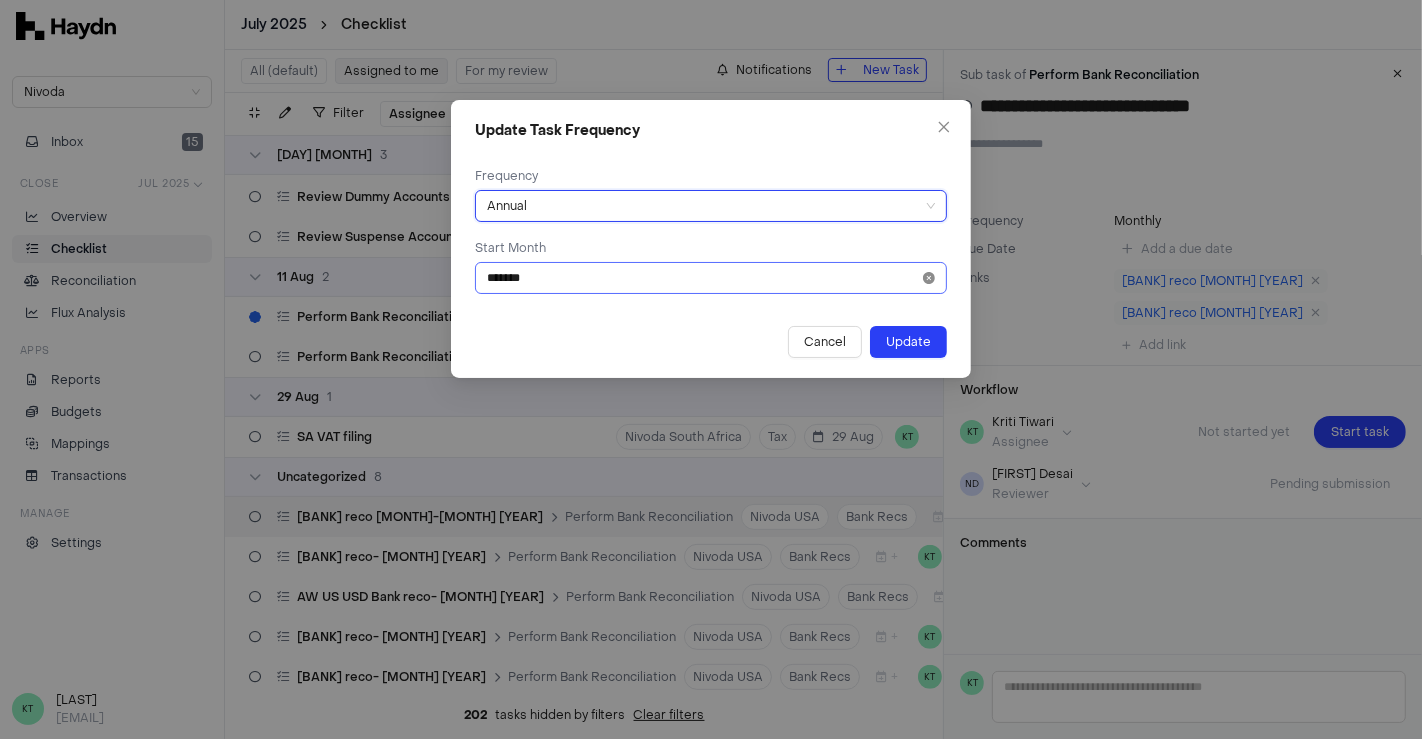 click 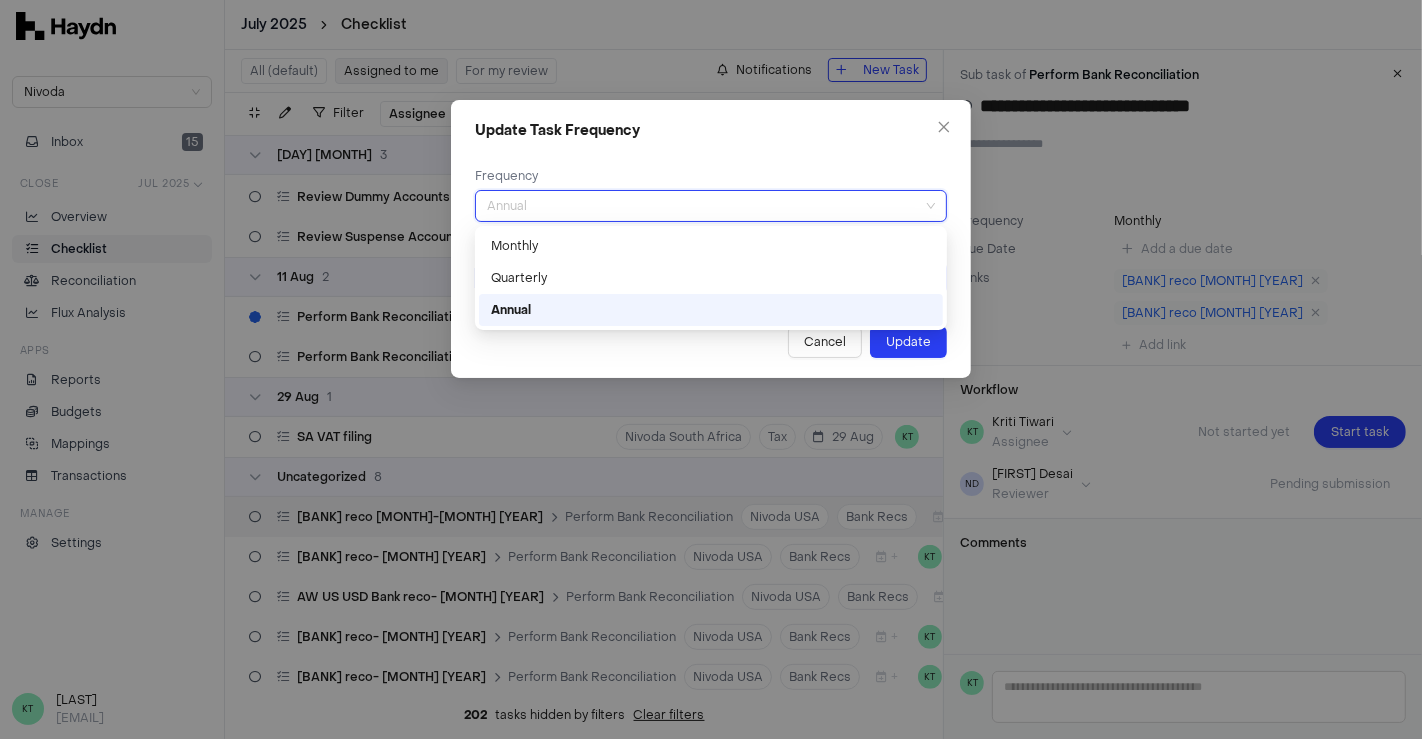 click on "Annual" at bounding box center (711, 206) 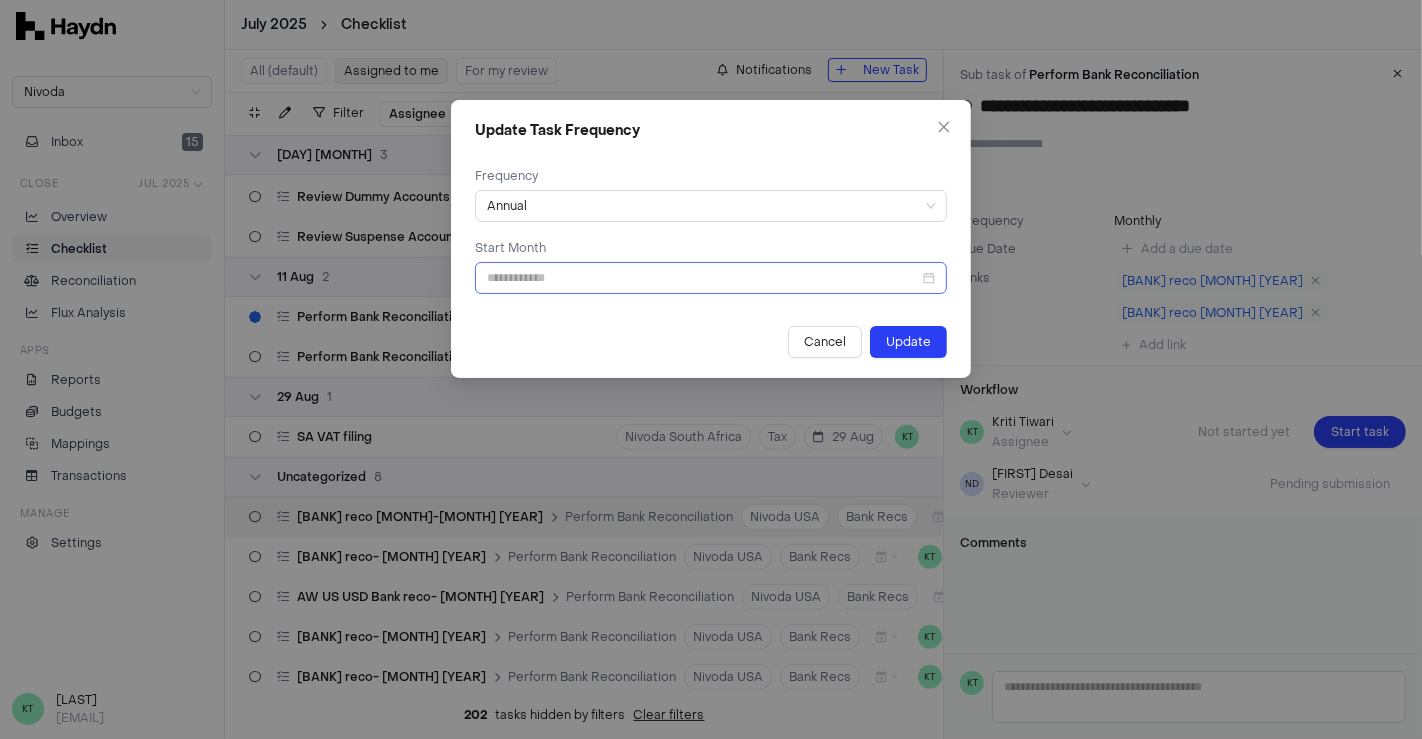 drag, startPoint x: 687, startPoint y: 158, endPoint x: 883, endPoint y: 163, distance: 196.06377 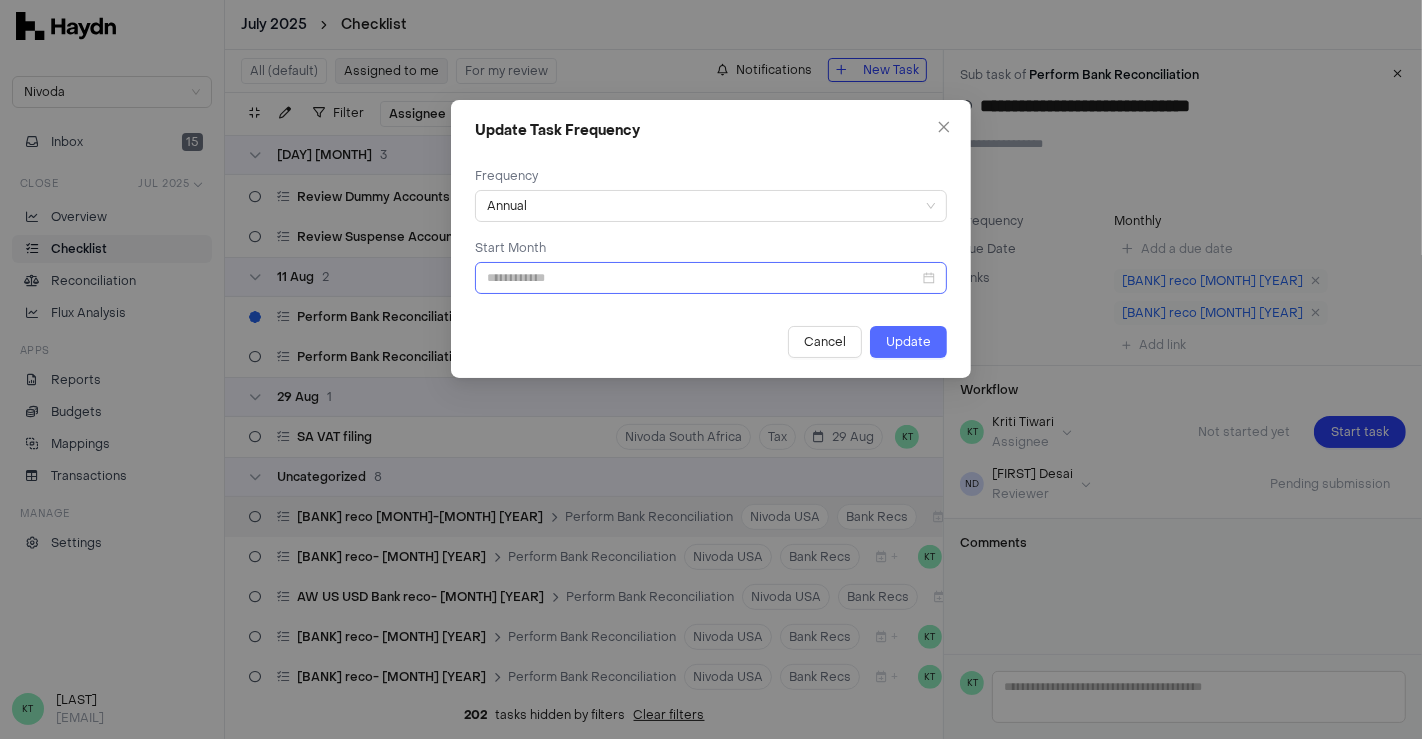 click on "Update" at bounding box center [908, 342] 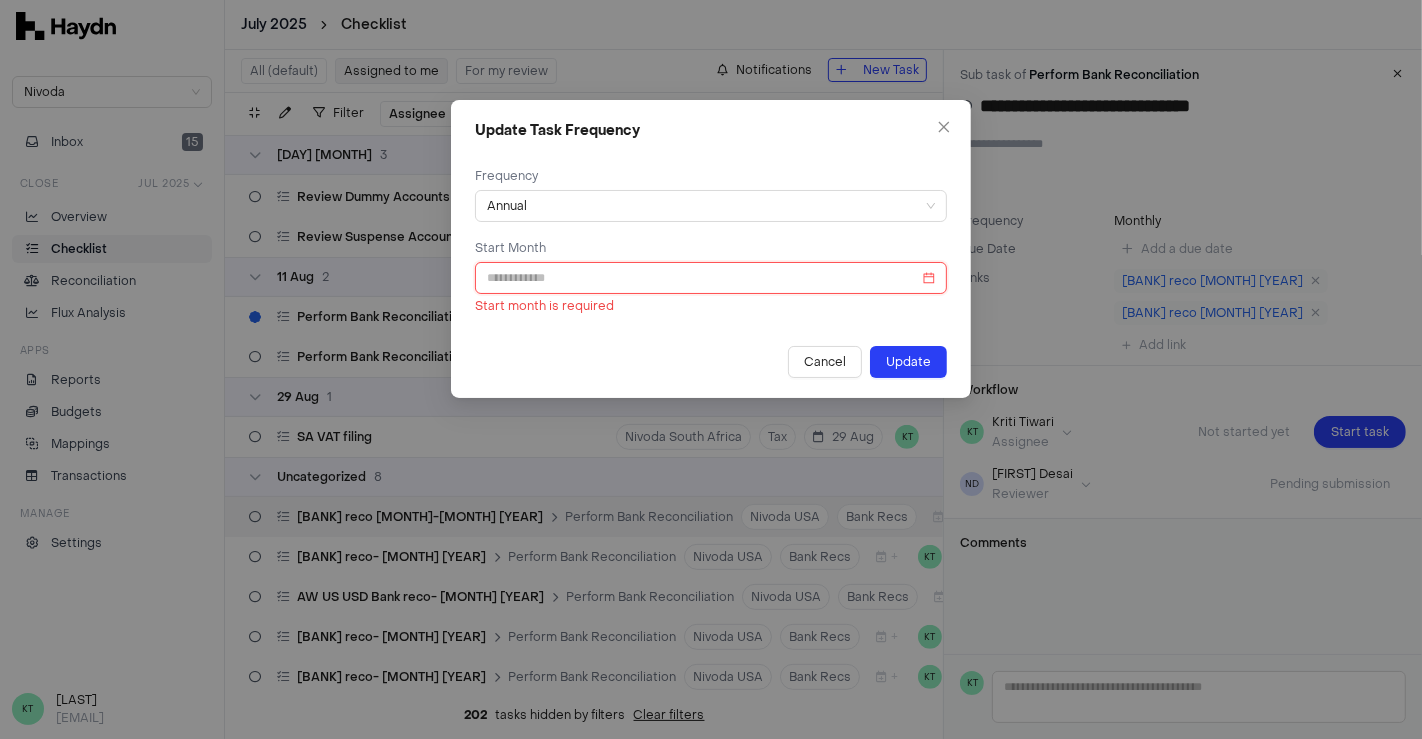 click at bounding box center [703, 278] 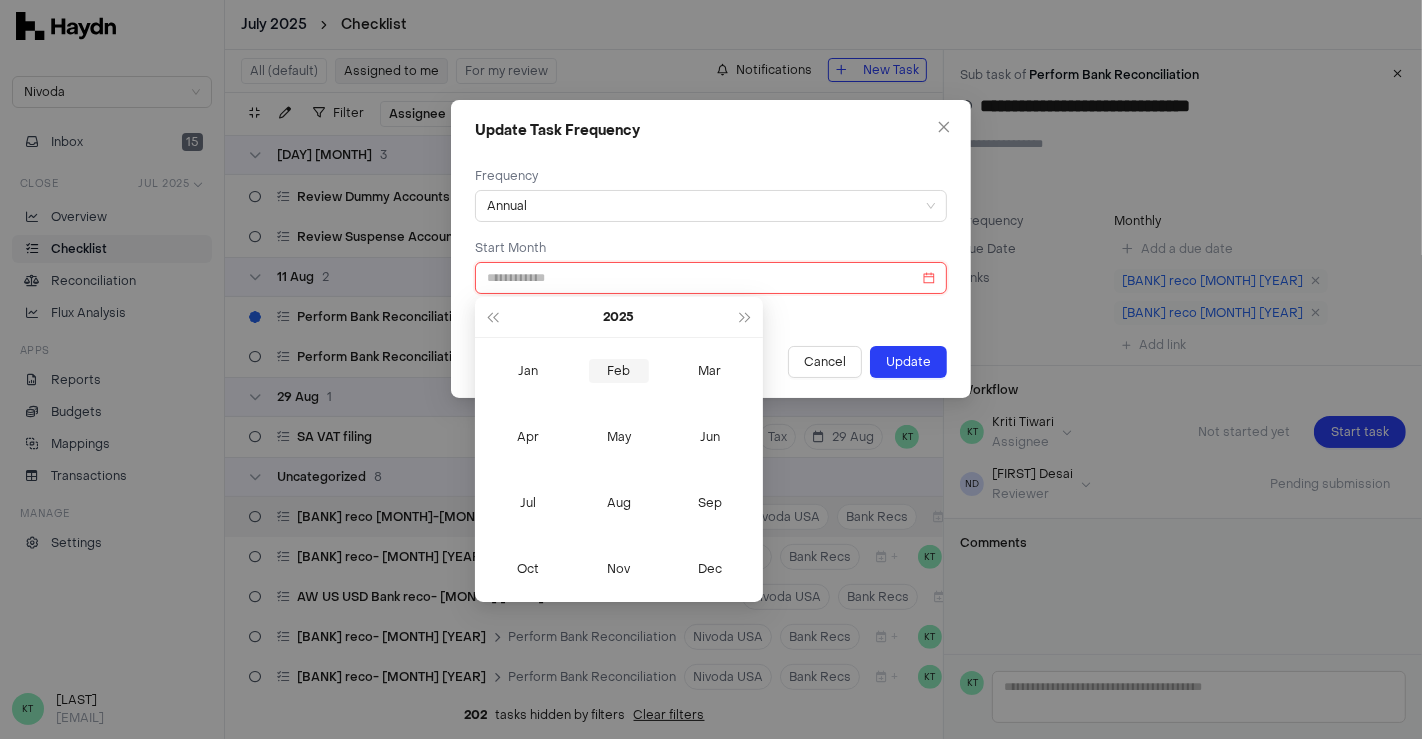 type on "*******" 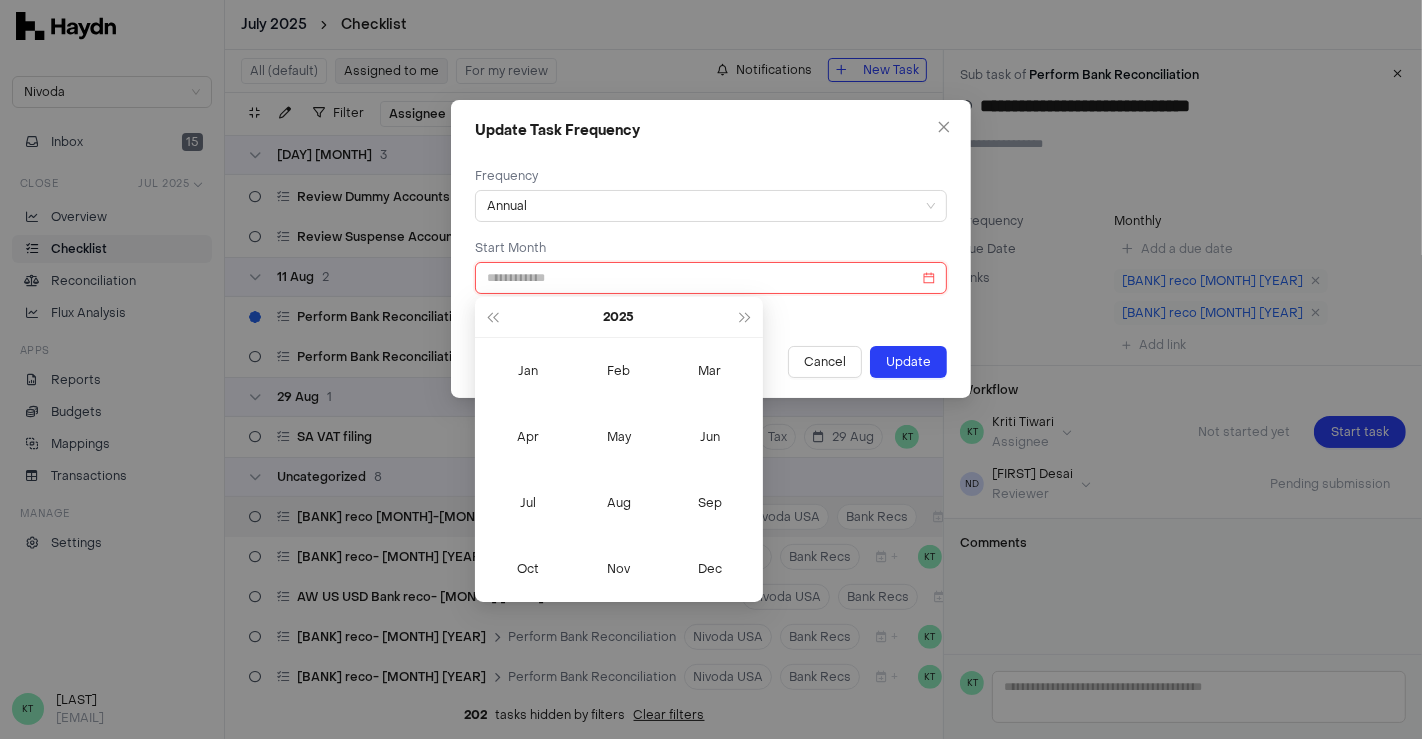 click at bounding box center (703, 278) 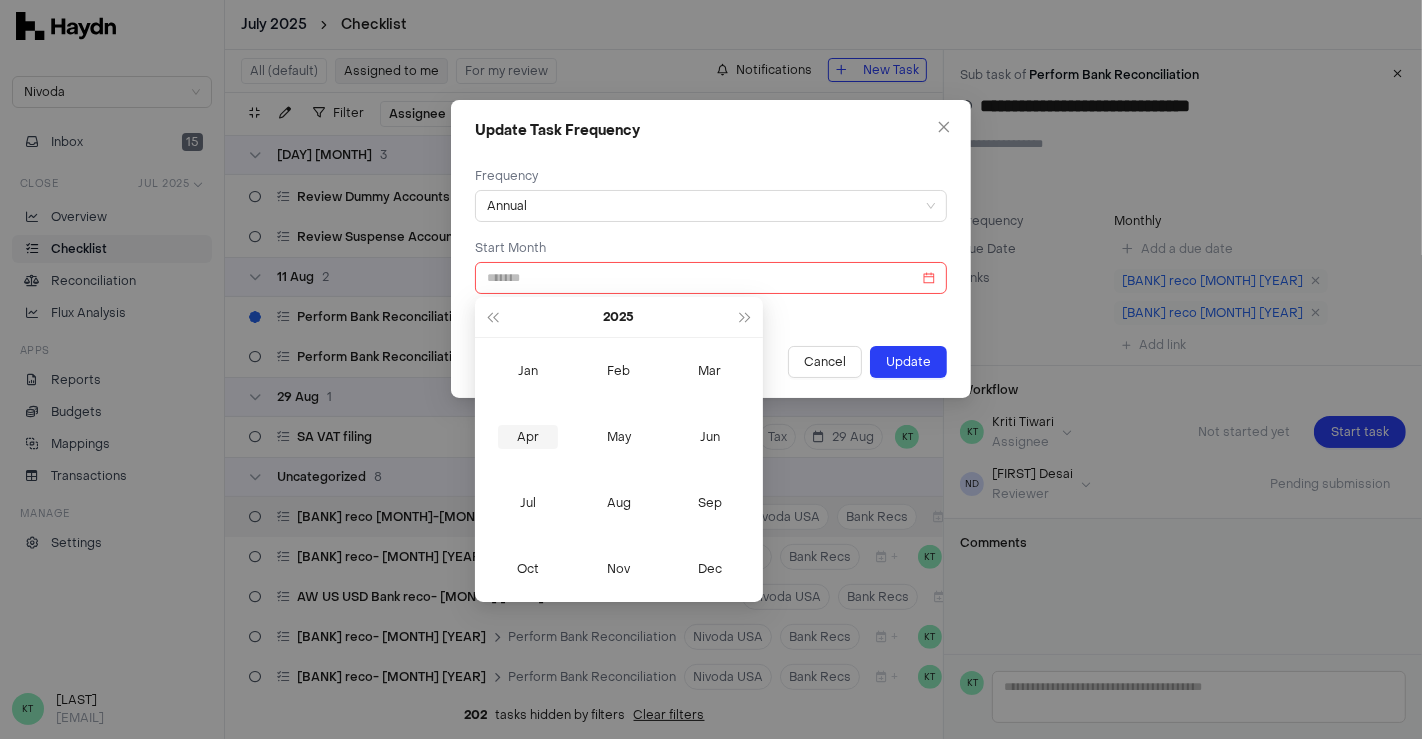 click on "Apr" at bounding box center [528, 437] 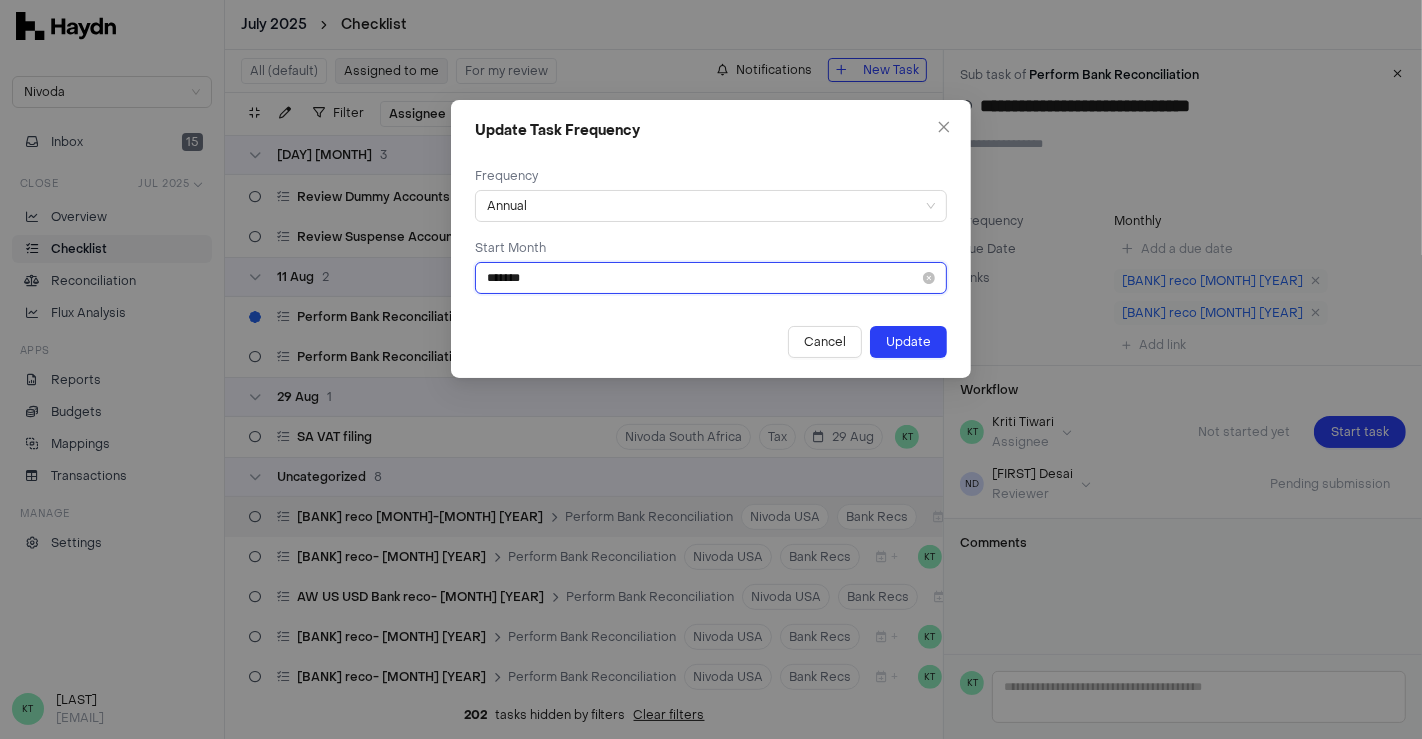 click on "*******" at bounding box center (703, 278) 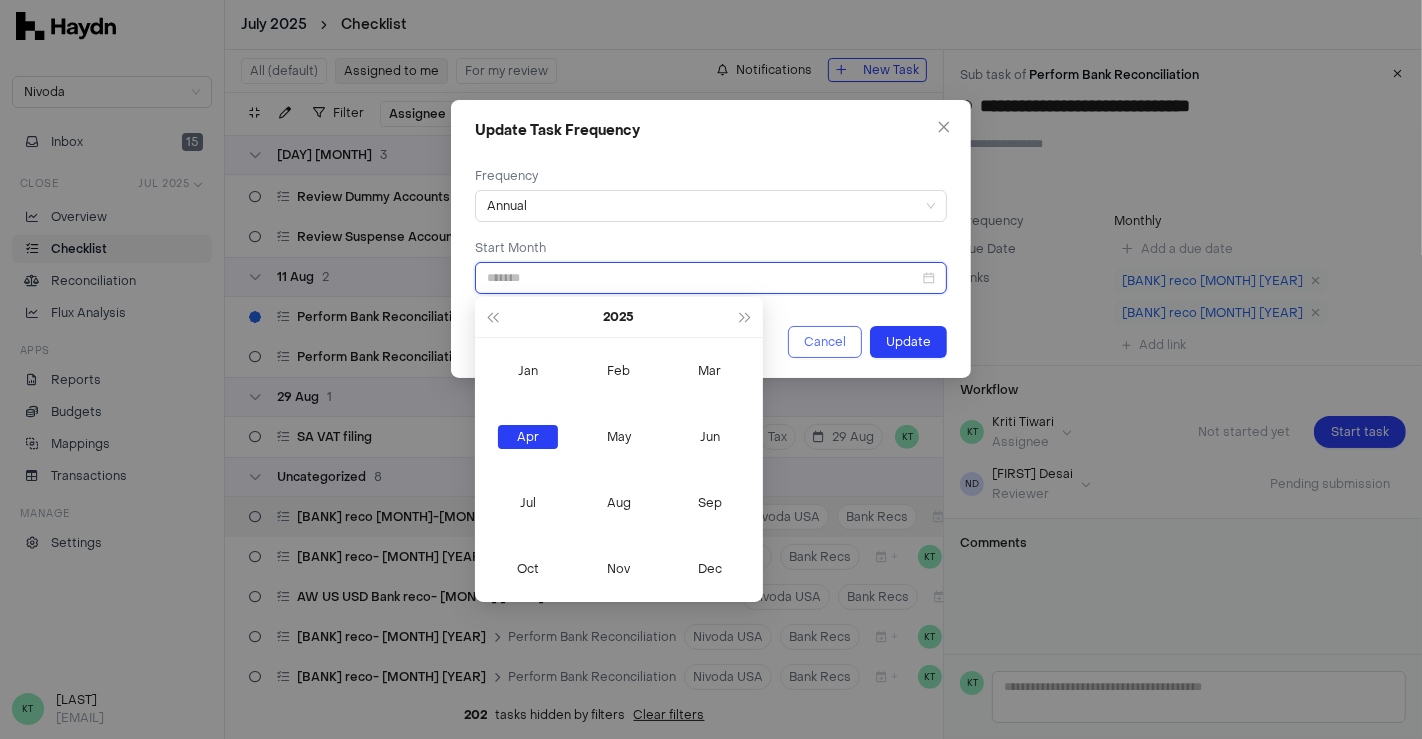 type on "*******" 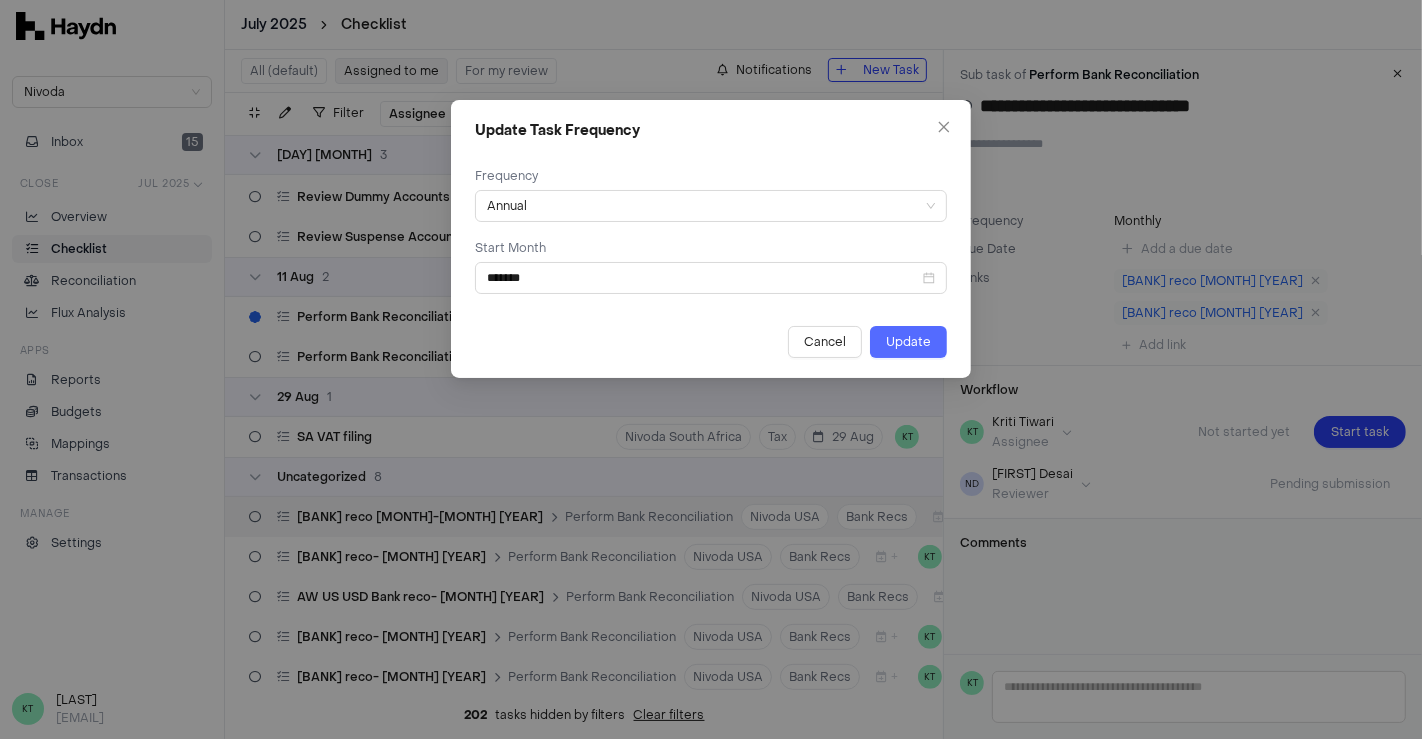 click on "Update" at bounding box center (908, 342) 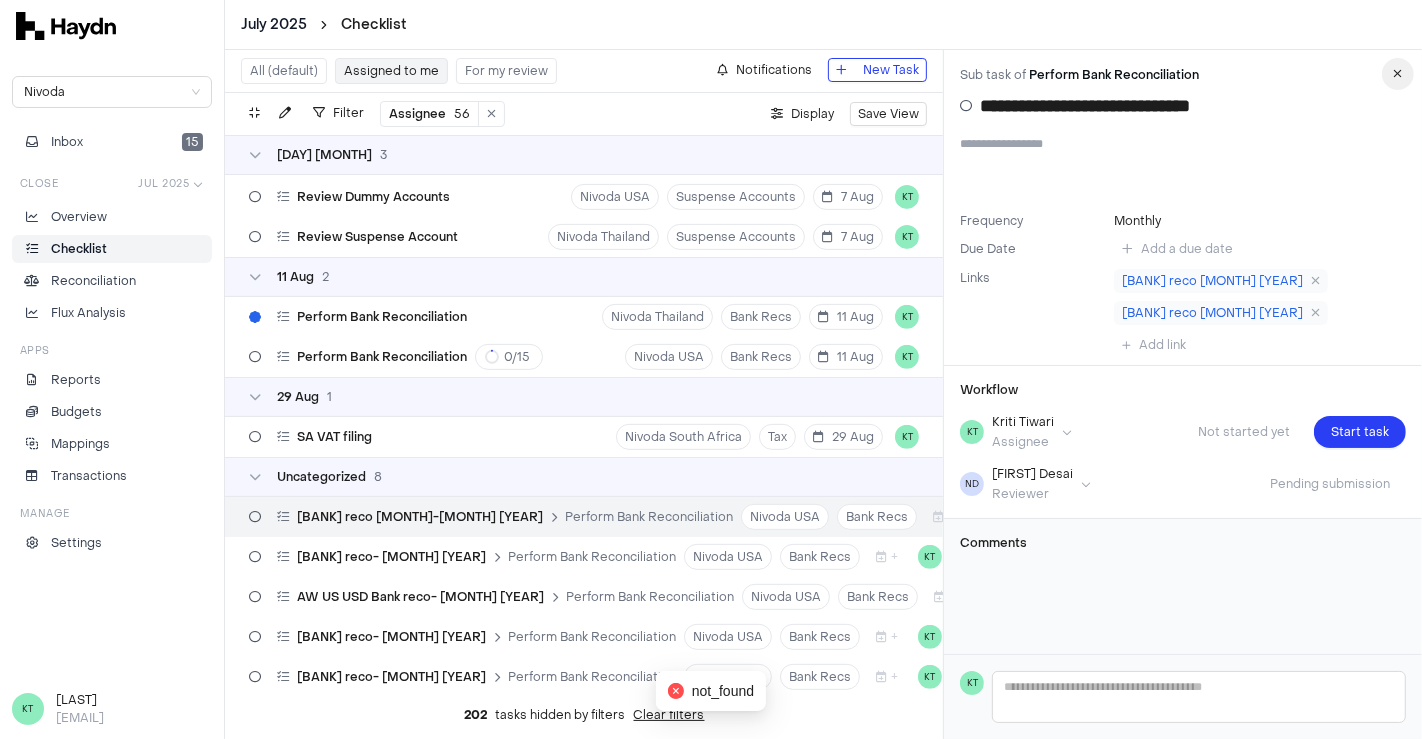 click at bounding box center [1398, 74] 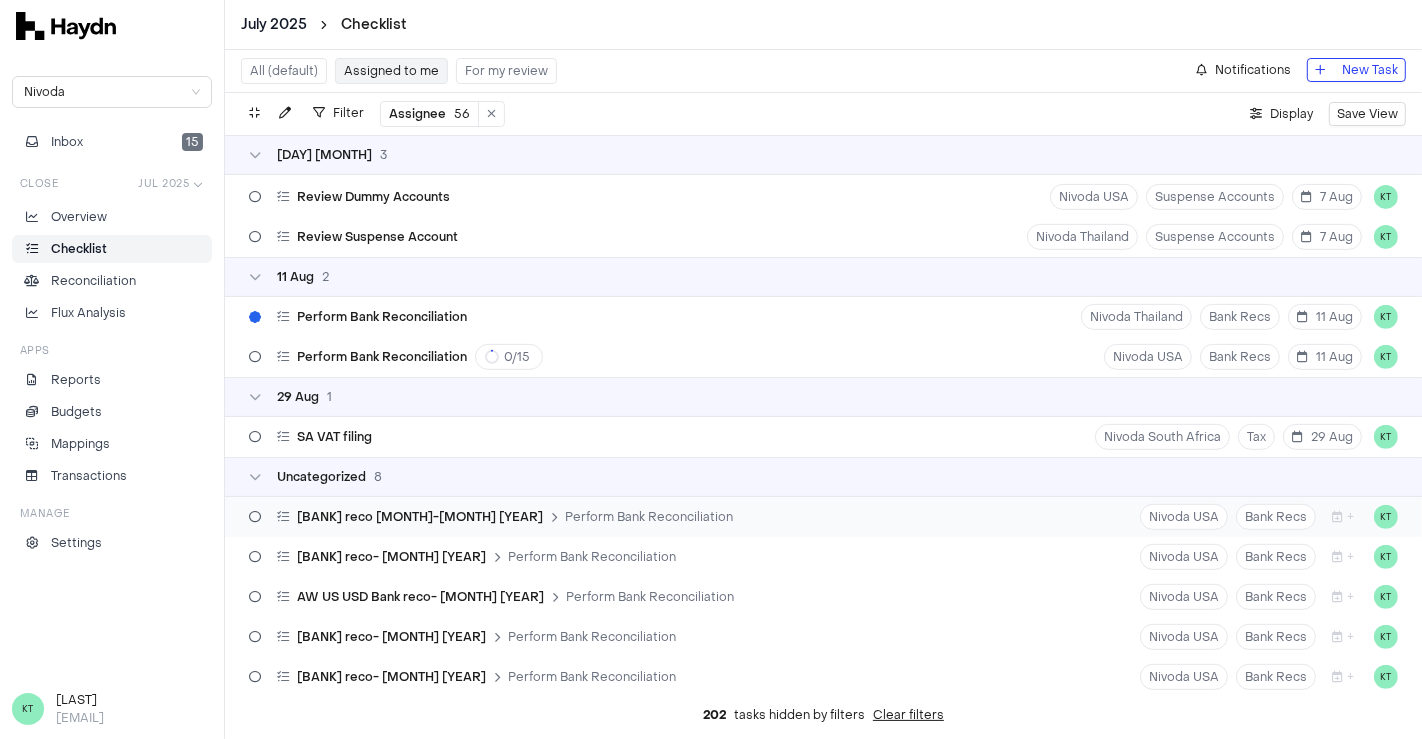 click on "[BANK] reco [MONTH]-[MONTH] [YEAR]" at bounding box center (420, 517) 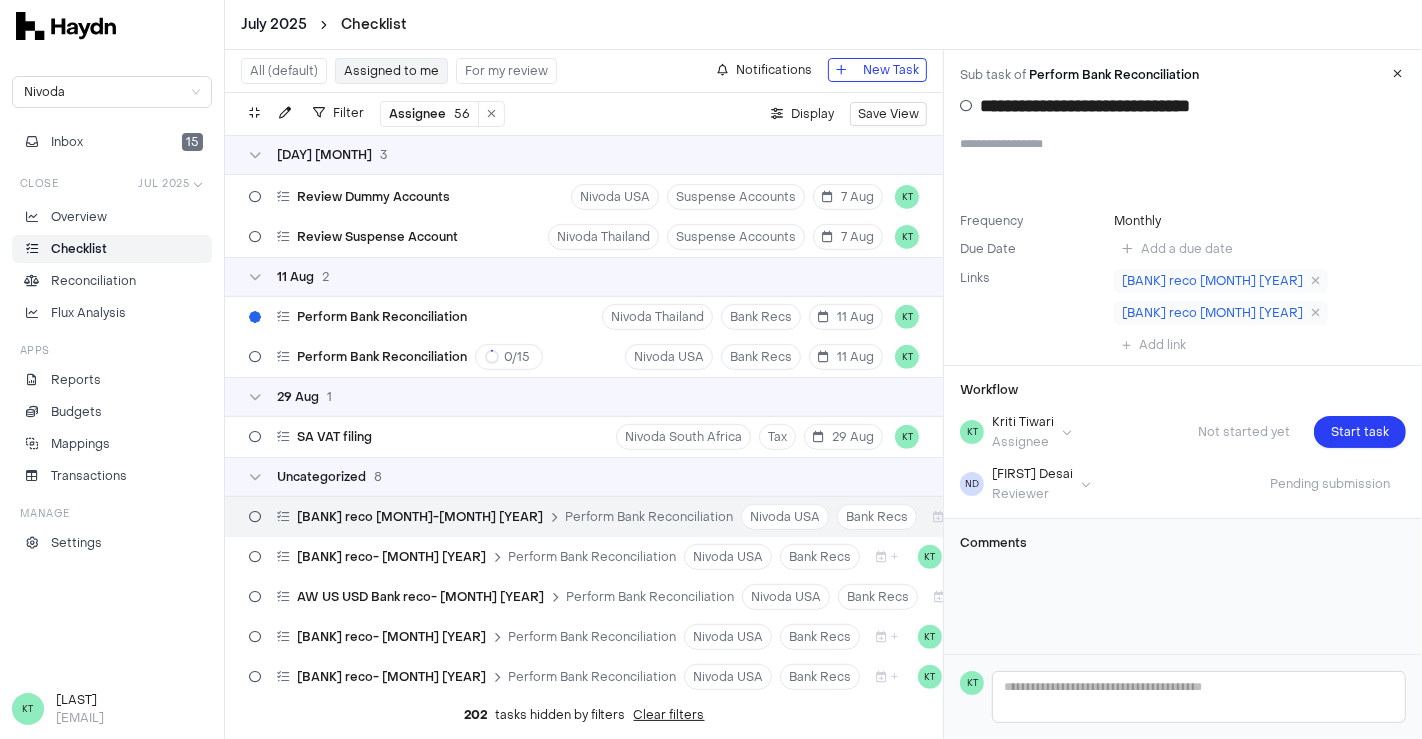 click on "Frequency" at bounding box center [1033, 221] 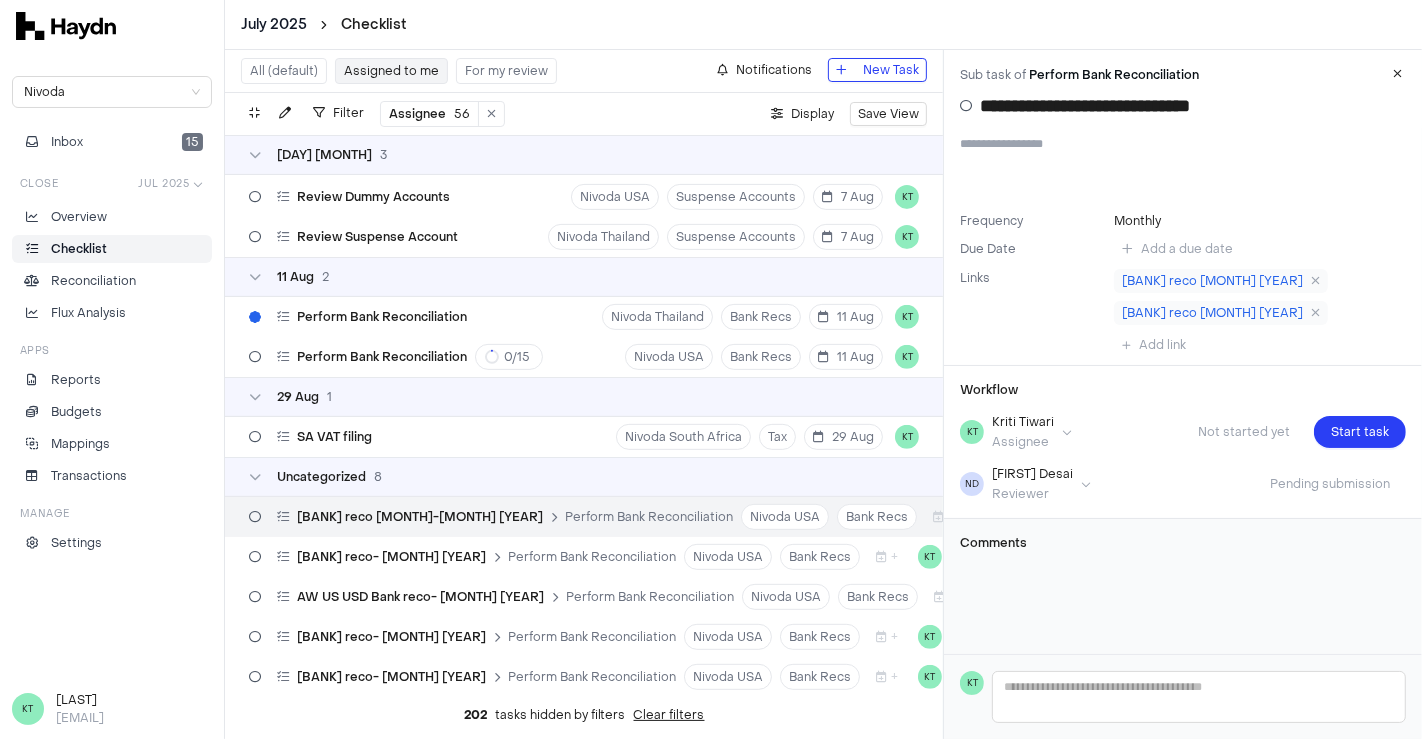 click on "Monthly" at bounding box center (1137, 221) 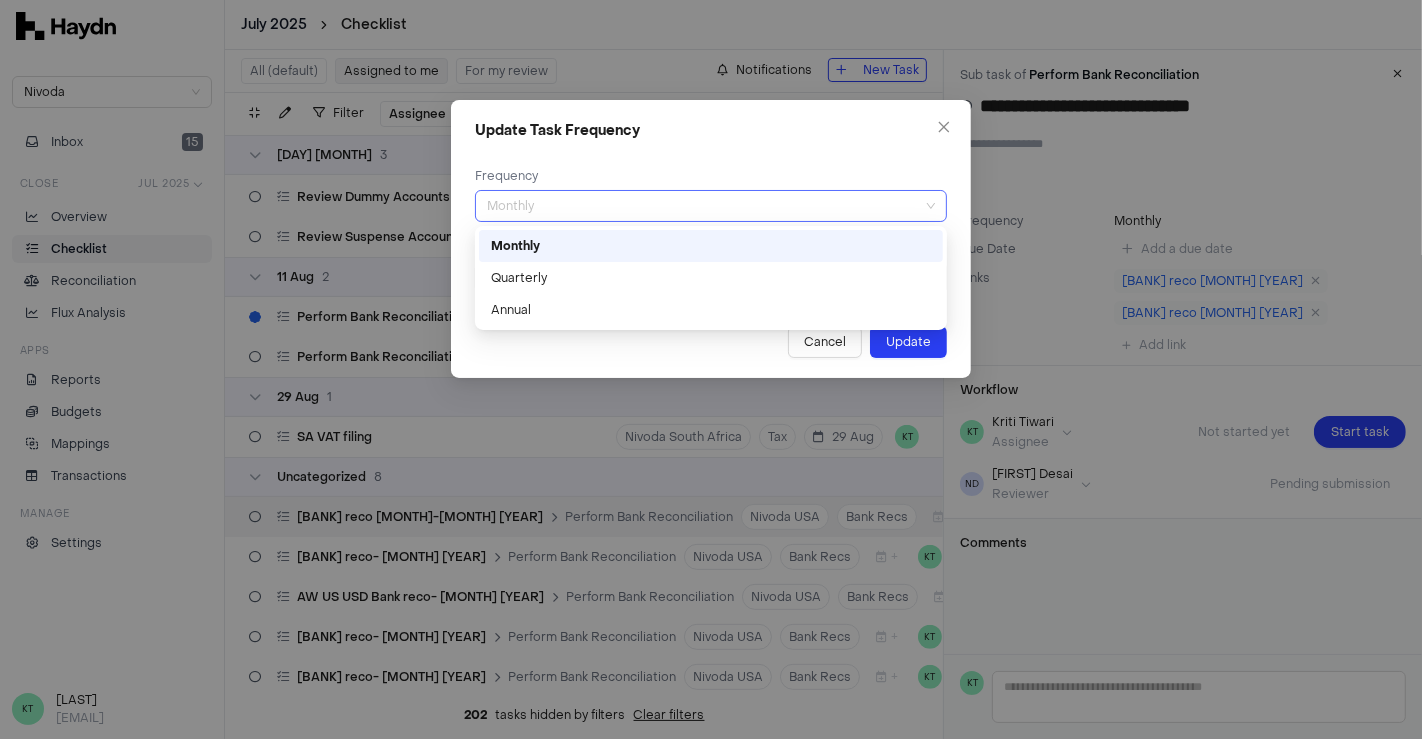 click on "Monthly" at bounding box center (711, 206) 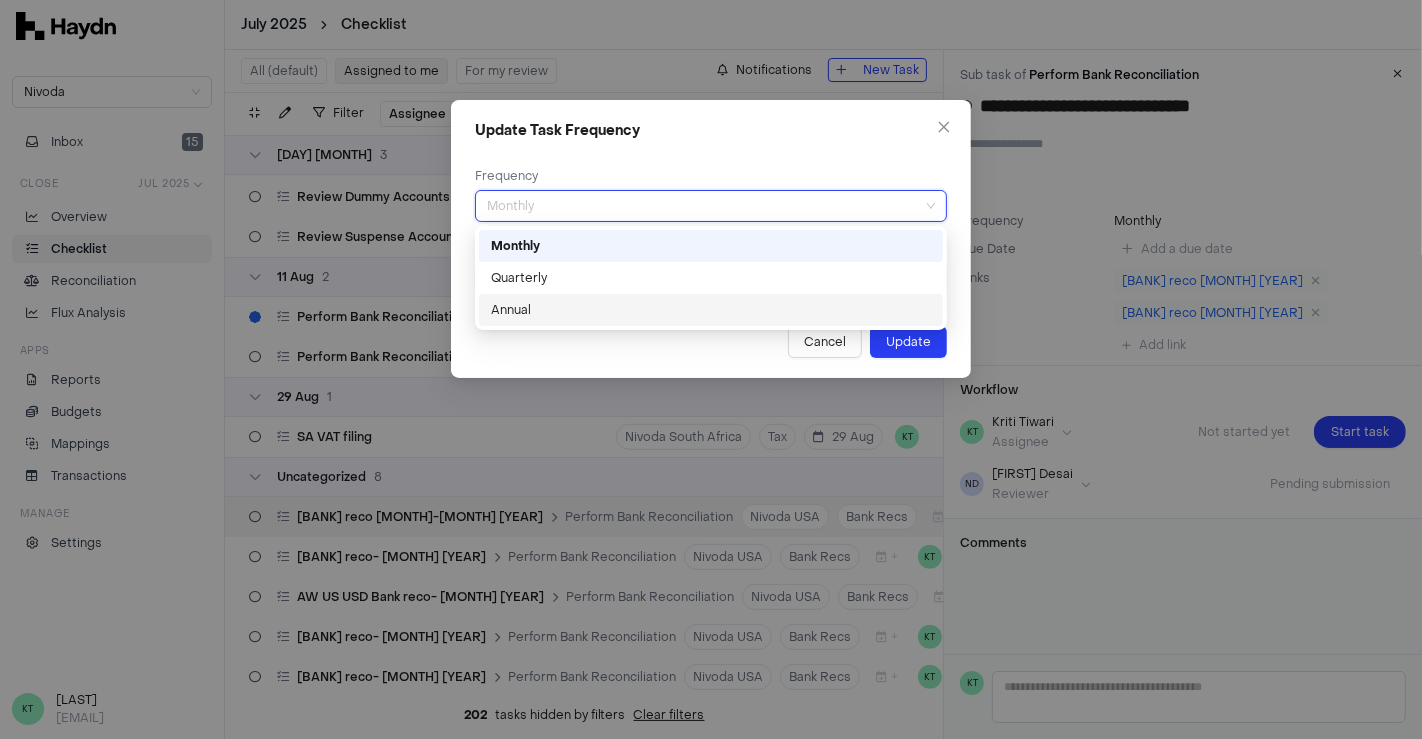 click on "Annual" at bounding box center (711, 310) 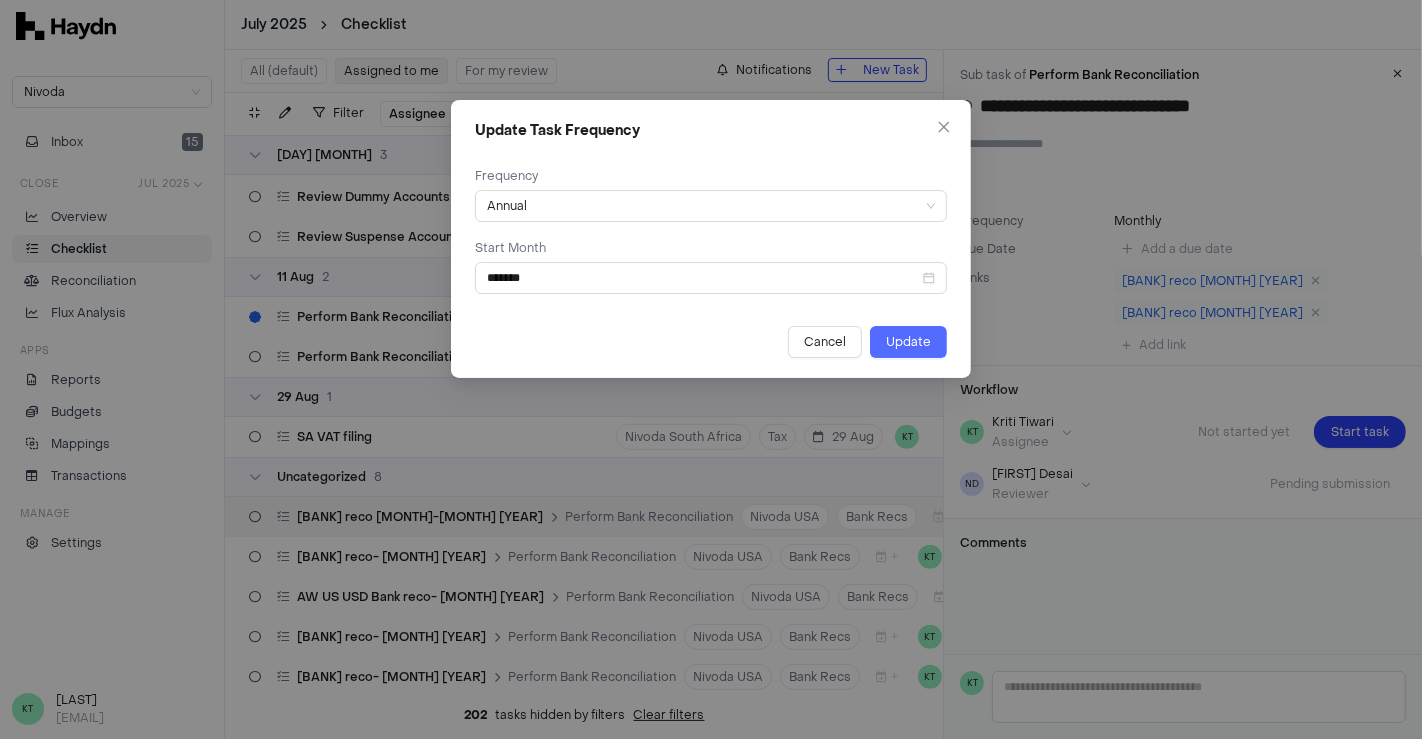 click on "Update" at bounding box center [908, 342] 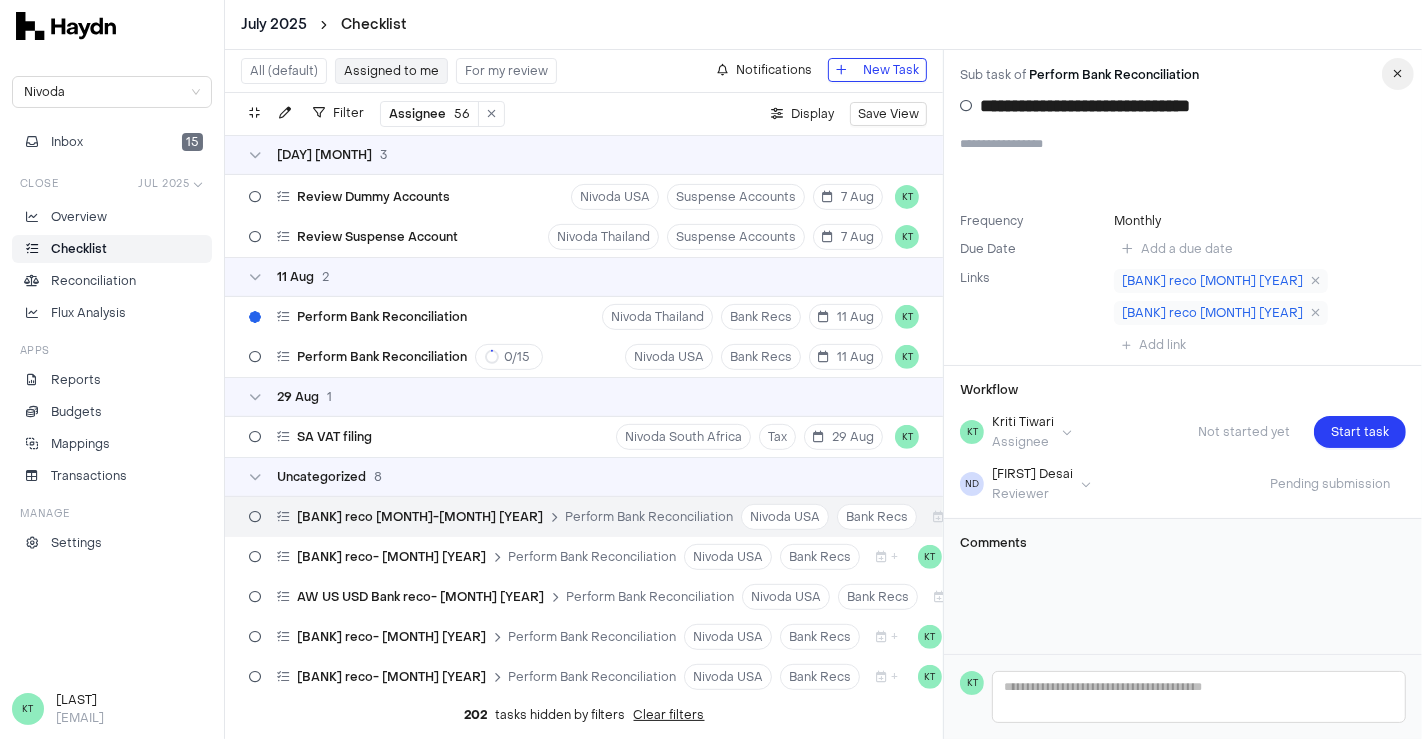 click at bounding box center (1398, 74) 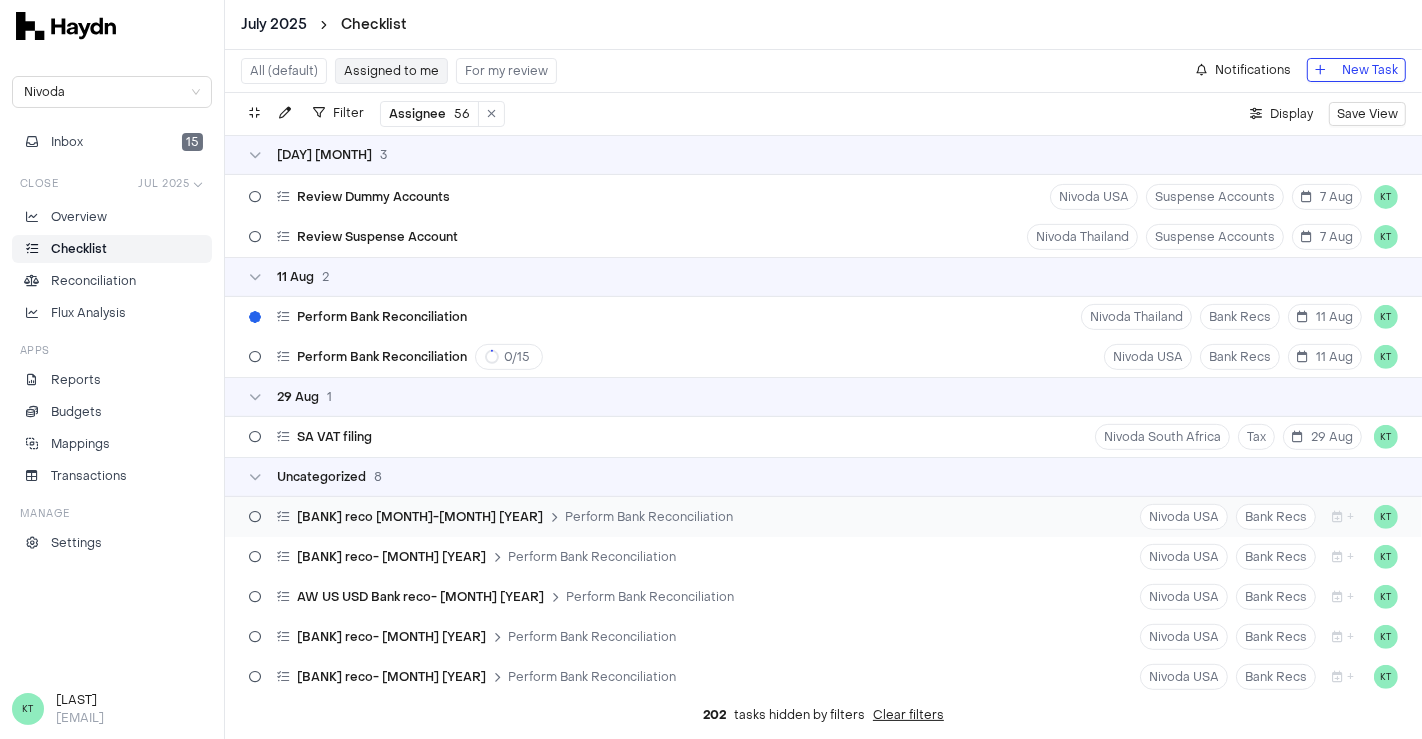 click on "Perform Bank Reconciliation" at bounding box center (649, 517) 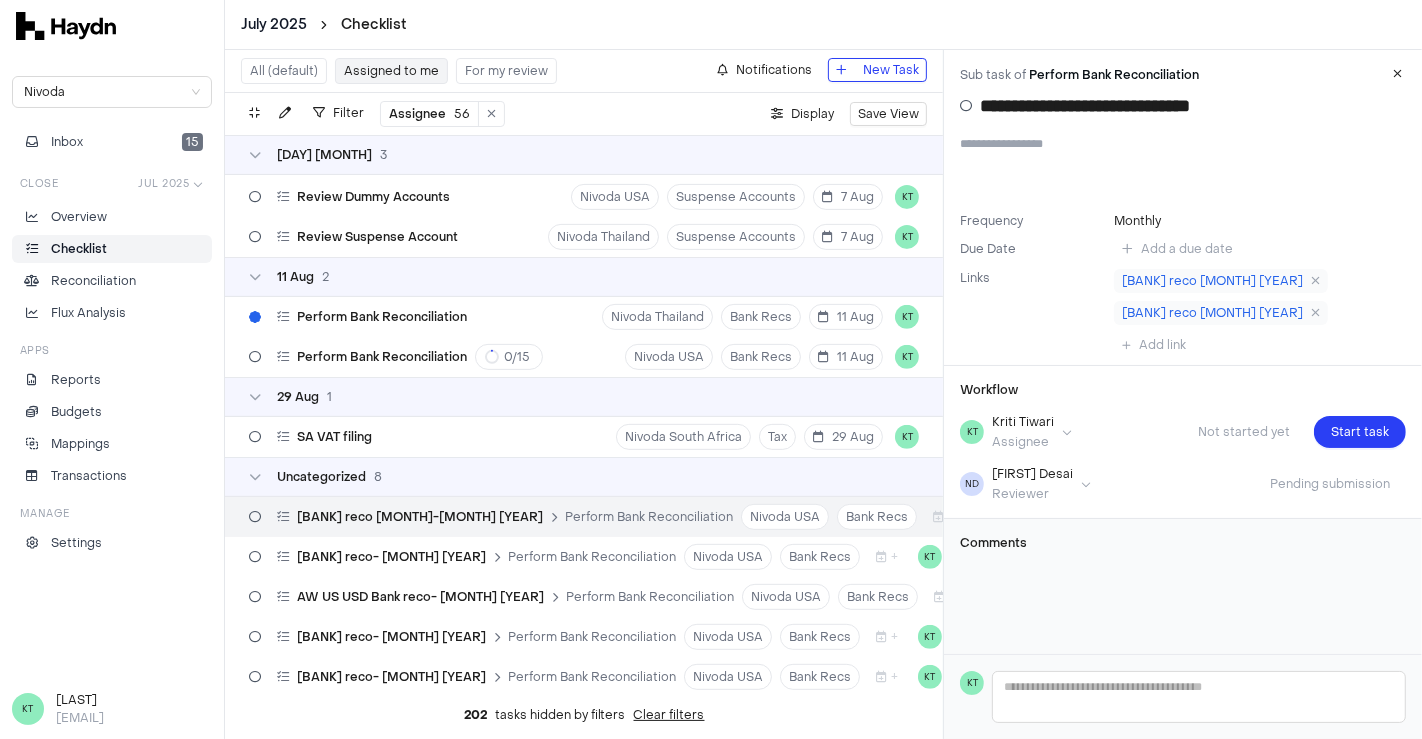 click on "Monthly" at bounding box center (1137, 221) 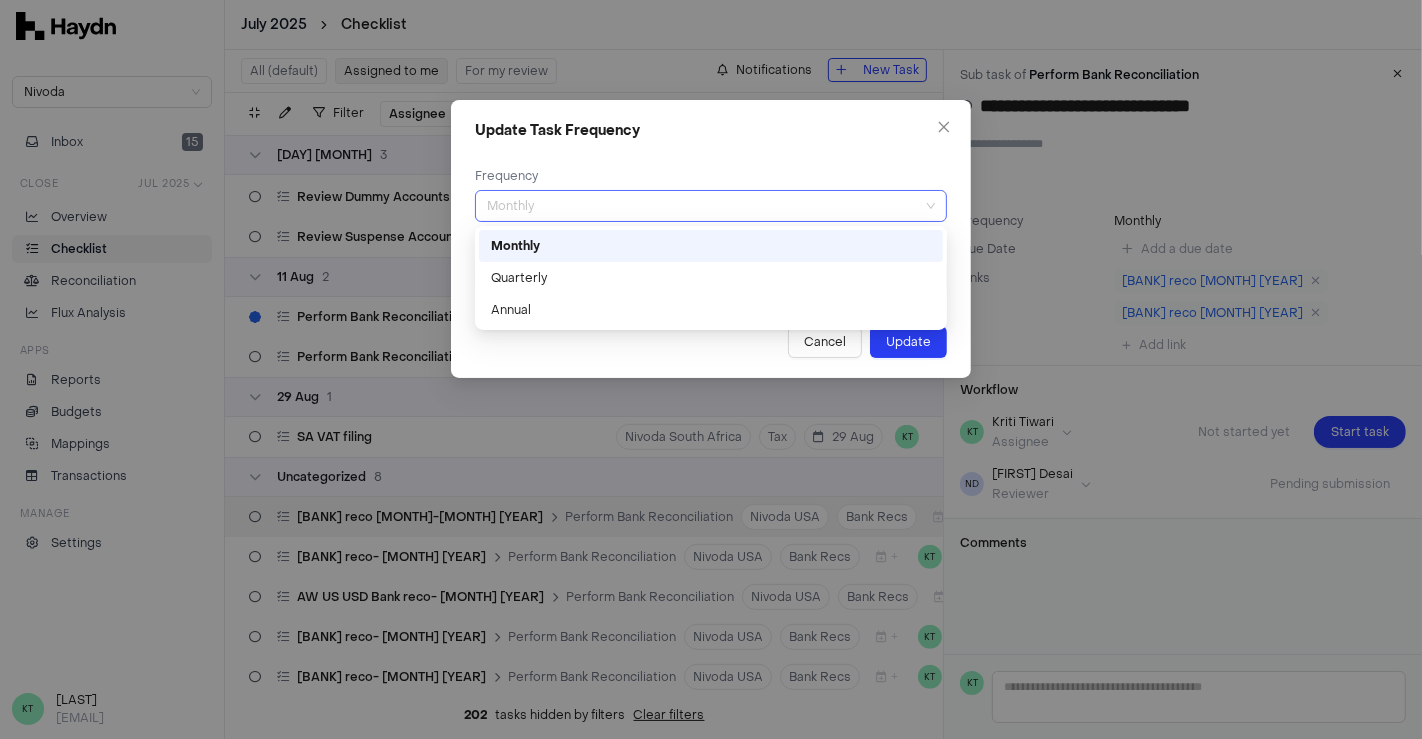 click on "Monthly" at bounding box center (711, 206) 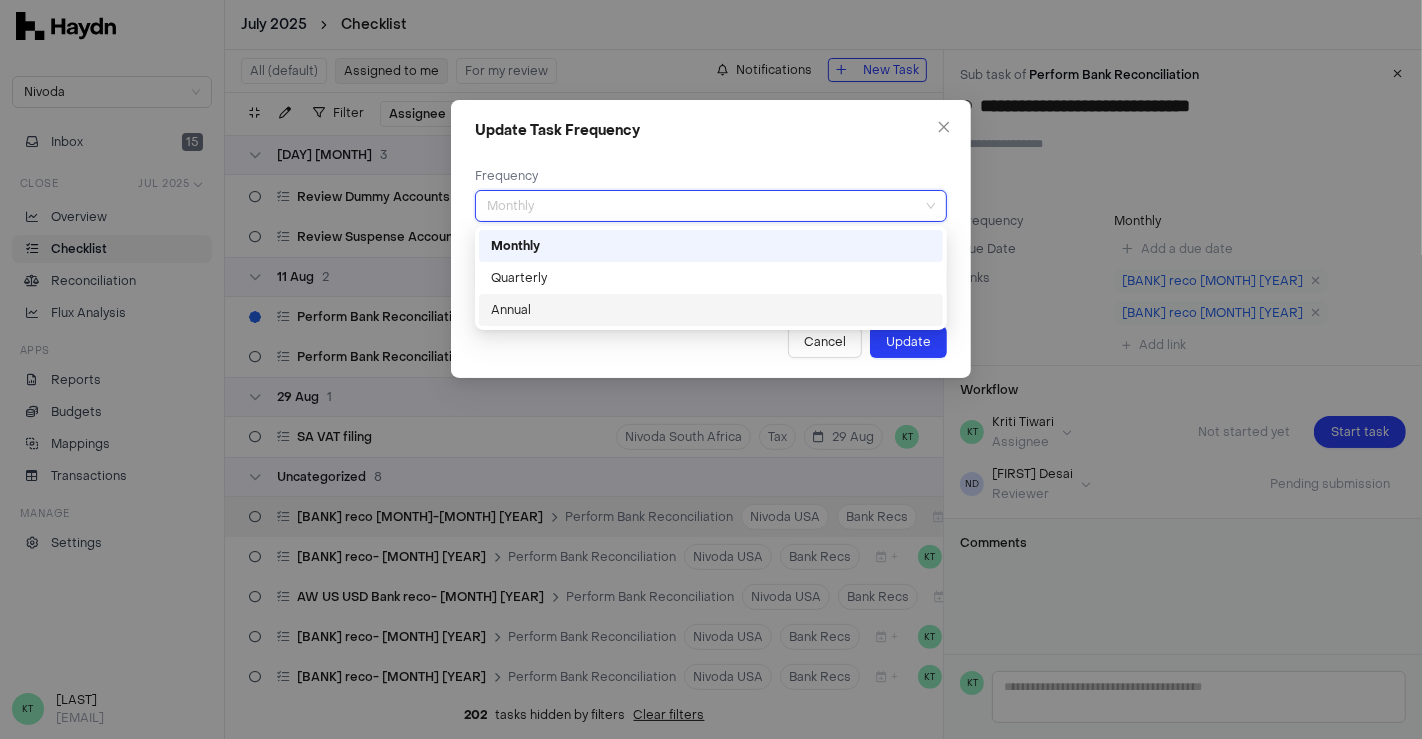 click on "Annual" at bounding box center [711, 310] 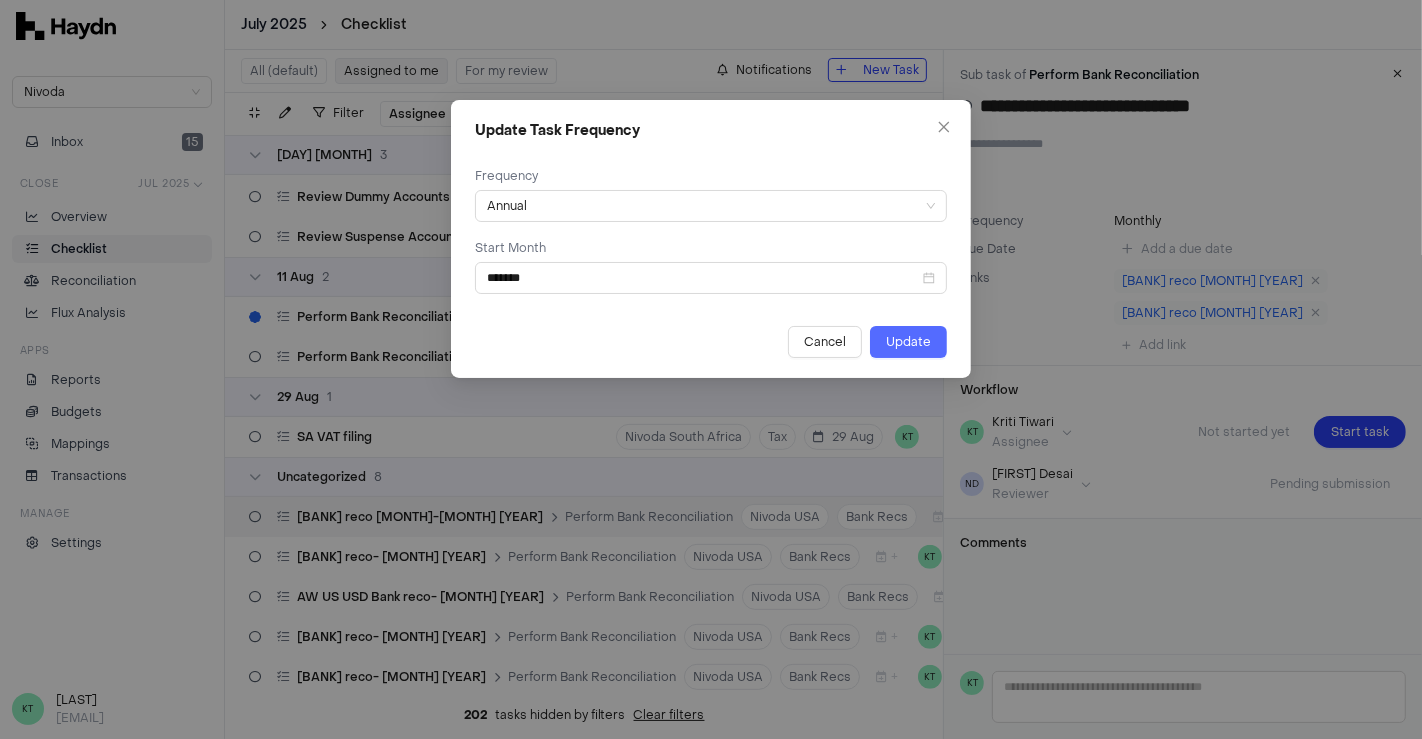 click on "Update" at bounding box center (908, 342) 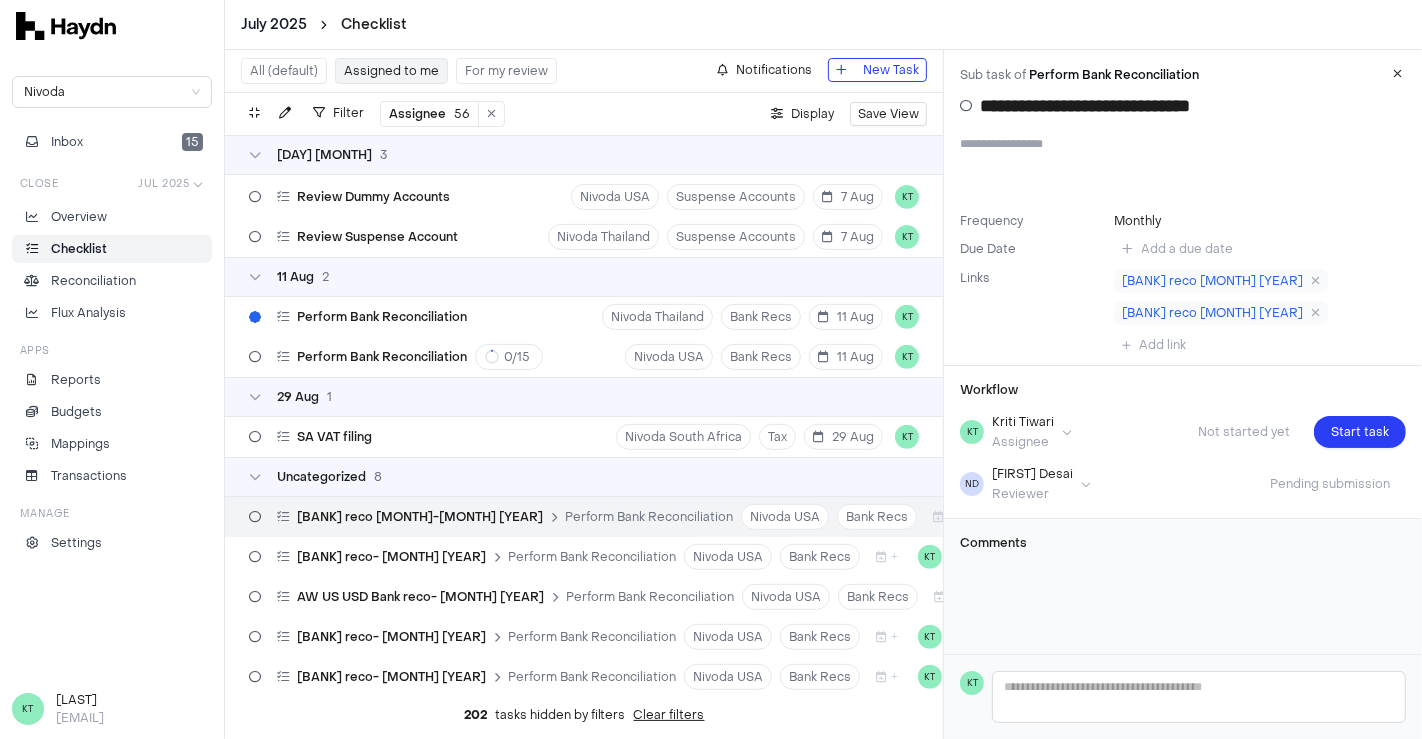 click at bounding box center [966, 106] 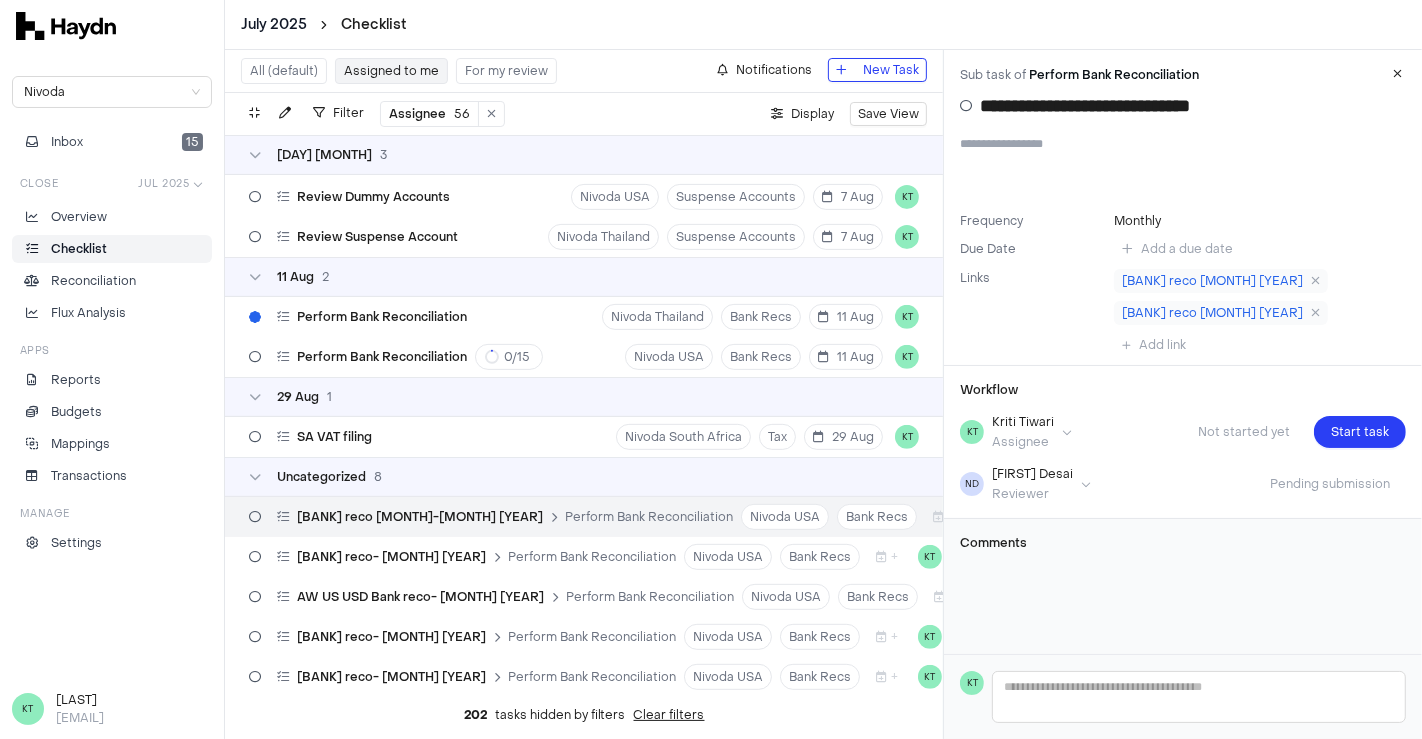 click on "**********" at bounding box center (1183, 93) 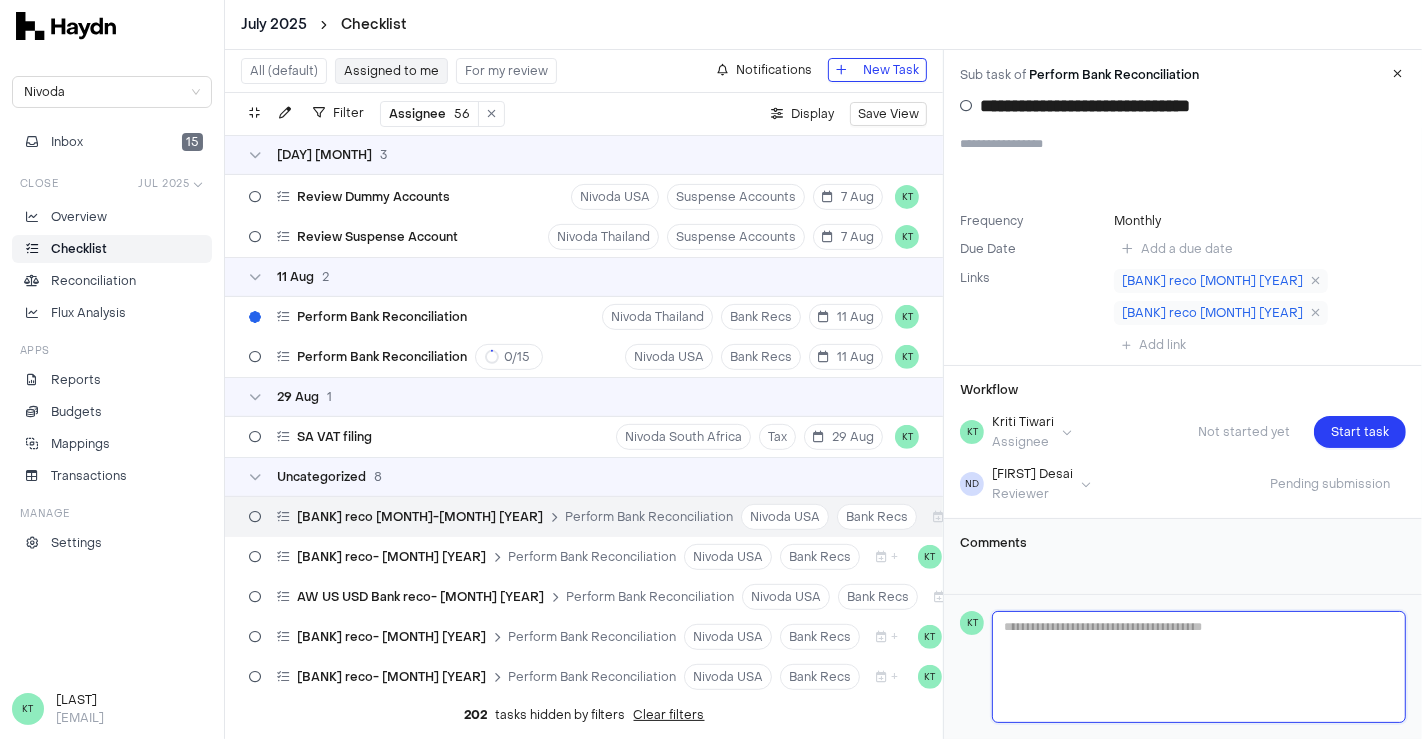 click at bounding box center (1199, 667) 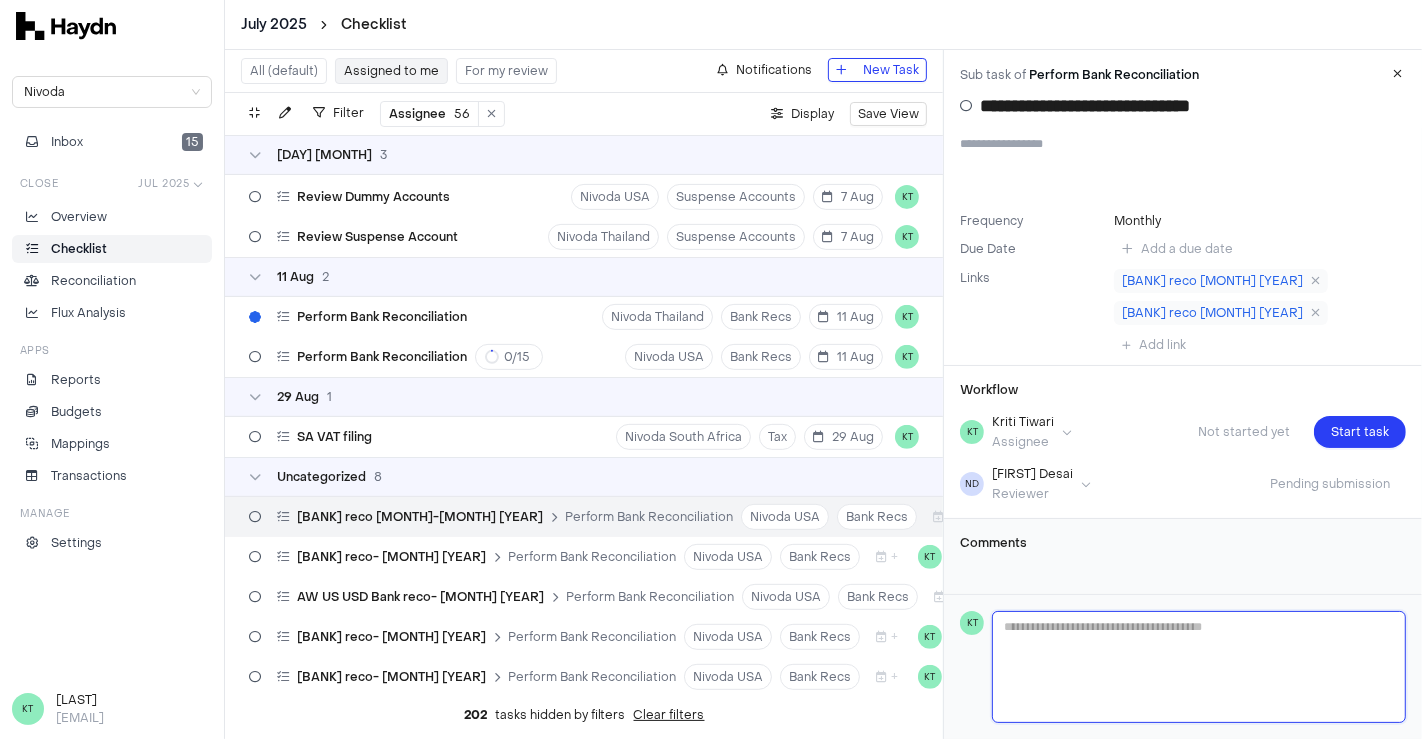 type 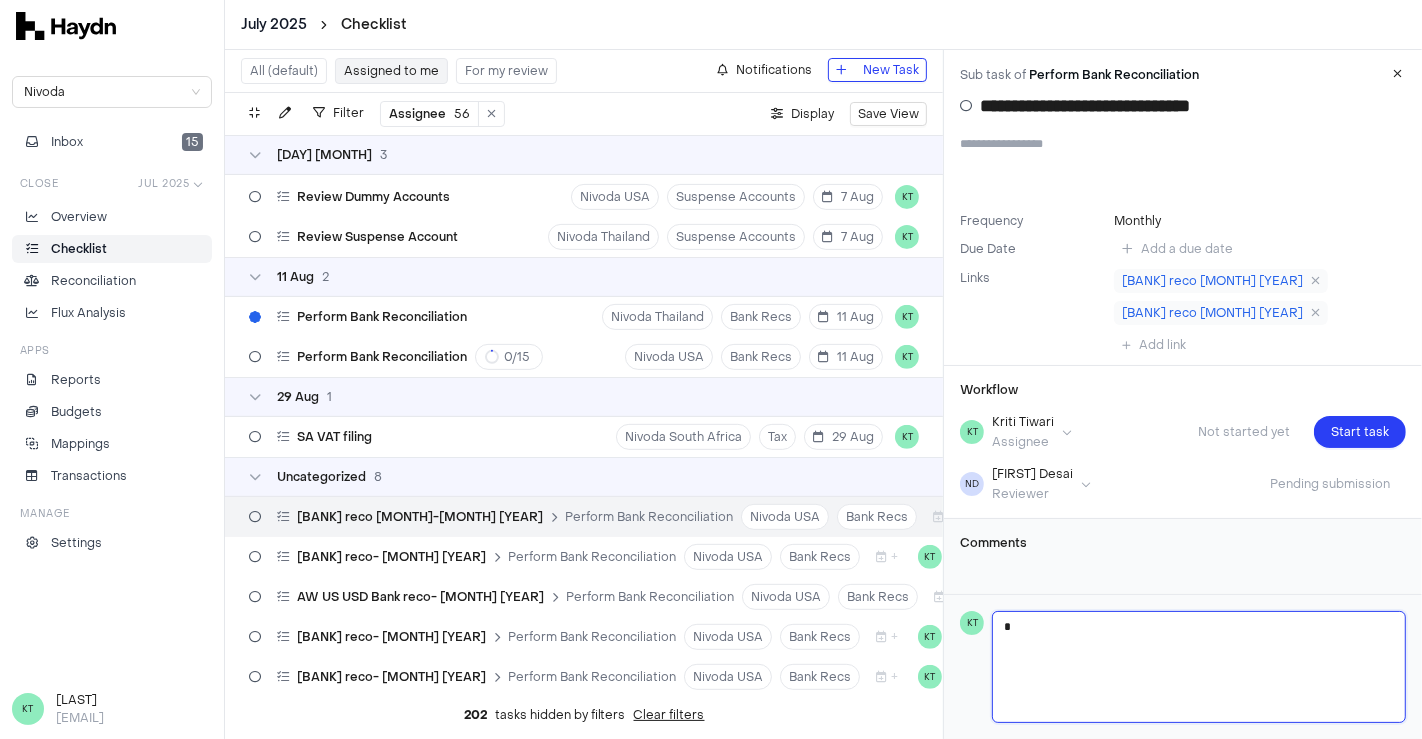 type 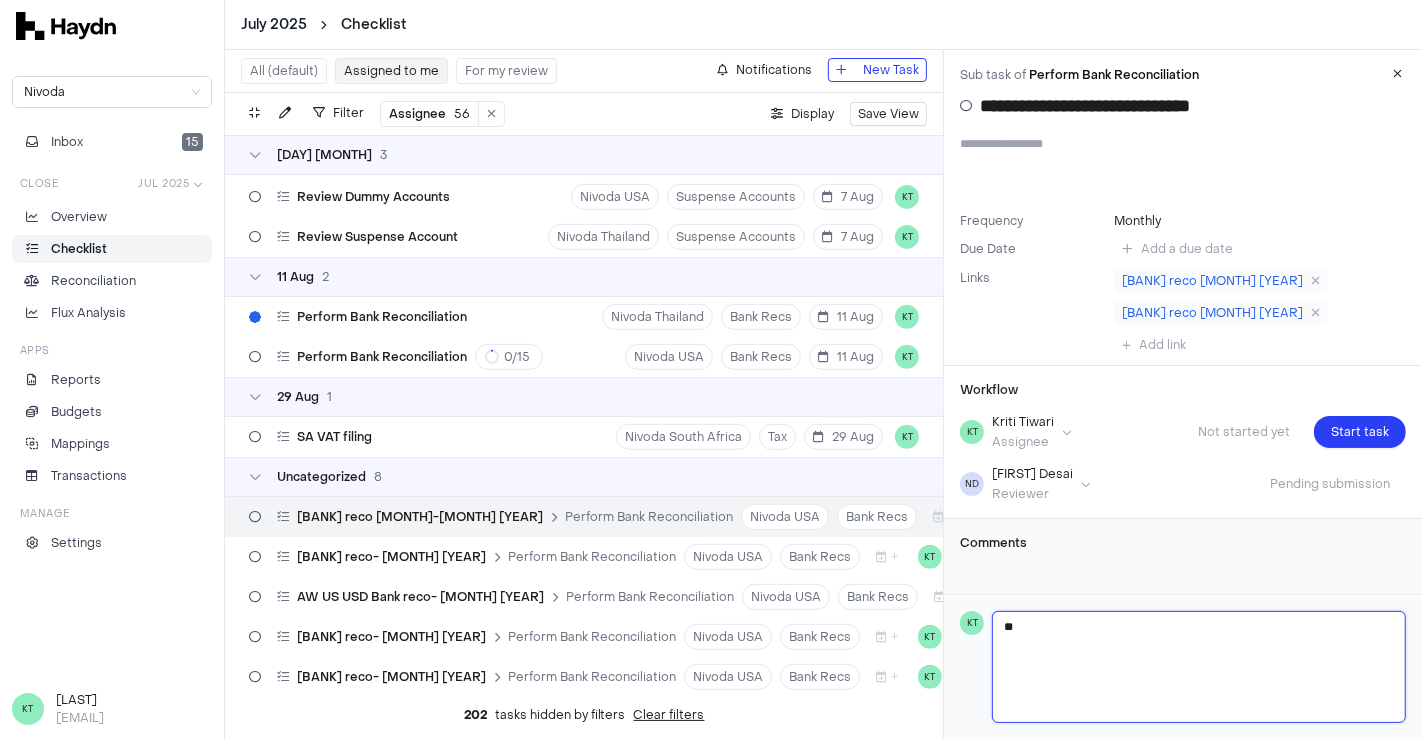 type 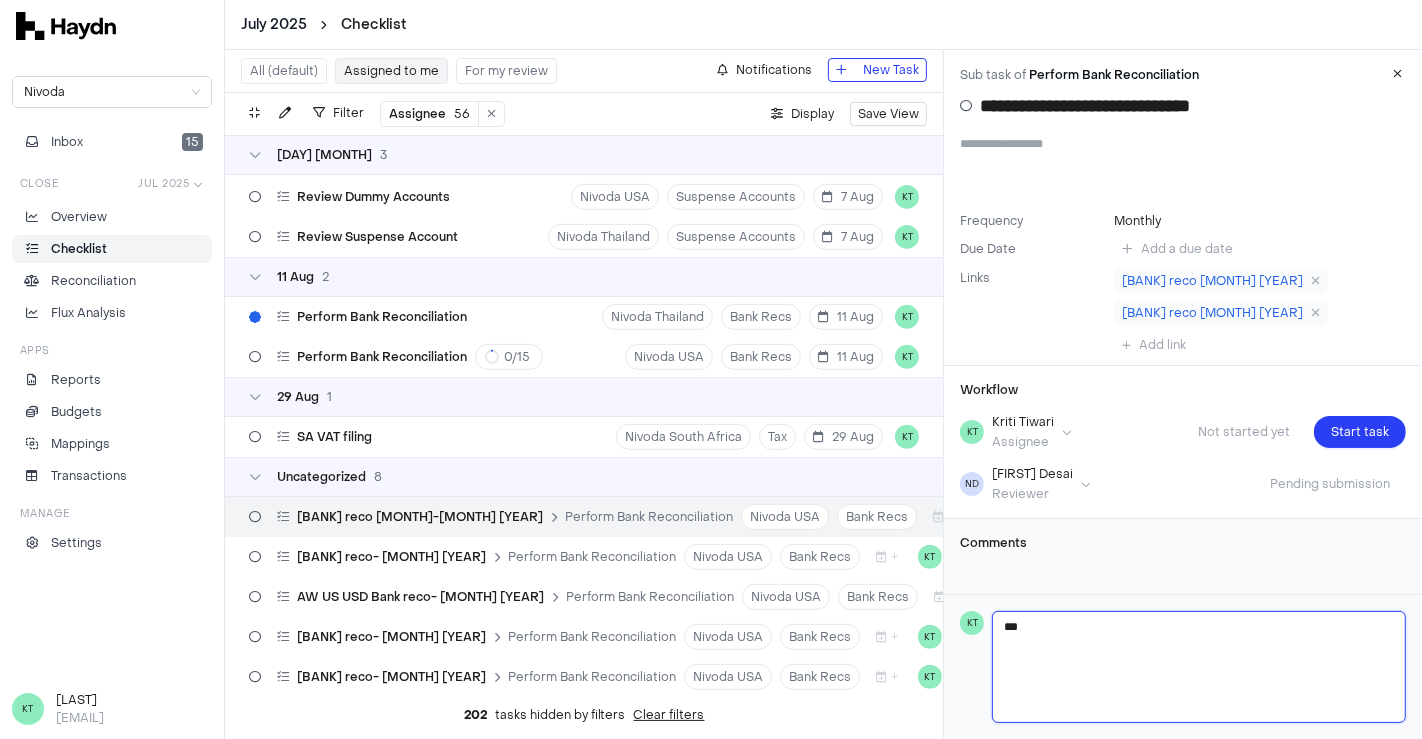 type 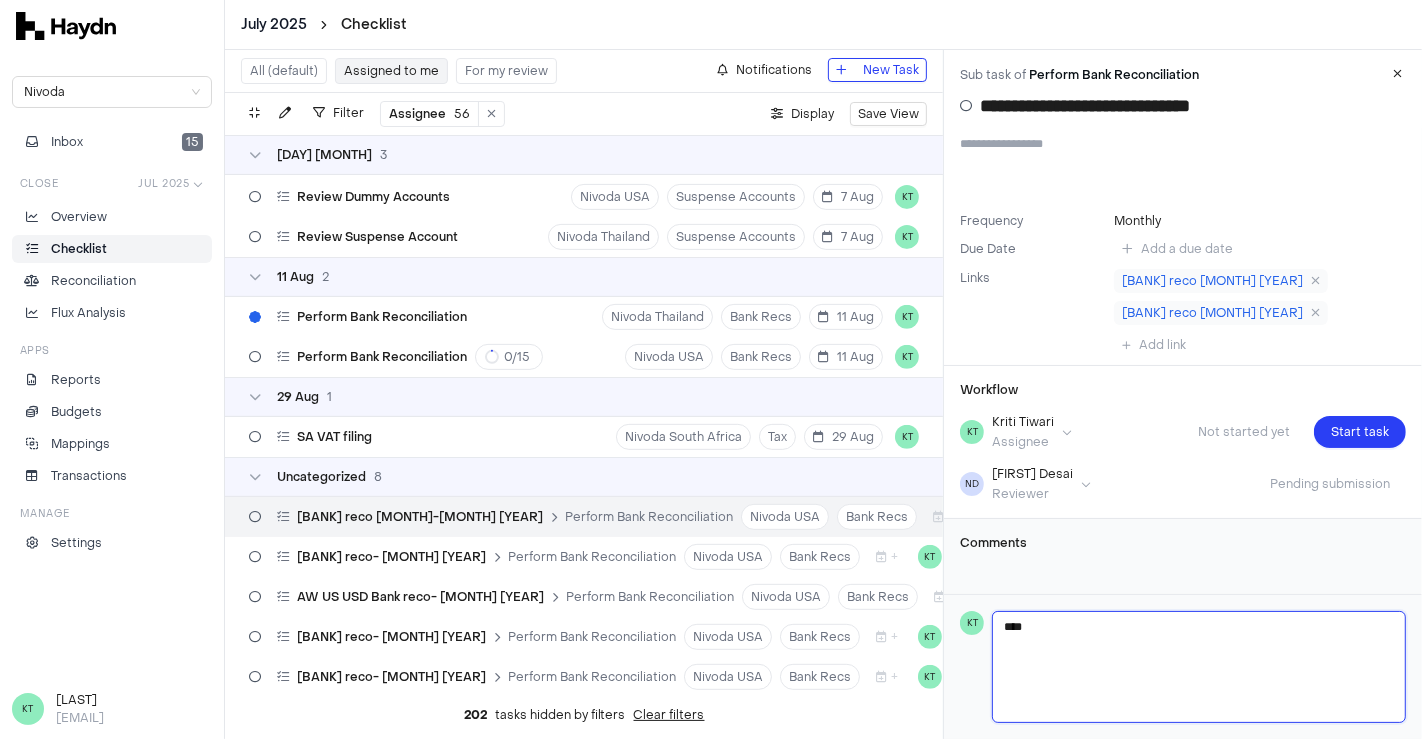 type 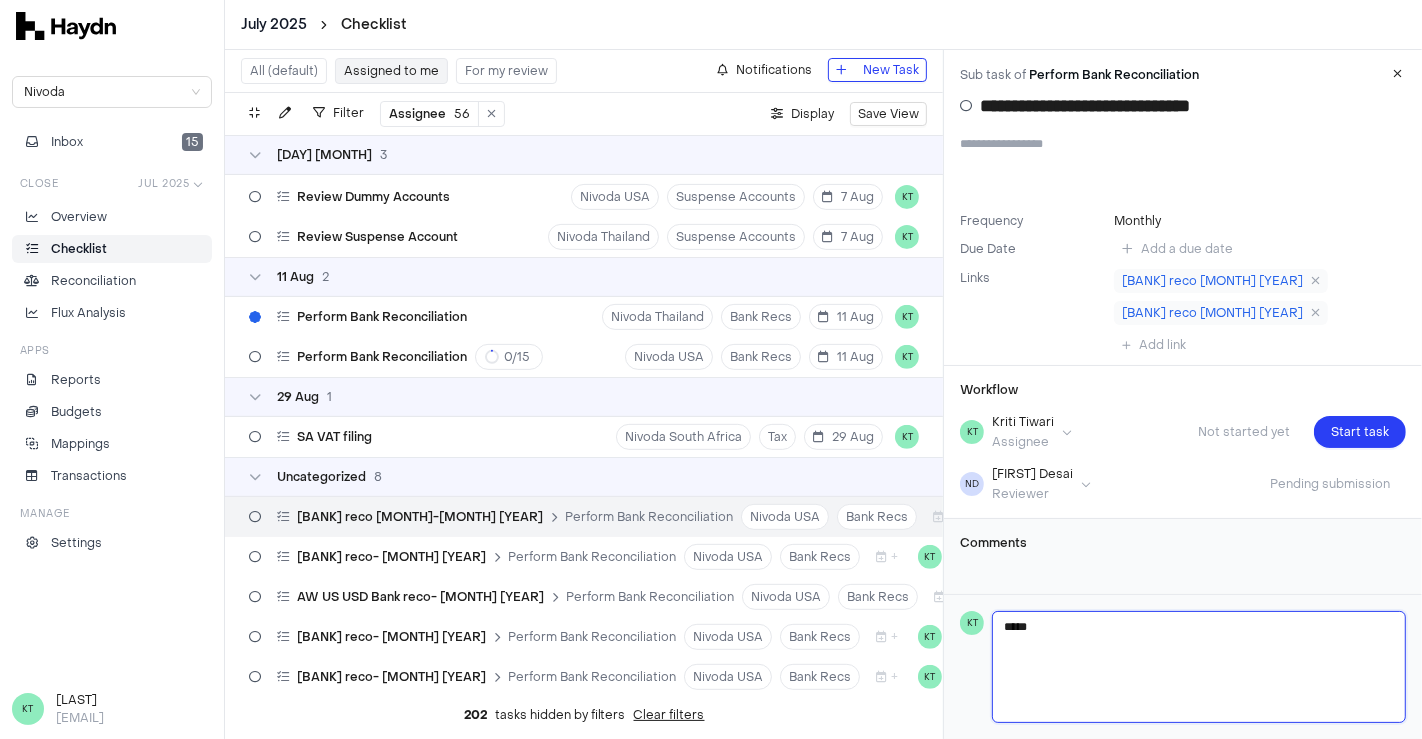 type 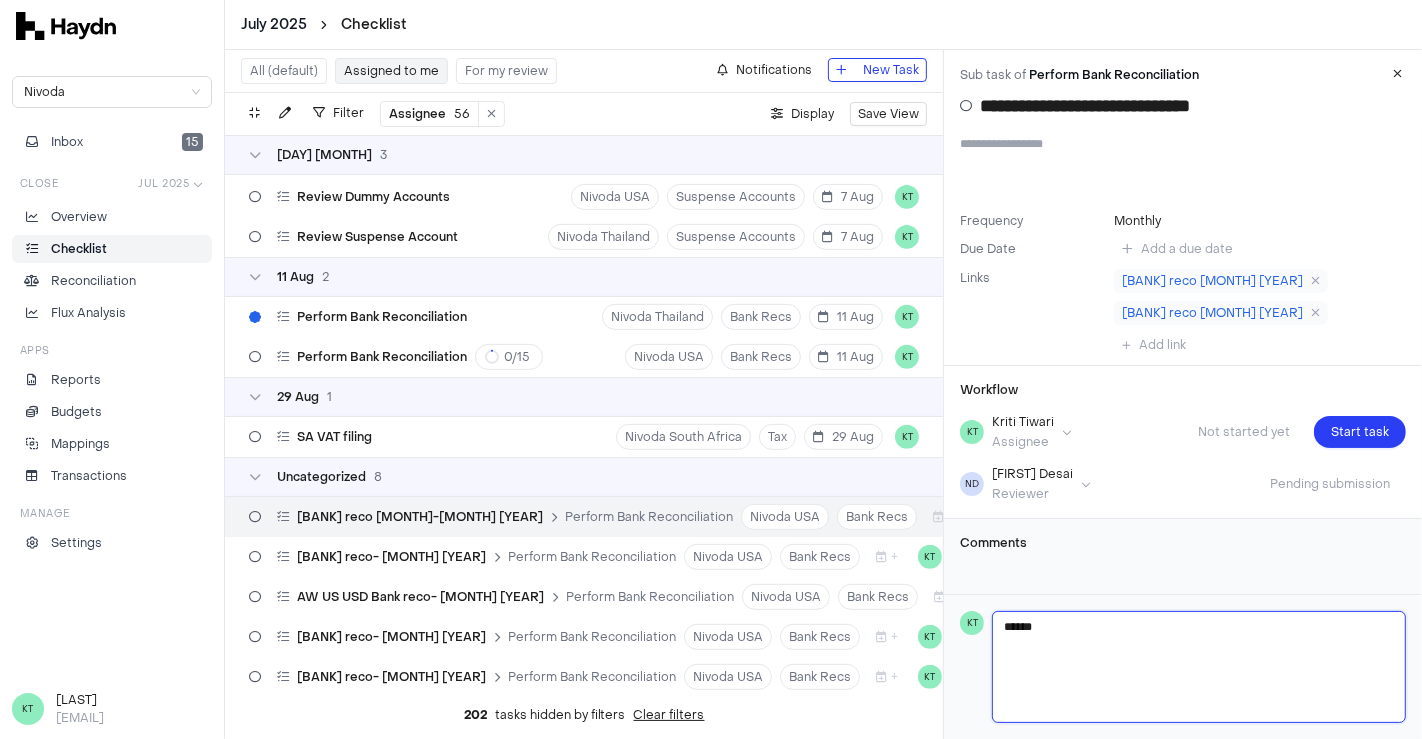 type 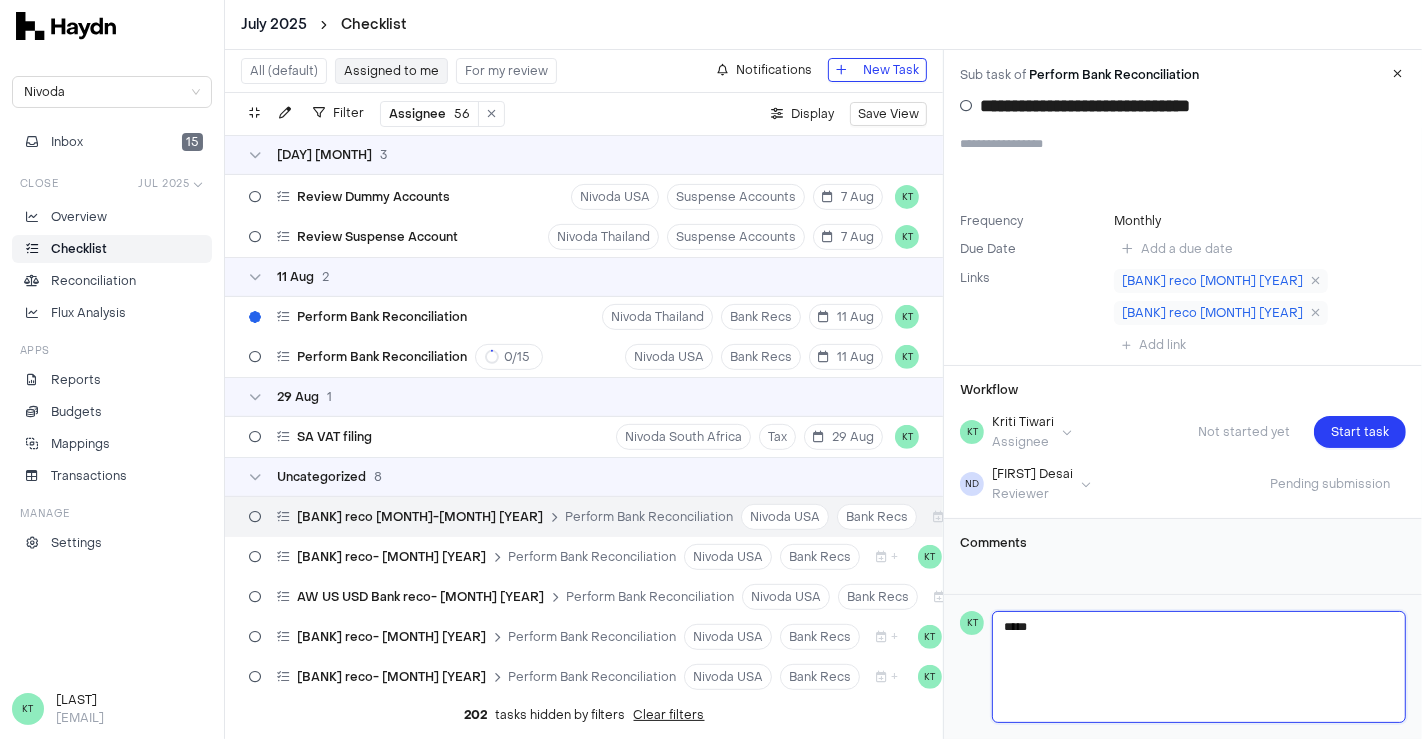 type 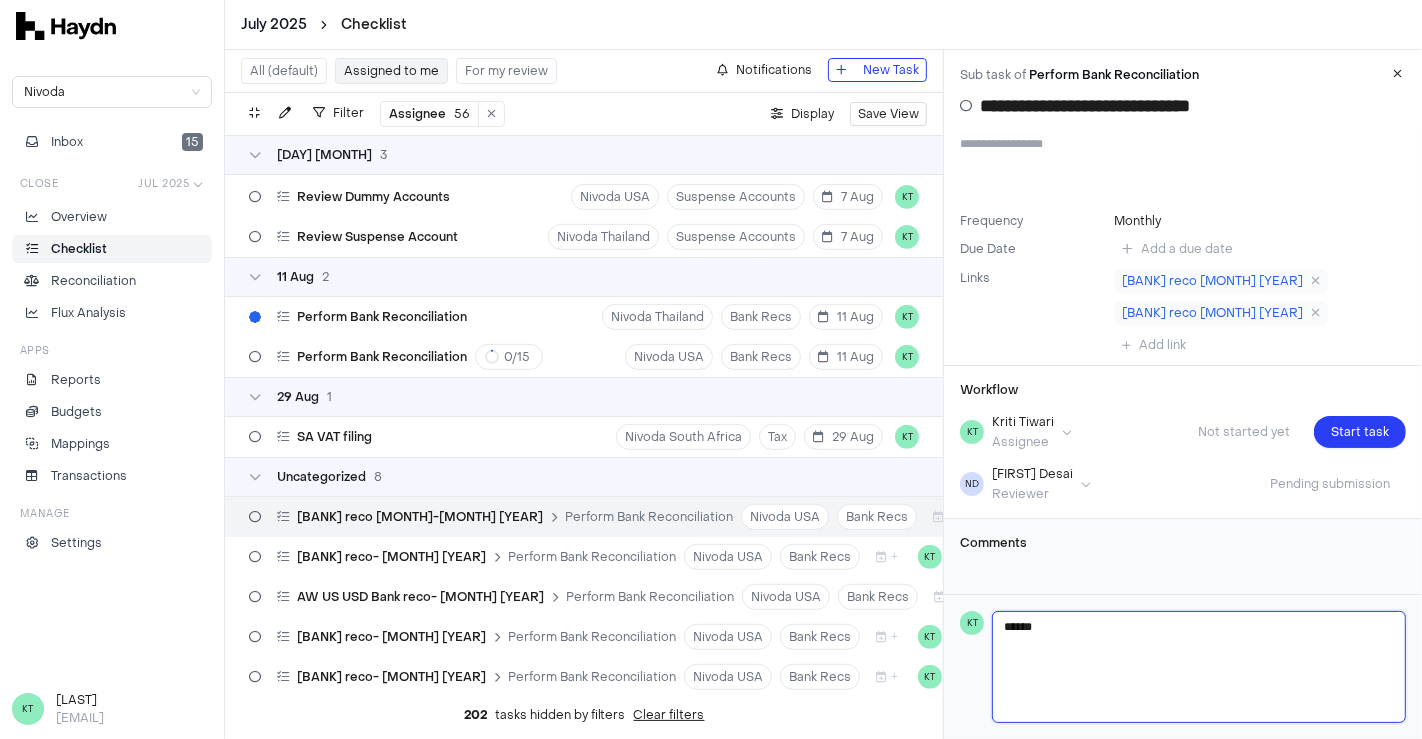 type 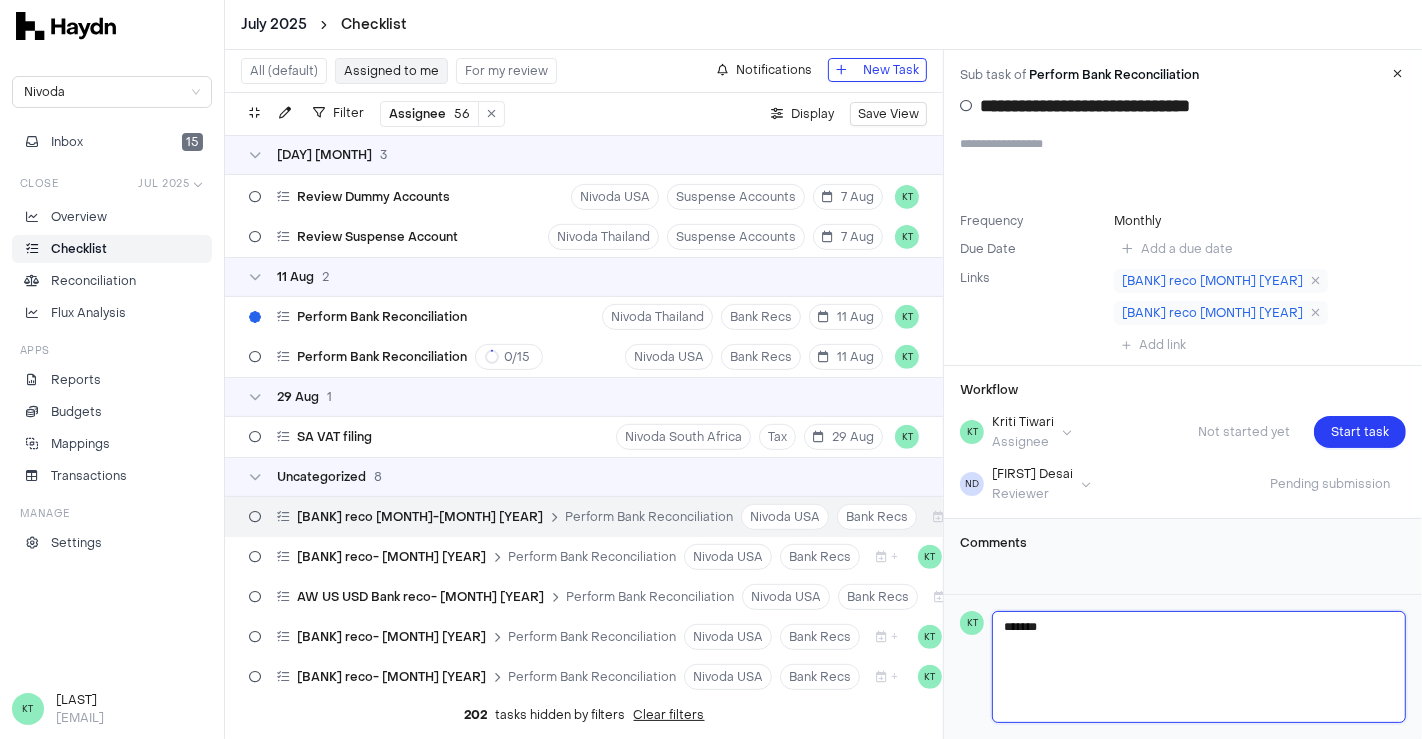 type 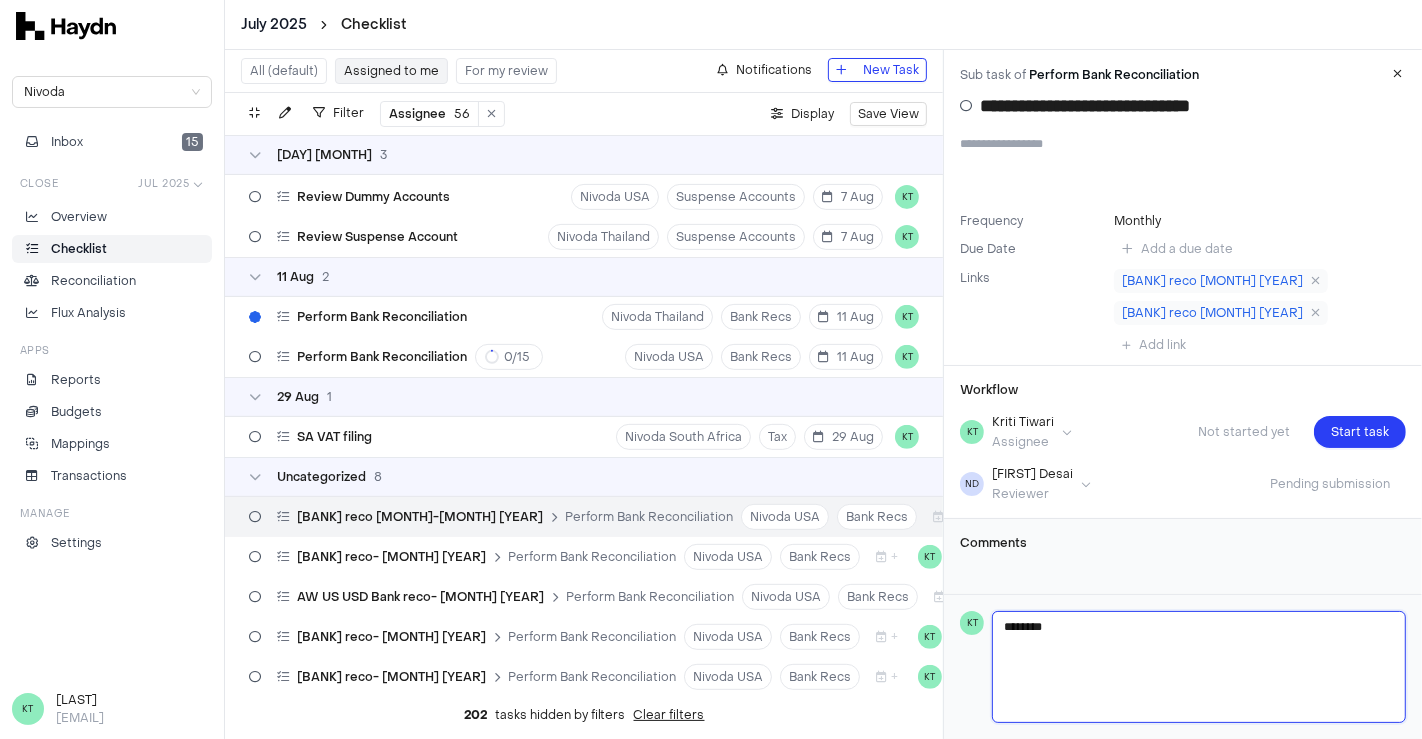 type 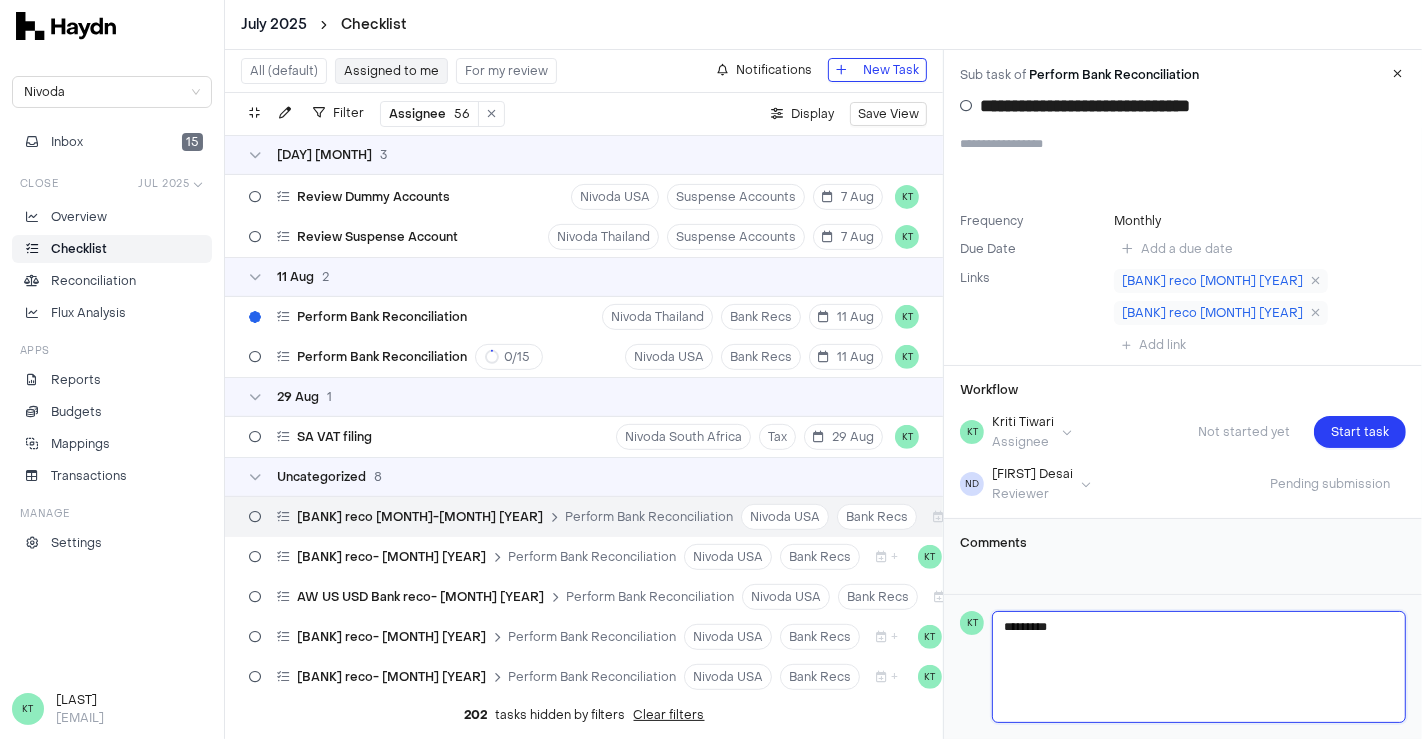 type 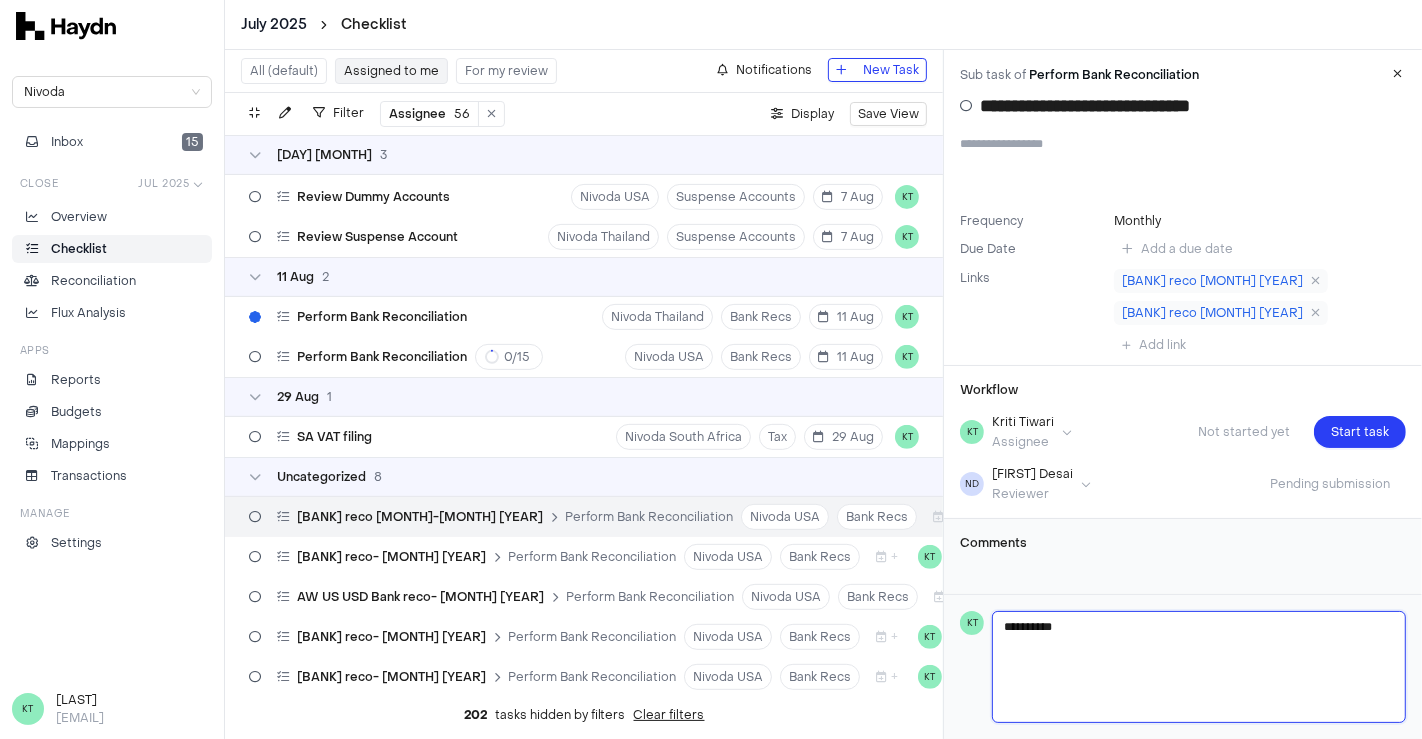 type 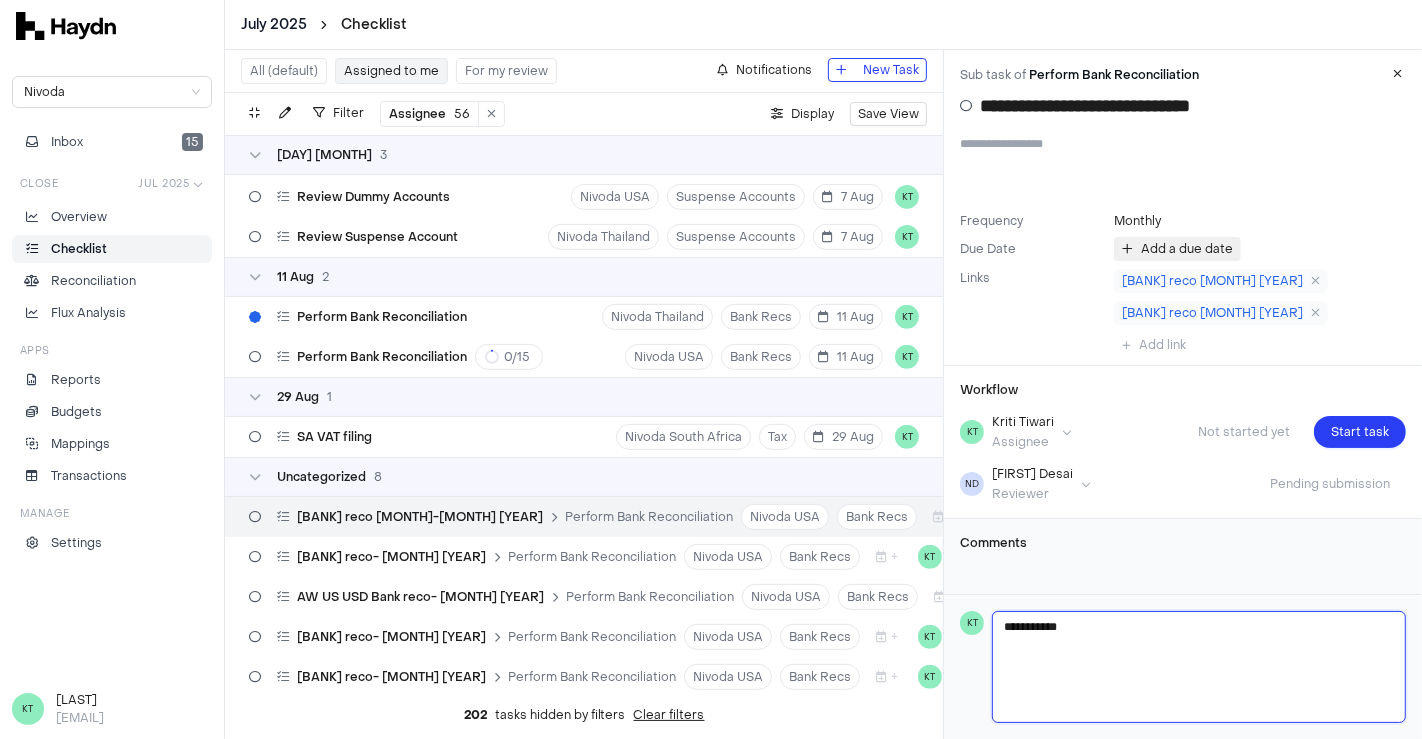type on "**********" 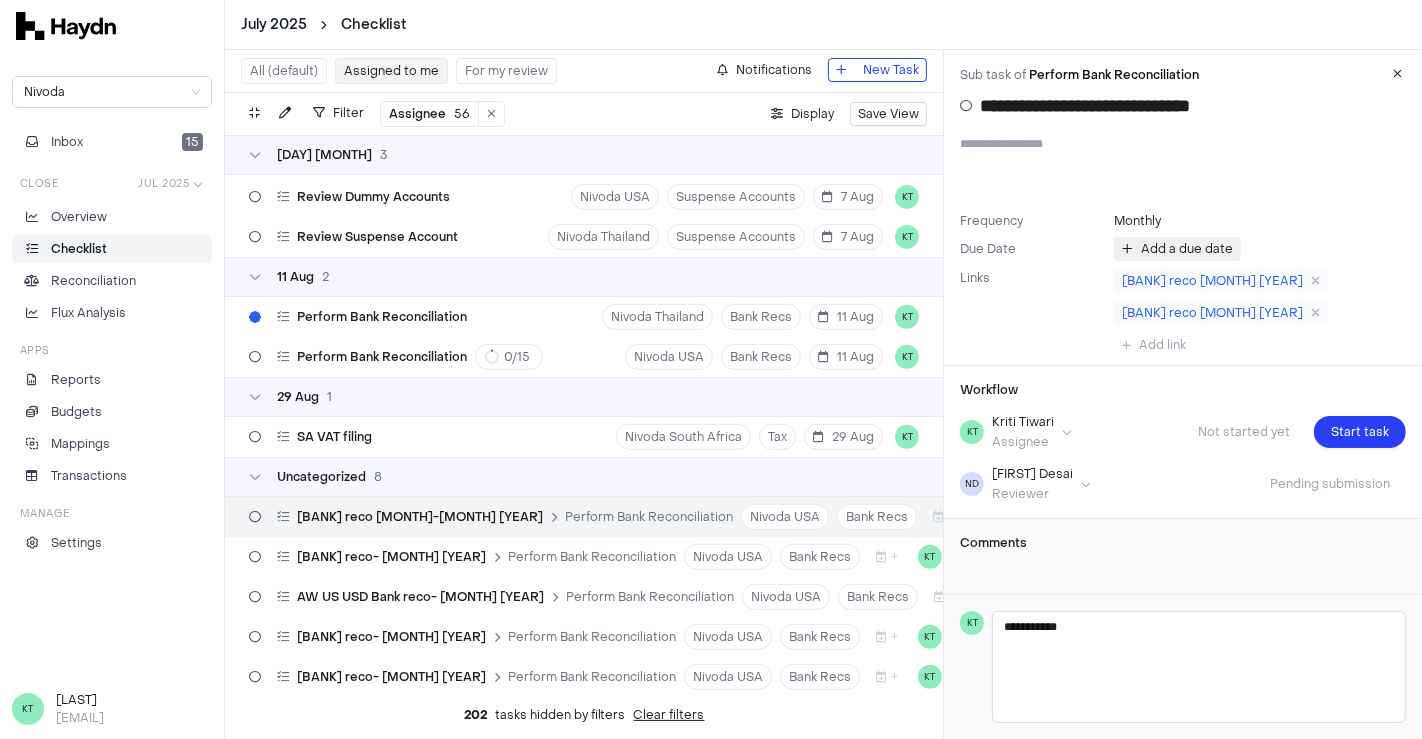 type 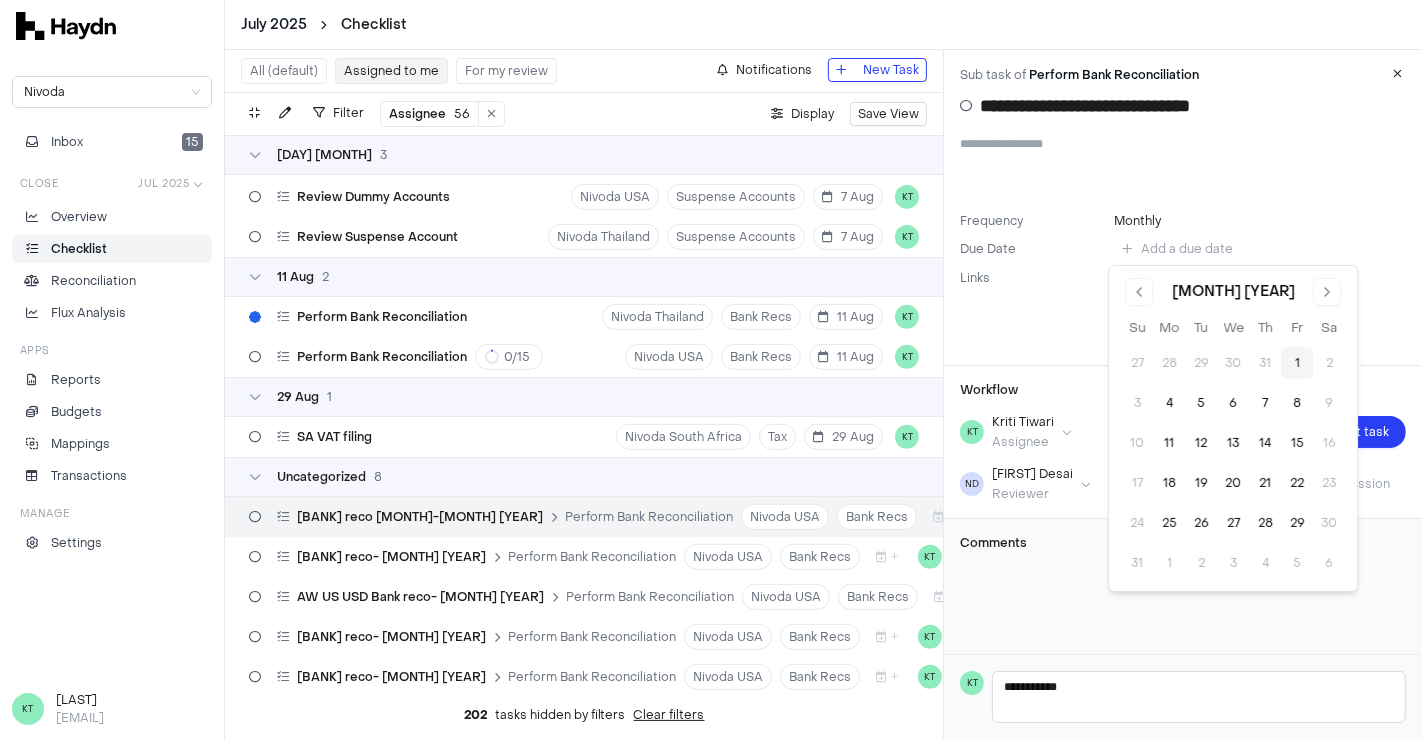 click on "1" at bounding box center [1297, 363] 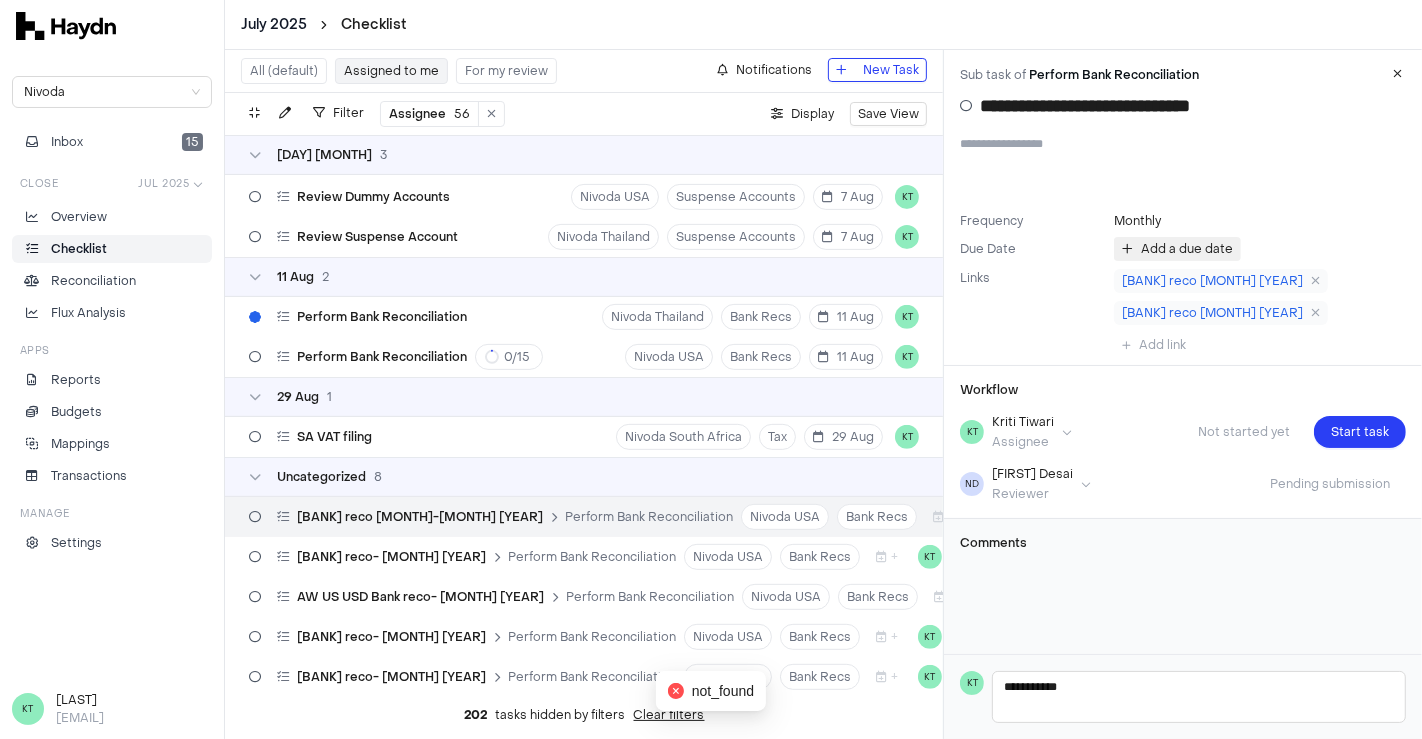 click on "Add a due date" at bounding box center (1187, 249) 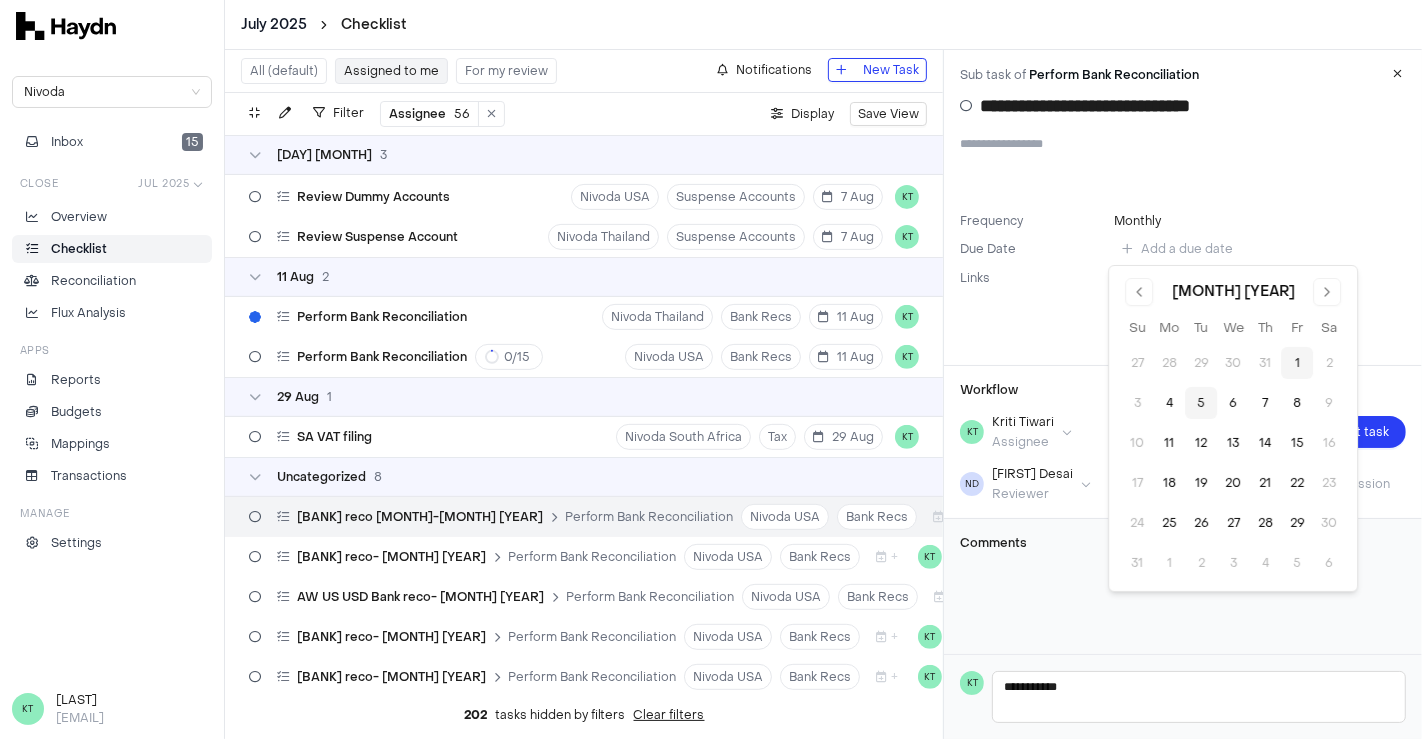 click on "5" at bounding box center [1201, 403] 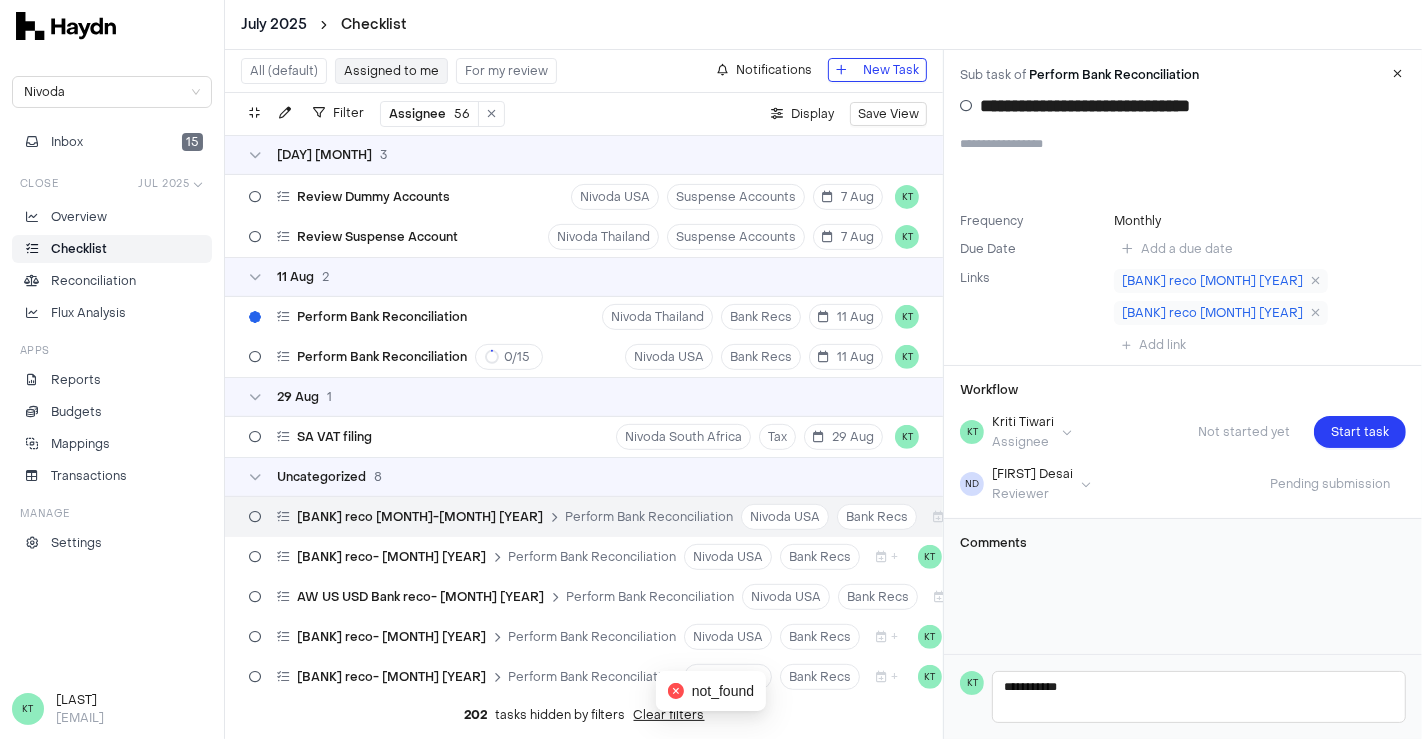 type 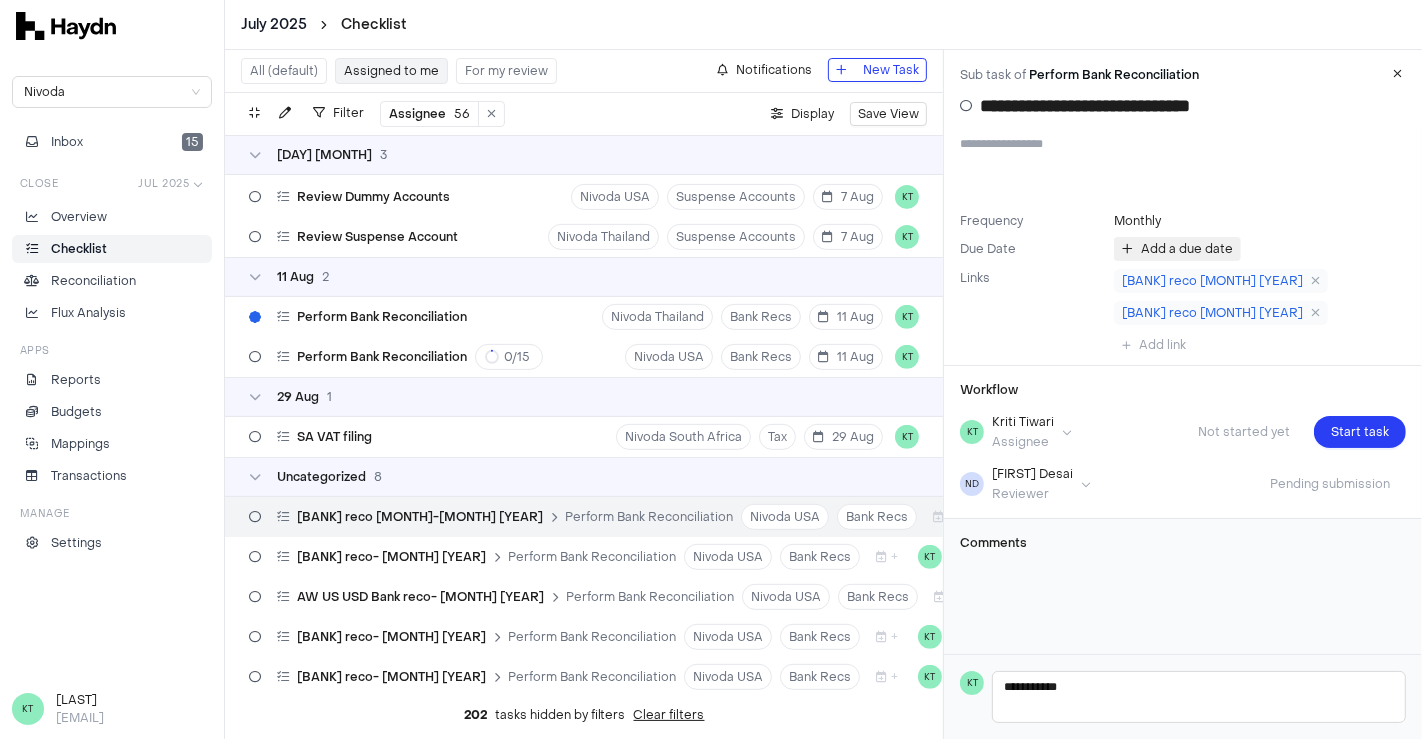 click on "Add a due date" at bounding box center [1187, 249] 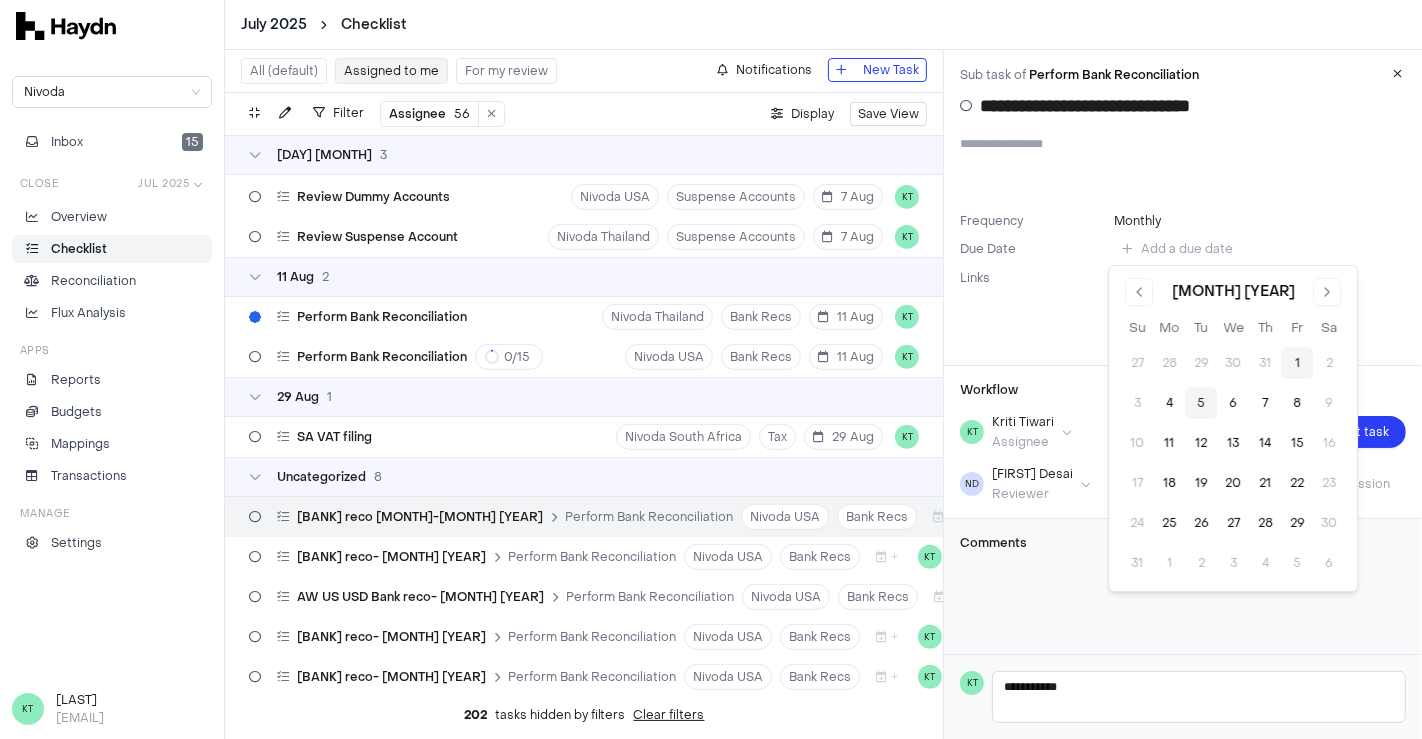click on "5" at bounding box center (1201, 403) 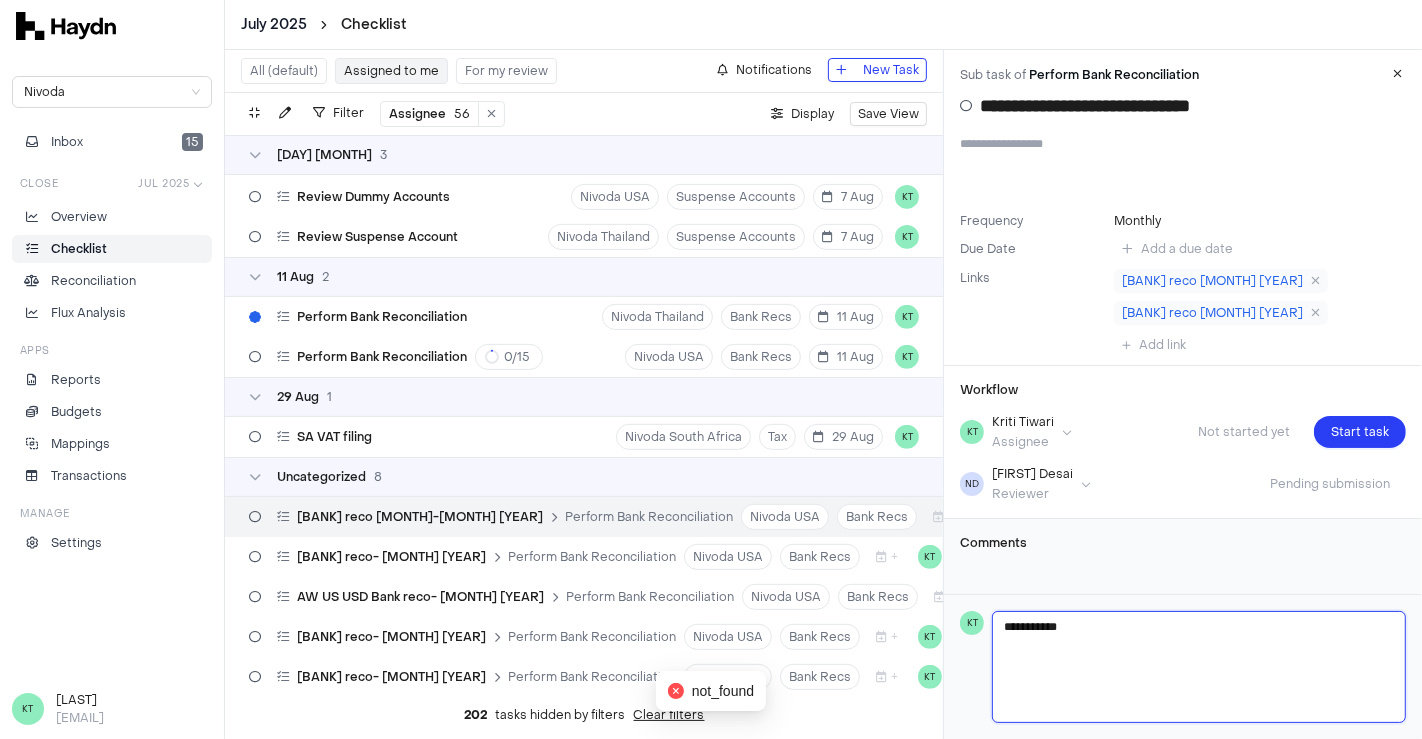 click on "**********" at bounding box center [1199, 667] 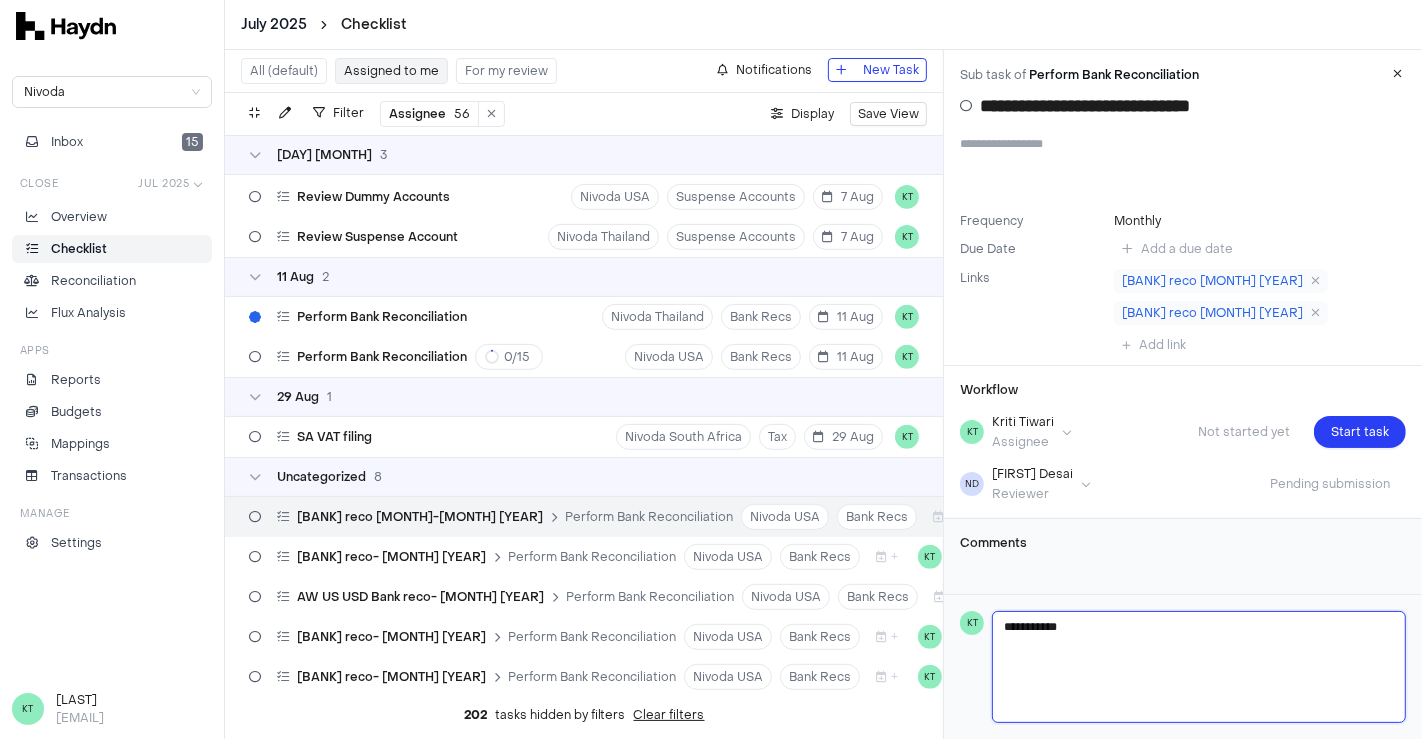type 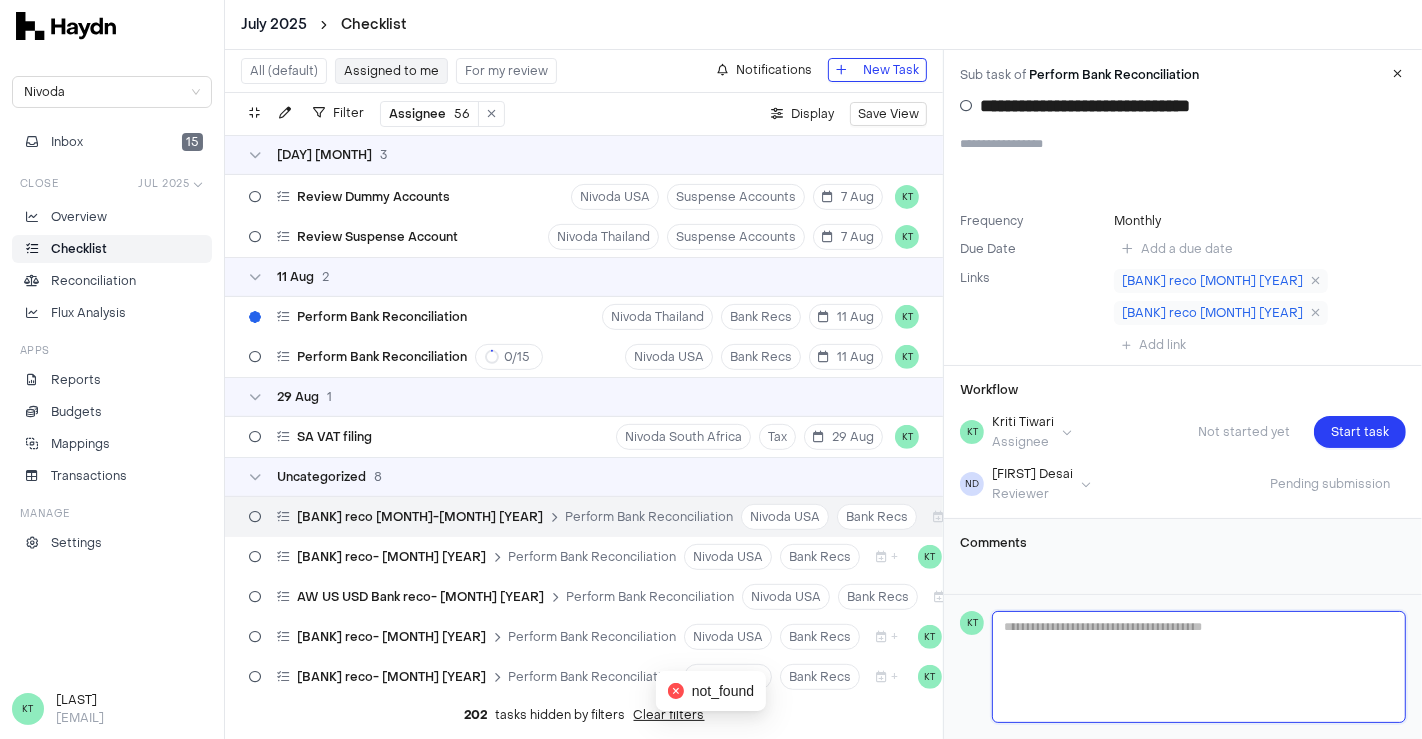 scroll, scrollTop: 0, scrollLeft: 0, axis: both 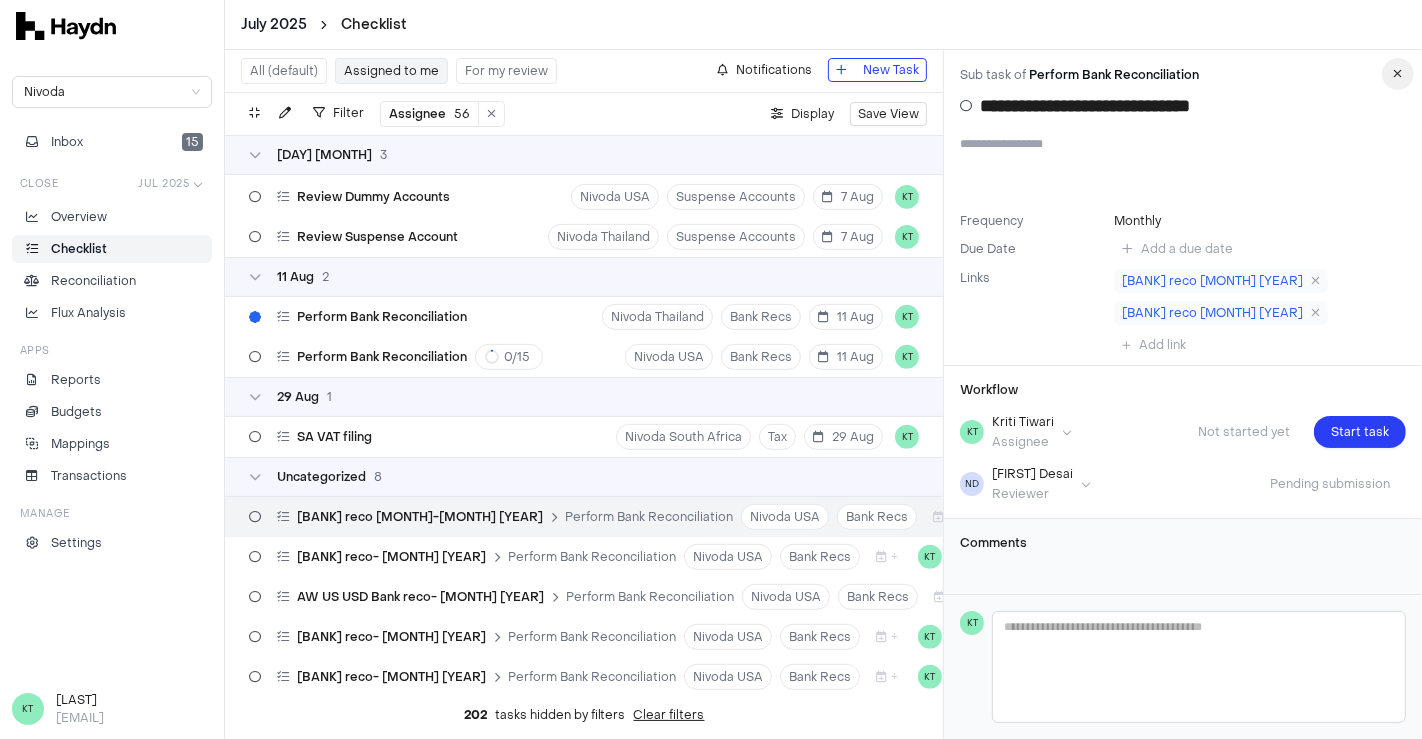 click at bounding box center (1398, 74) 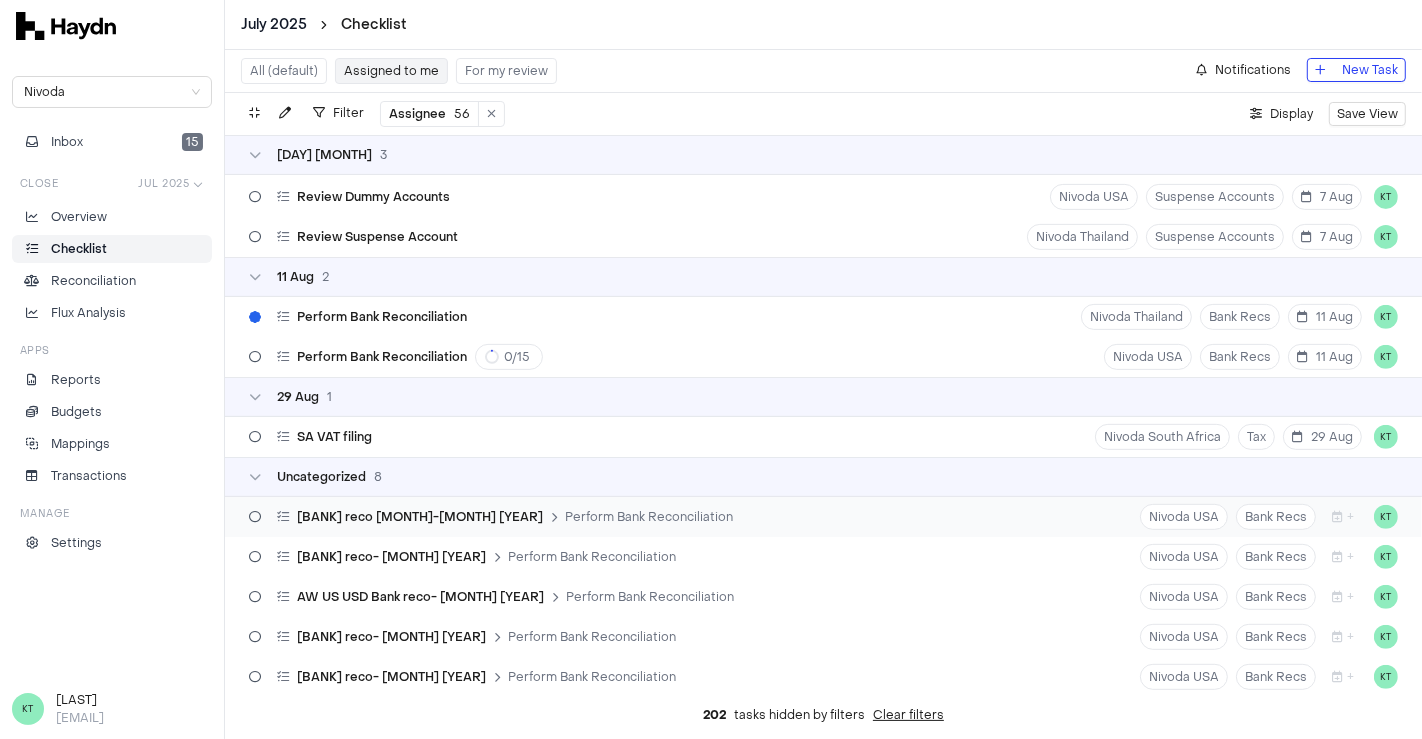 click on "Perform Bank Reconciliation" at bounding box center [649, 517] 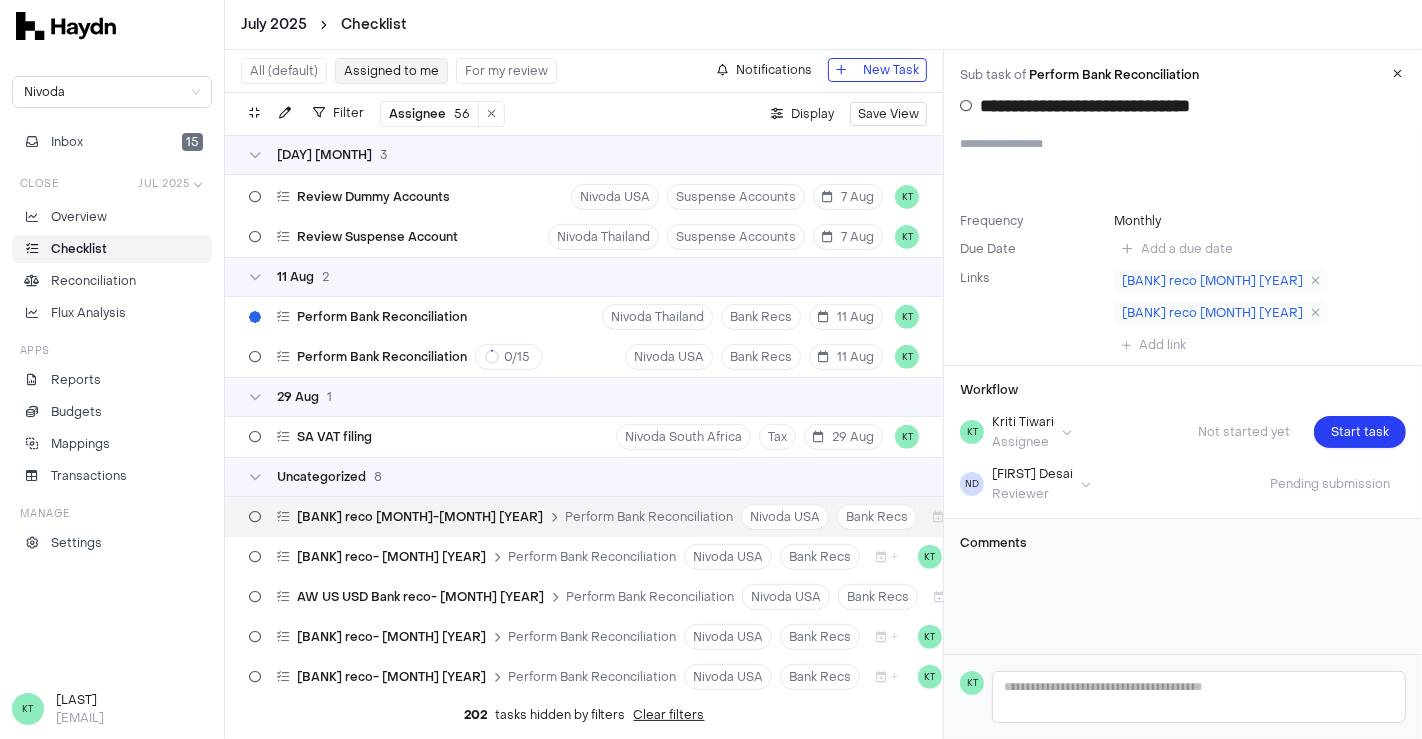 type 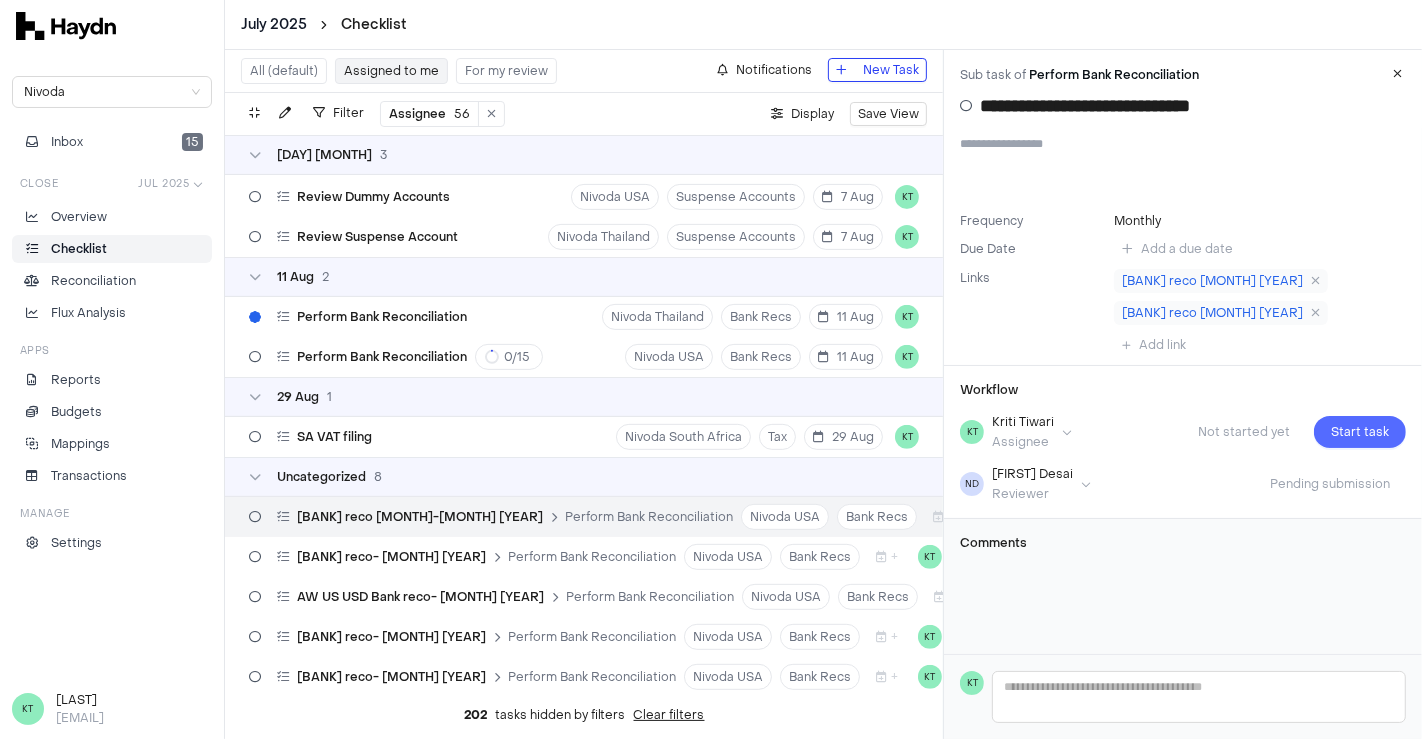 click on "Start task" at bounding box center [1360, 432] 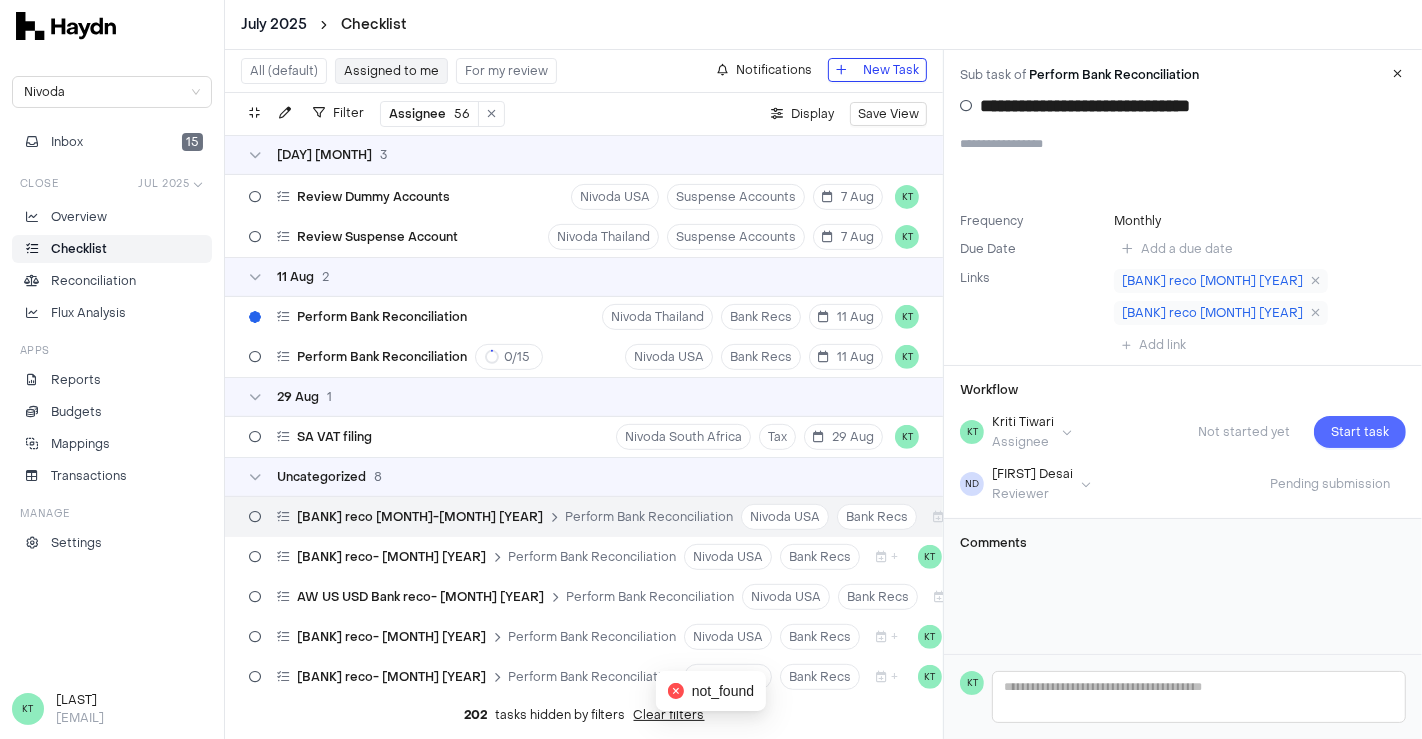 click on "Start task" at bounding box center (1360, 432) 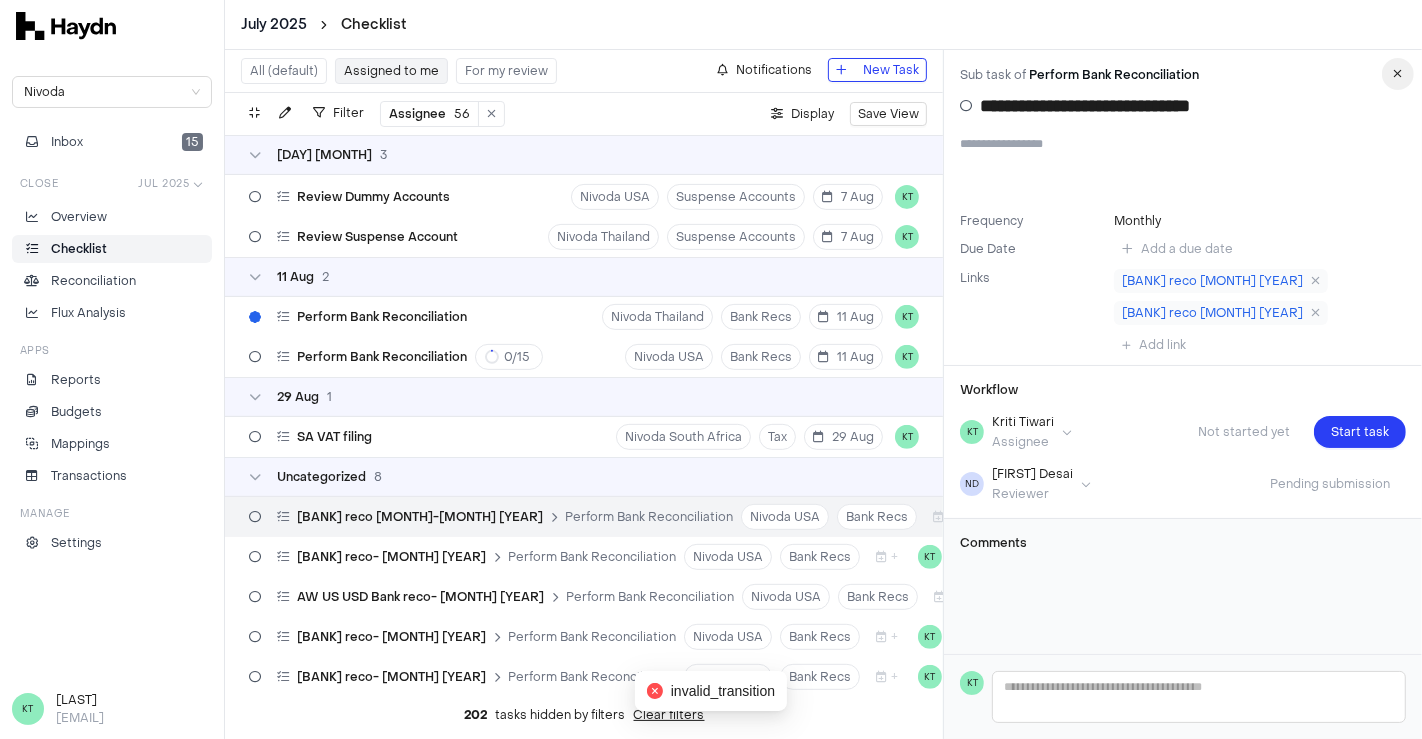 click at bounding box center [1398, 74] 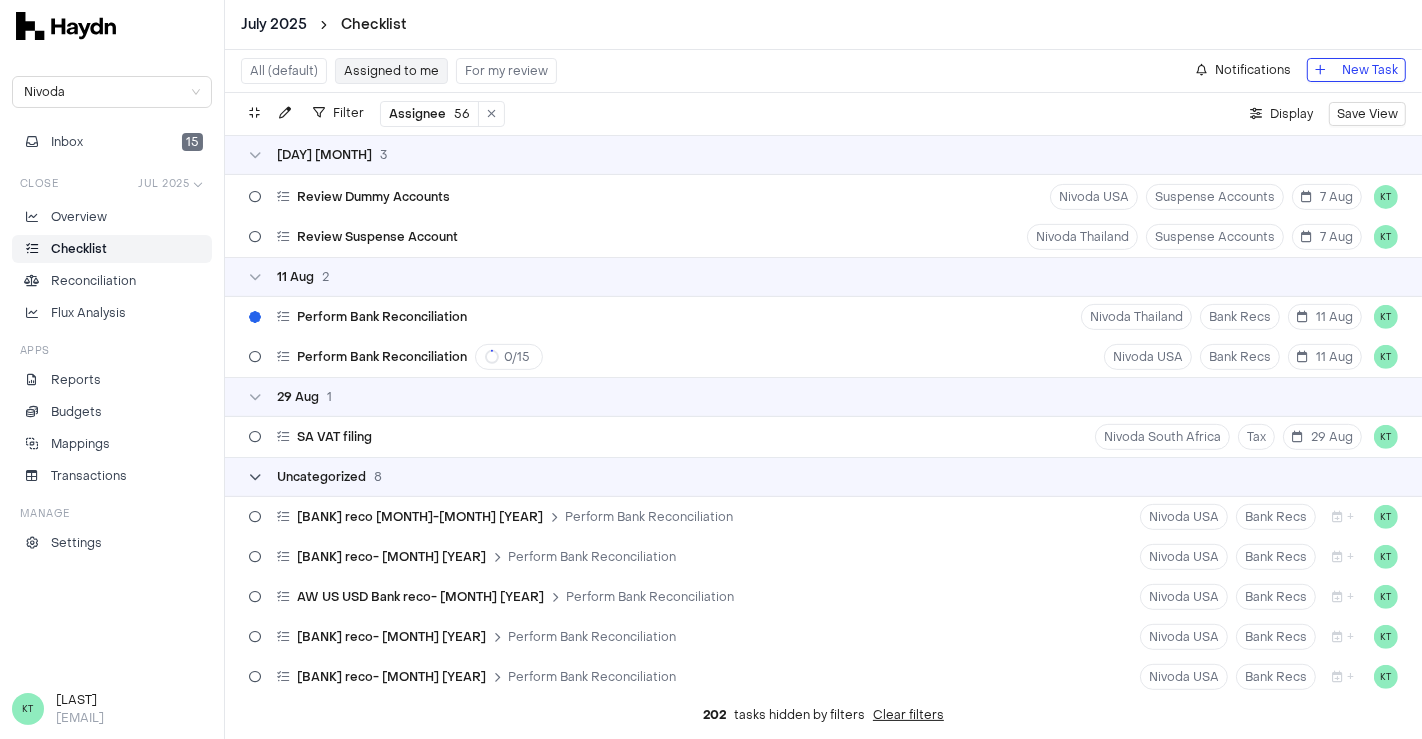 click on "Uncategorized 8" at bounding box center (315, 477) 